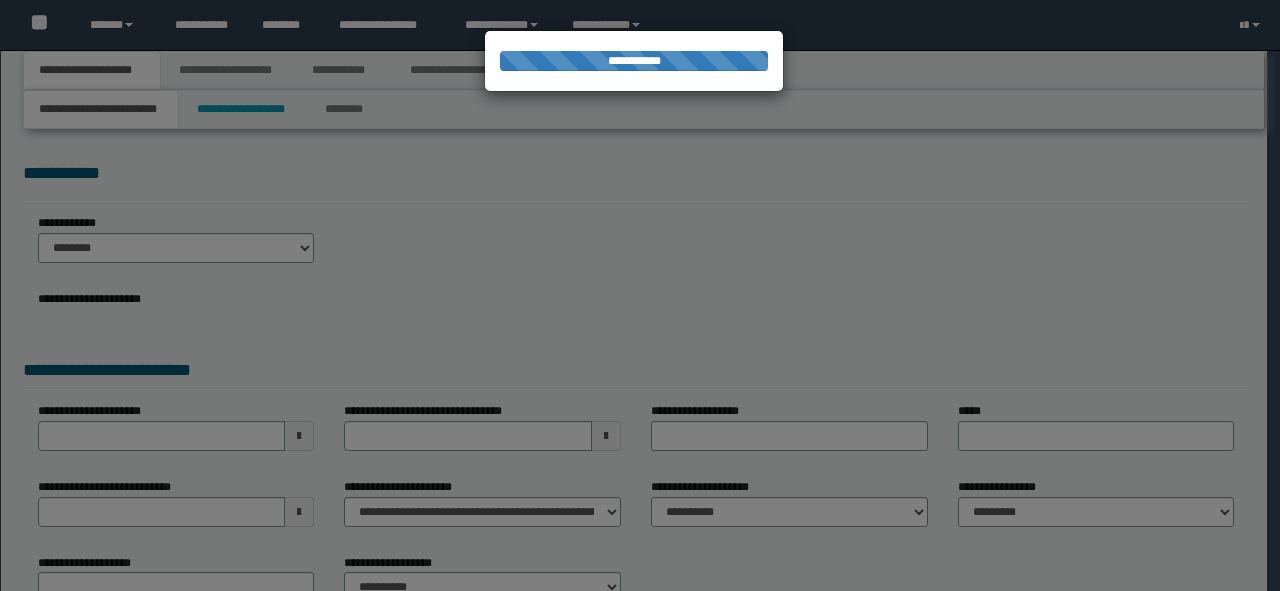 scroll, scrollTop: 0, scrollLeft: 0, axis: both 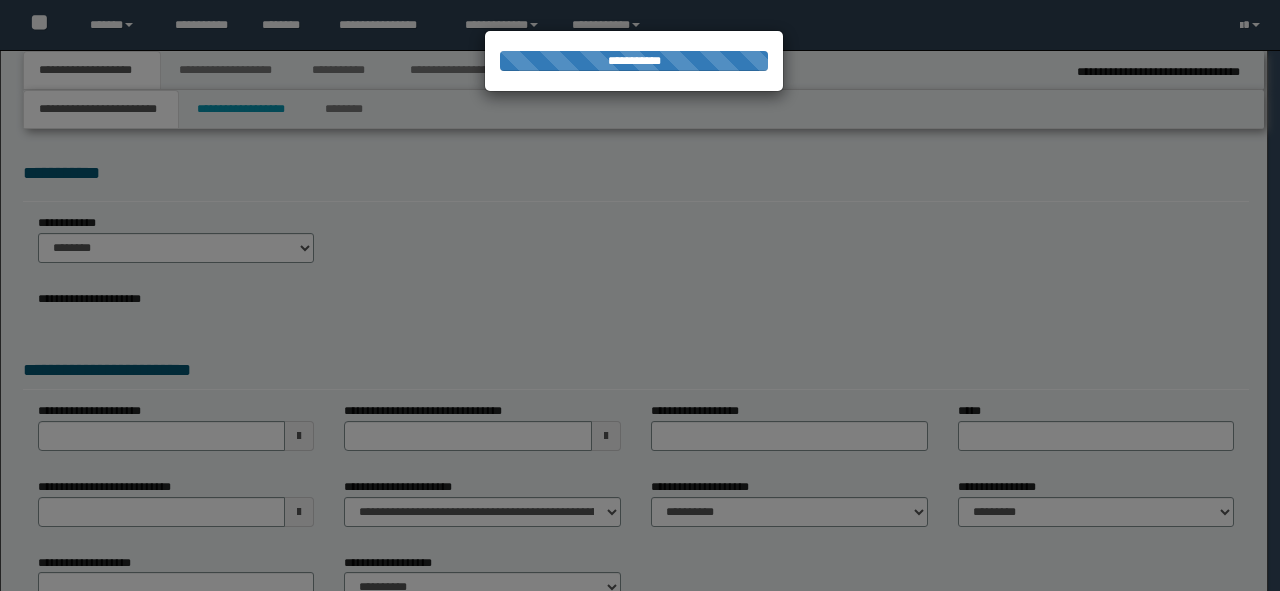 type on "******" 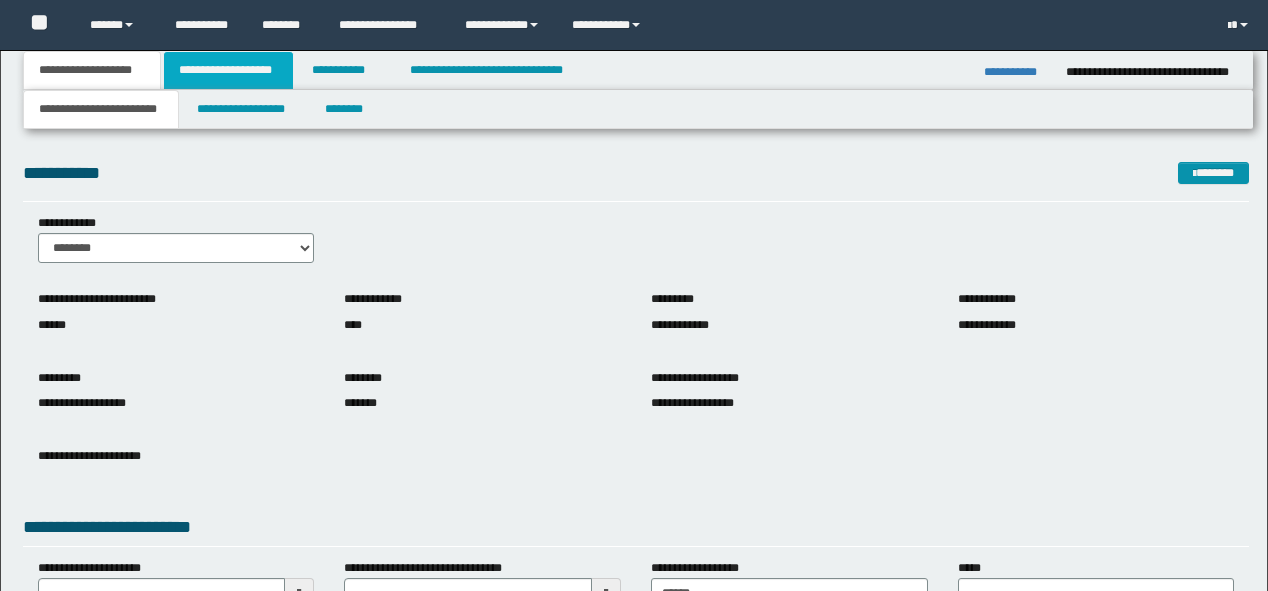 click on "**********" at bounding box center (228, 70) 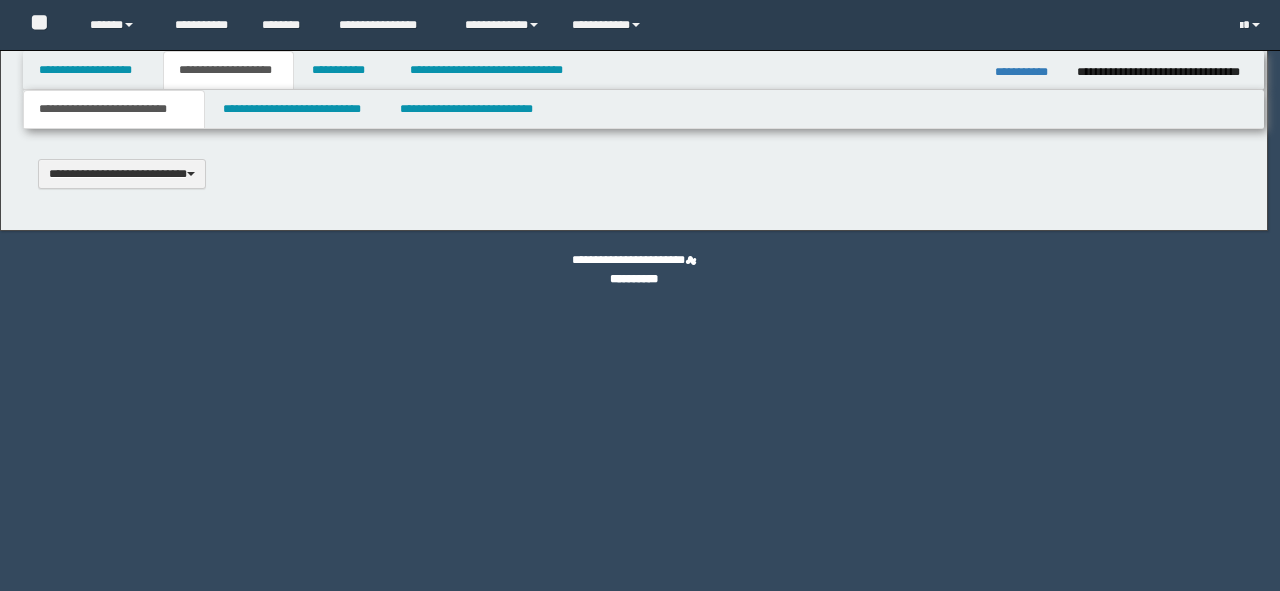 scroll, scrollTop: 0, scrollLeft: 0, axis: both 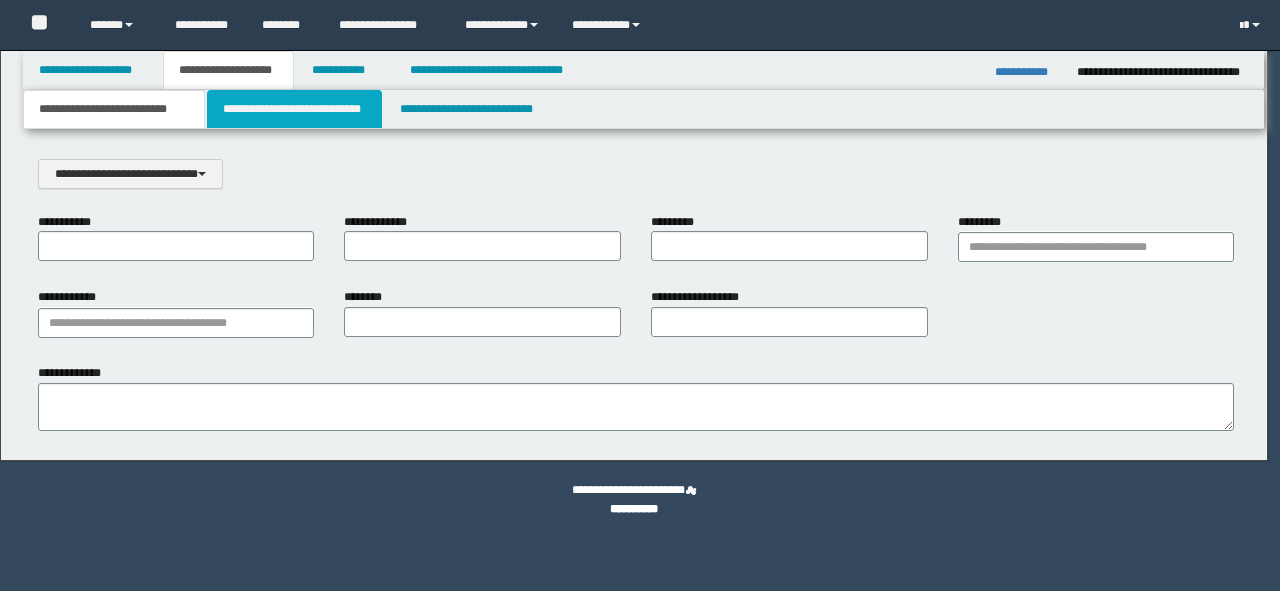 click on "**********" at bounding box center [294, 109] 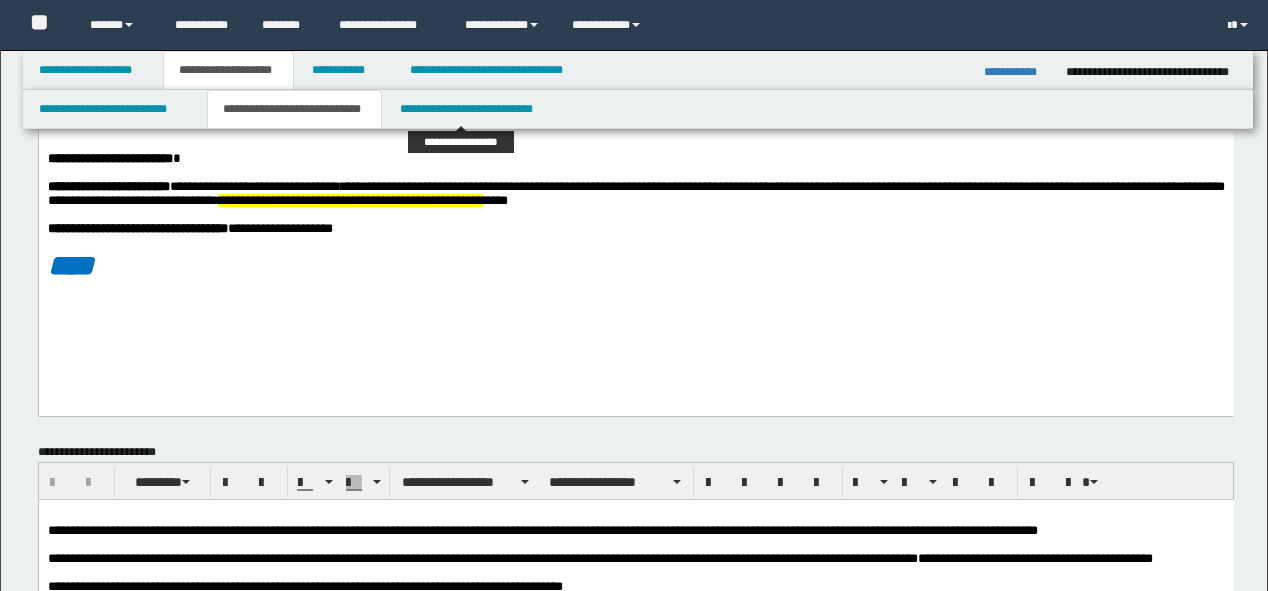 scroll, scrollTop: 80, scrollLeft: 0, axis: vertical 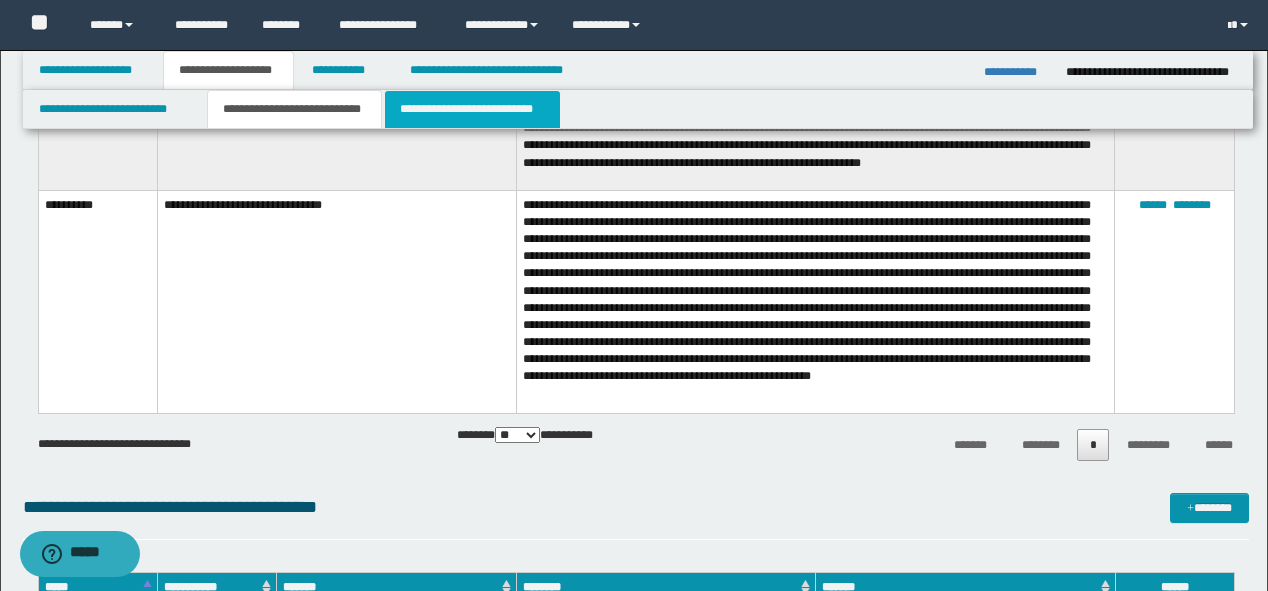 click on "**********" at bounding box center [472, 109] 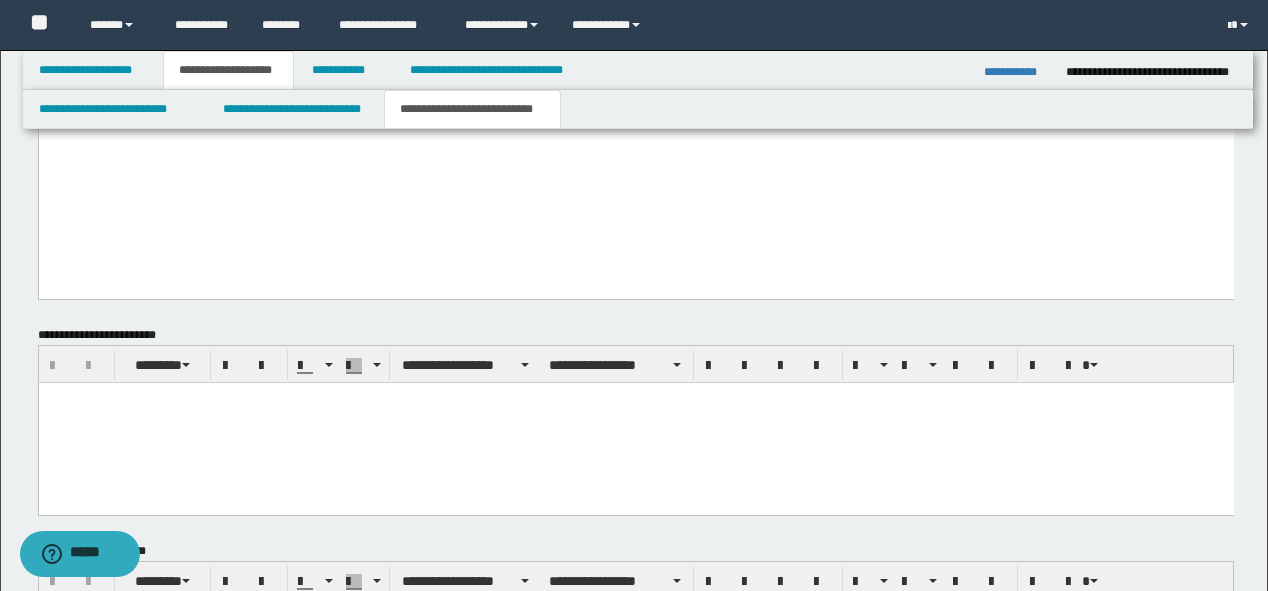scroll, scrollTop: 2160, scrollLeft: 0, axis: vertical 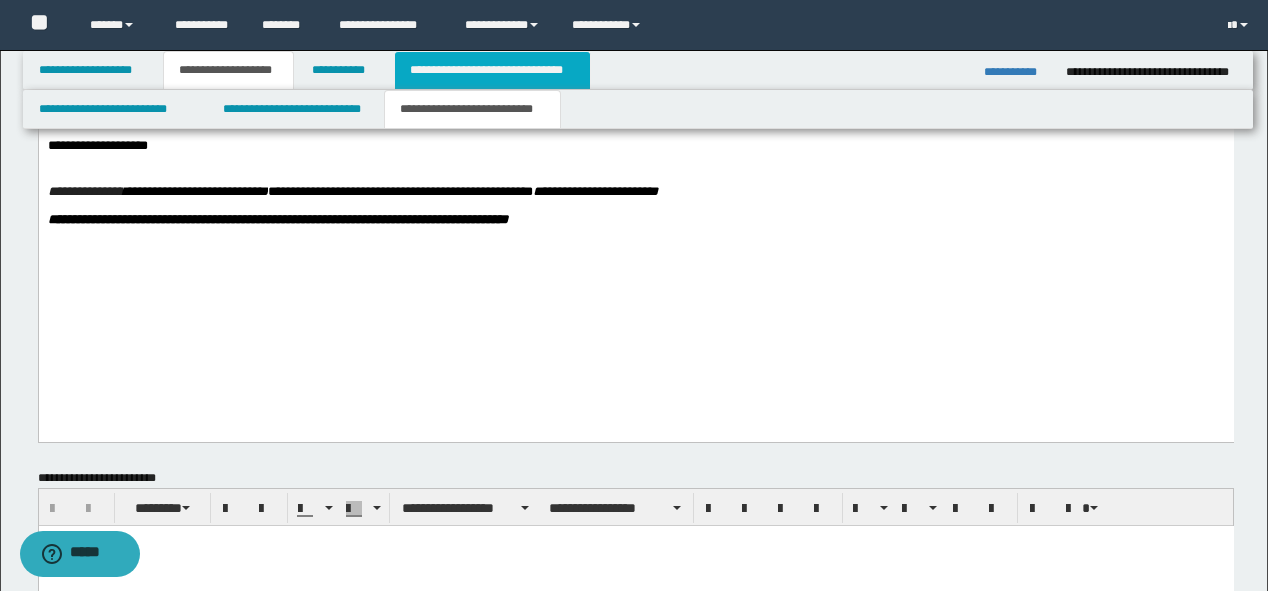 click on "**********" at bounding box center [492, 70] 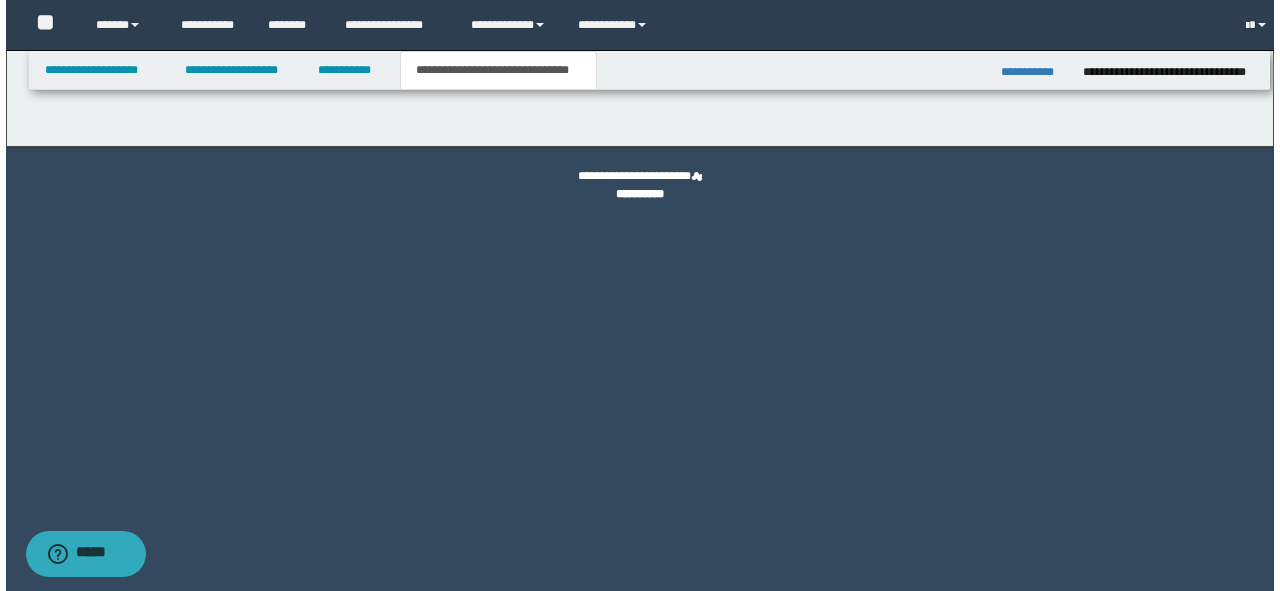 scroll, scrollTop: 0, scrollLeft: 0, axis: both 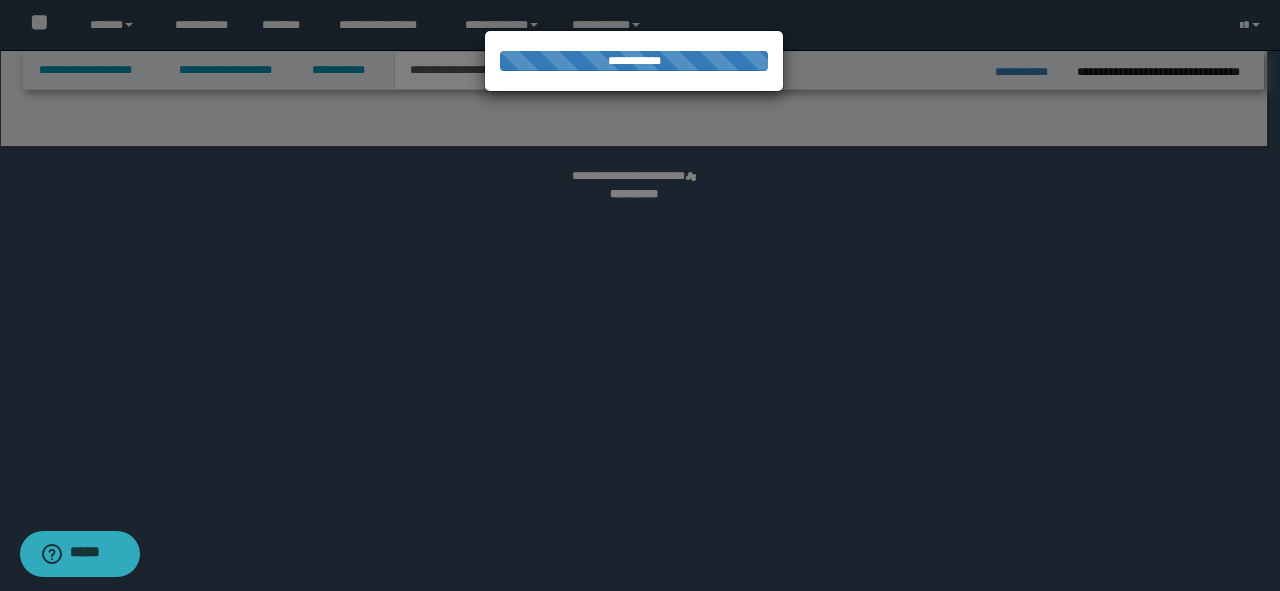 select on "*" 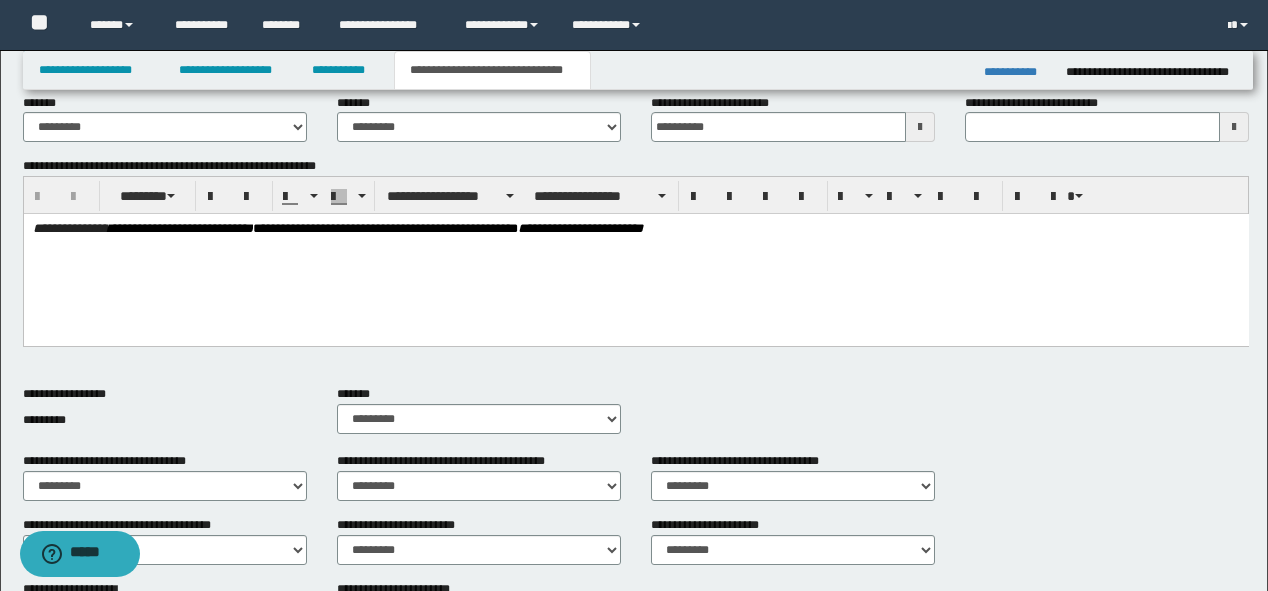 scroll, scrollTop: 240, scrollLeft: 0, axis: vertical 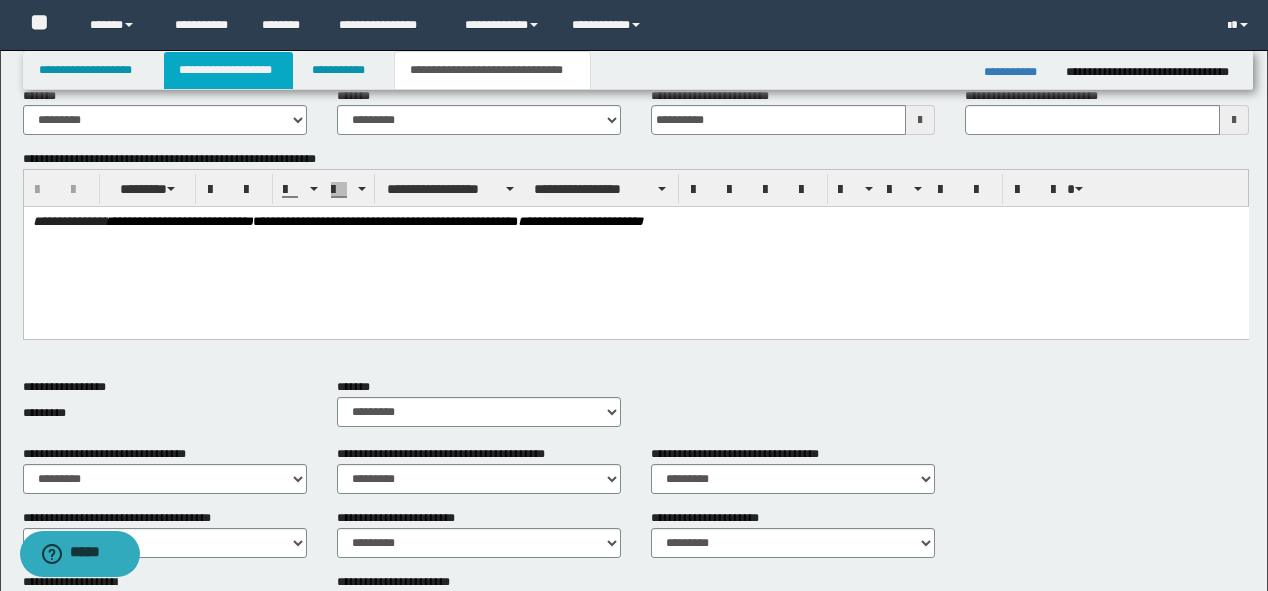 click on "**********" at bounding box center [228, 70] 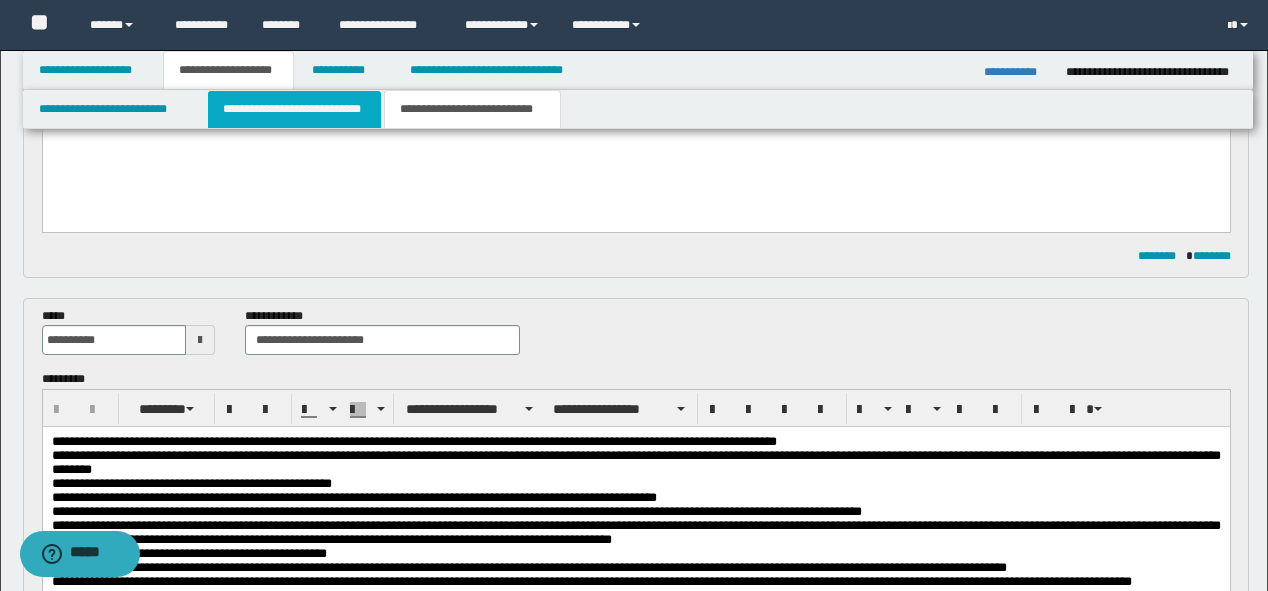 click on "**********" at bounding box center [294, 109] 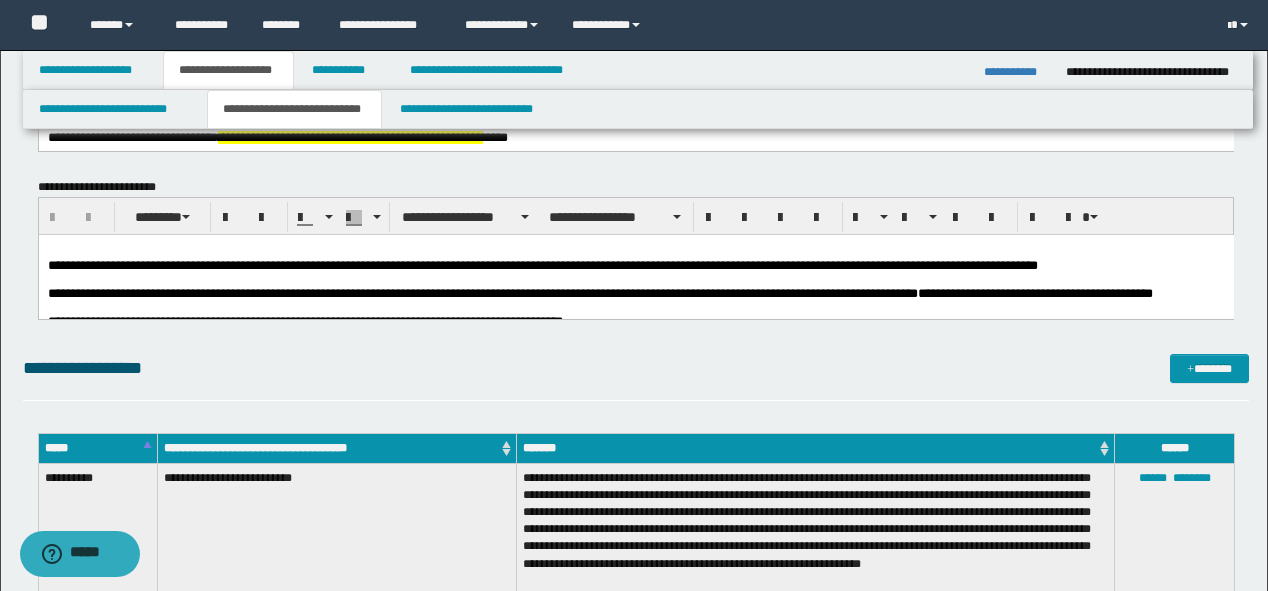 scroll, scrollTop: 0, scrollLeft: 0, axis: both 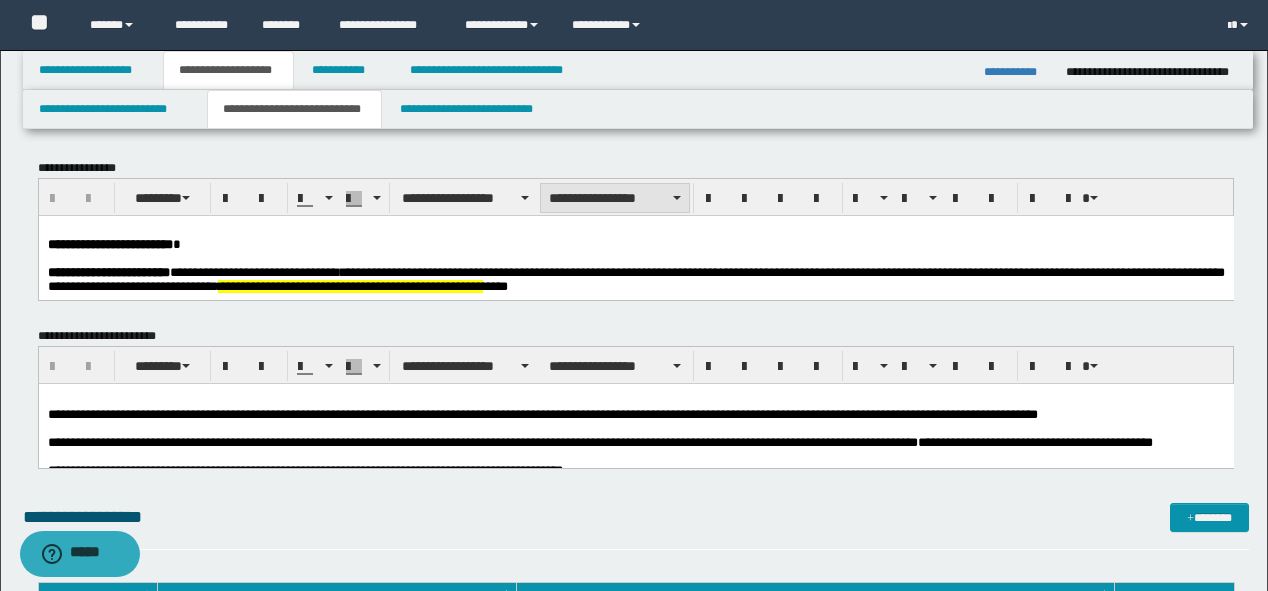 click on "**********" at bounding box center [615, 198] 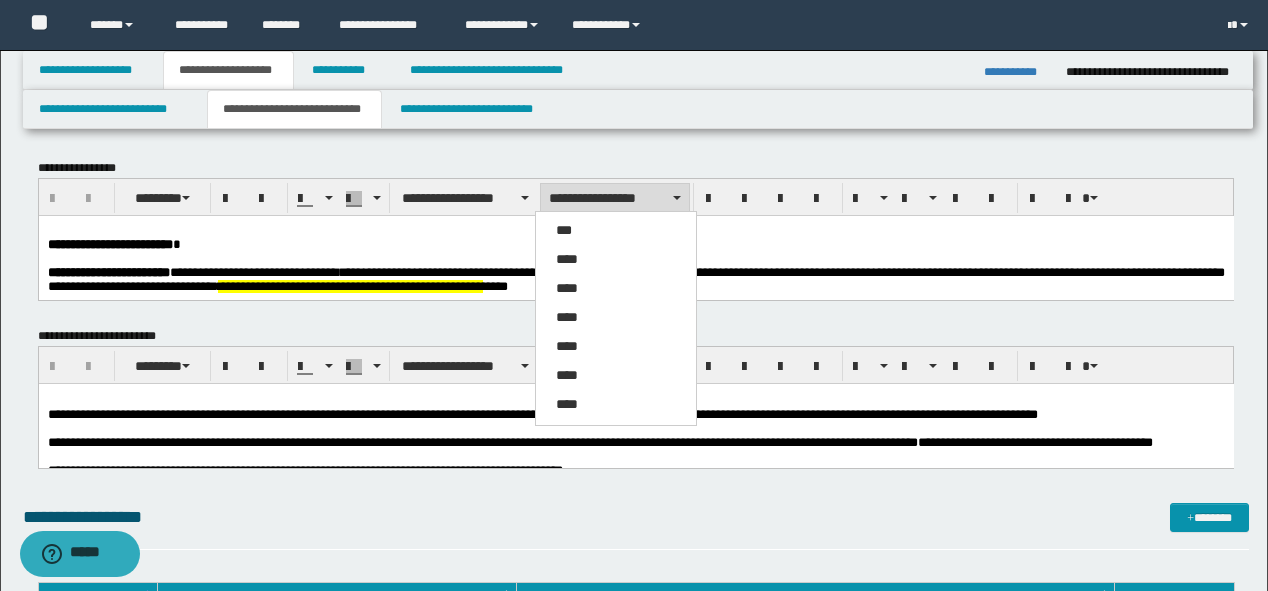 click at bounding box center [635, 258] 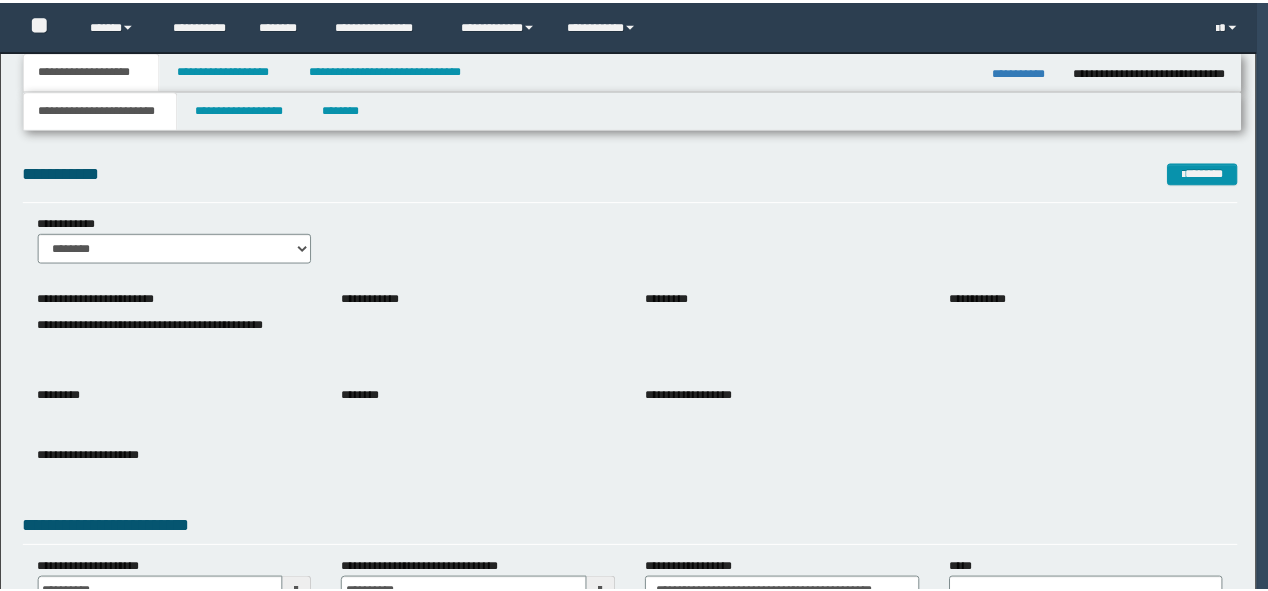 scroll, scrollTop: 0, scrollLeft: 0, axis: both 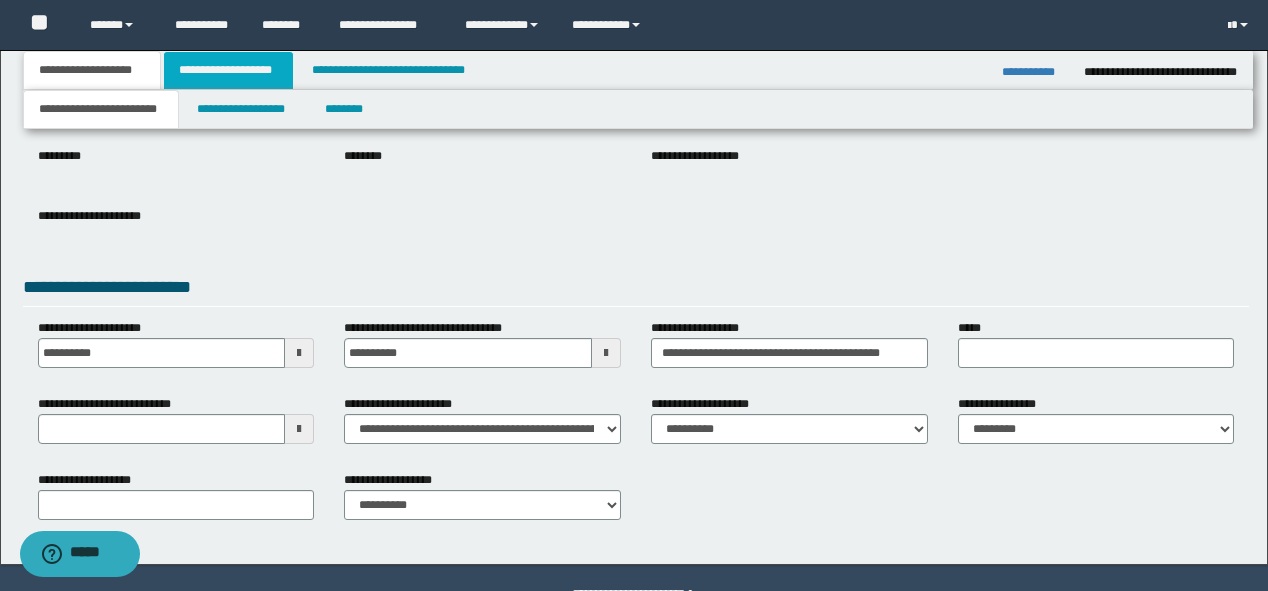 click on "**********" at bounding box center (228, 70) 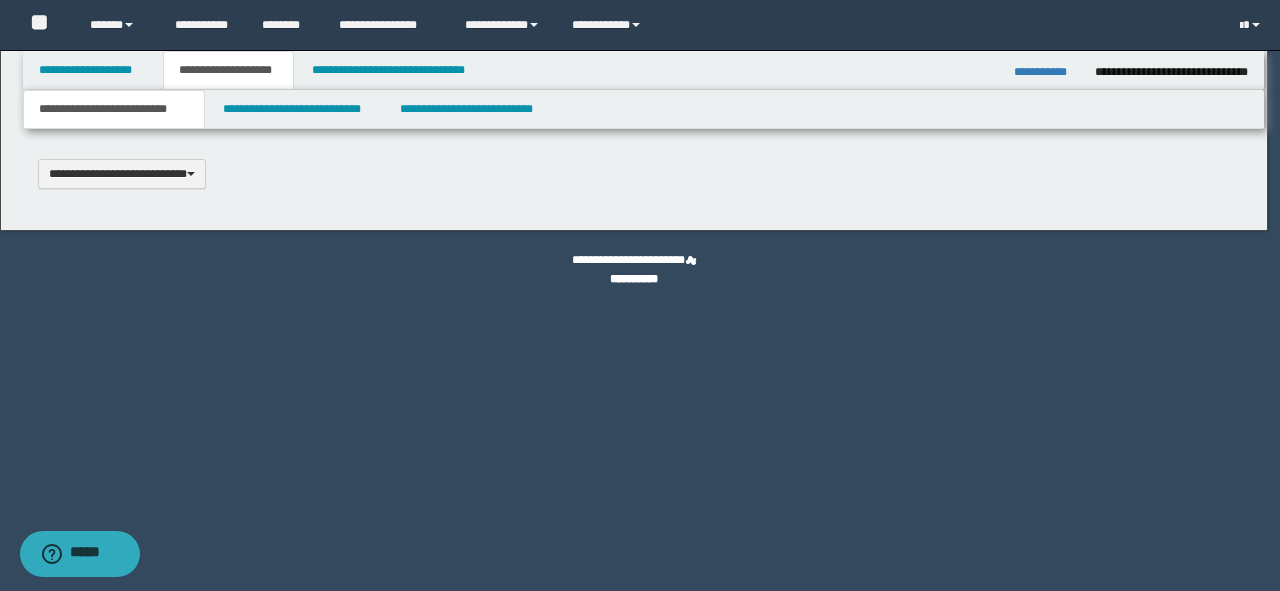 scroll, scrollTop: 0, scrollLeft: 0, axis: both 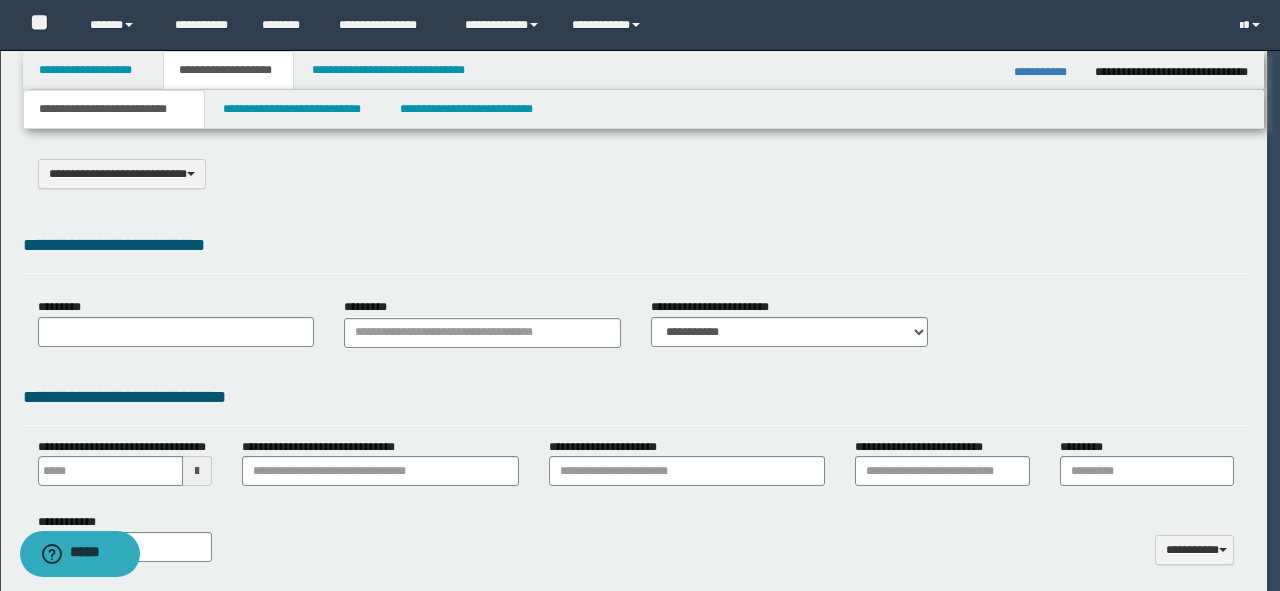 select on "*" 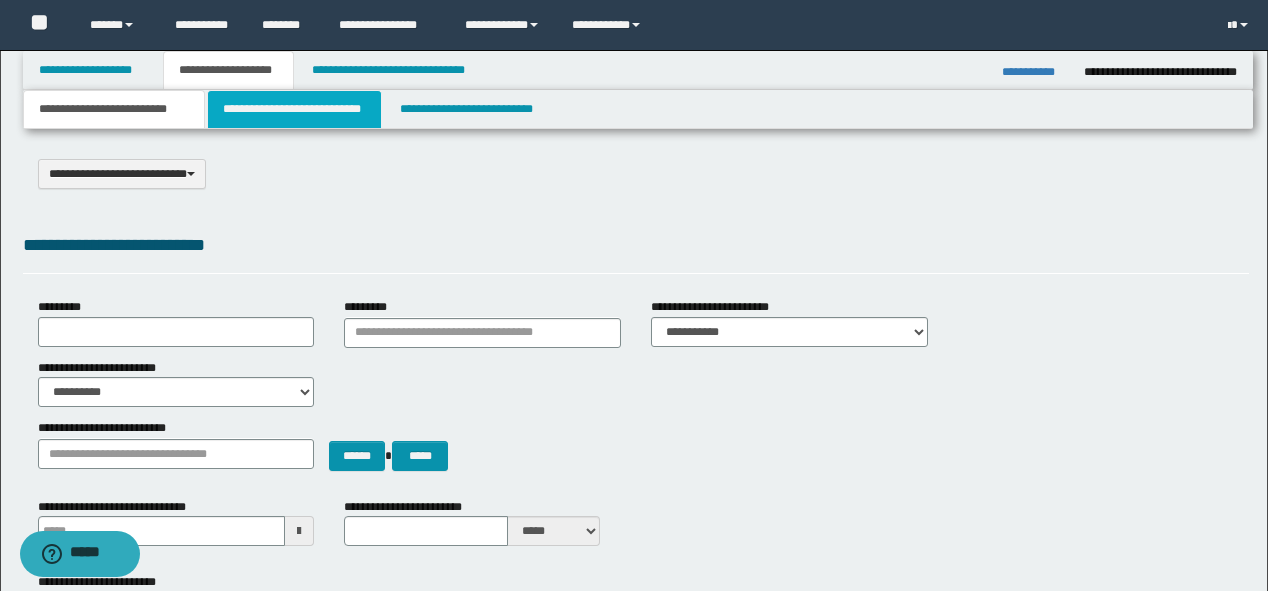 click on "**********" at bounding box center (294, 109) 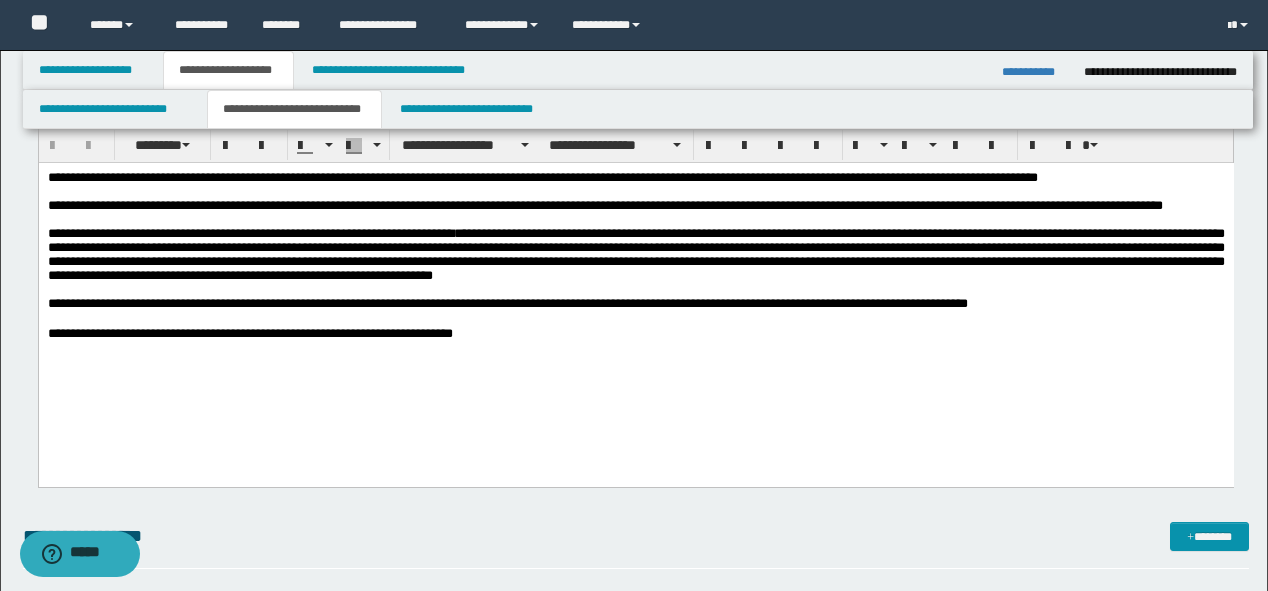scroll, scrollTop: 400, scrollLeft: 0, axis: vertical 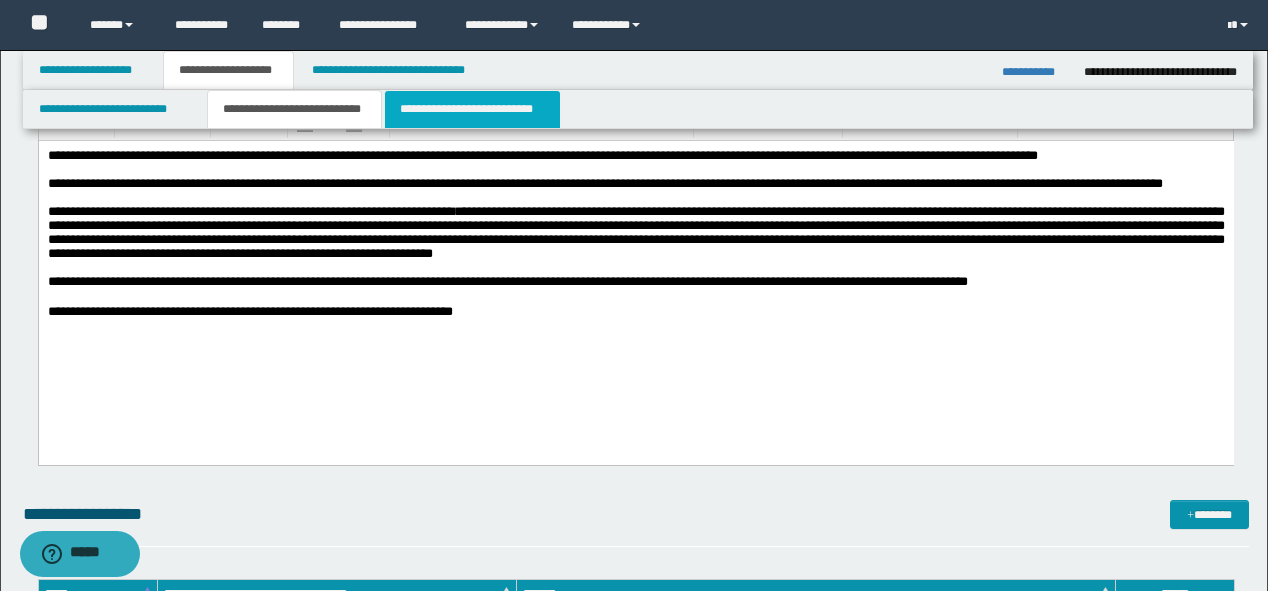 click on "**********" at bounding box center (472, 109) 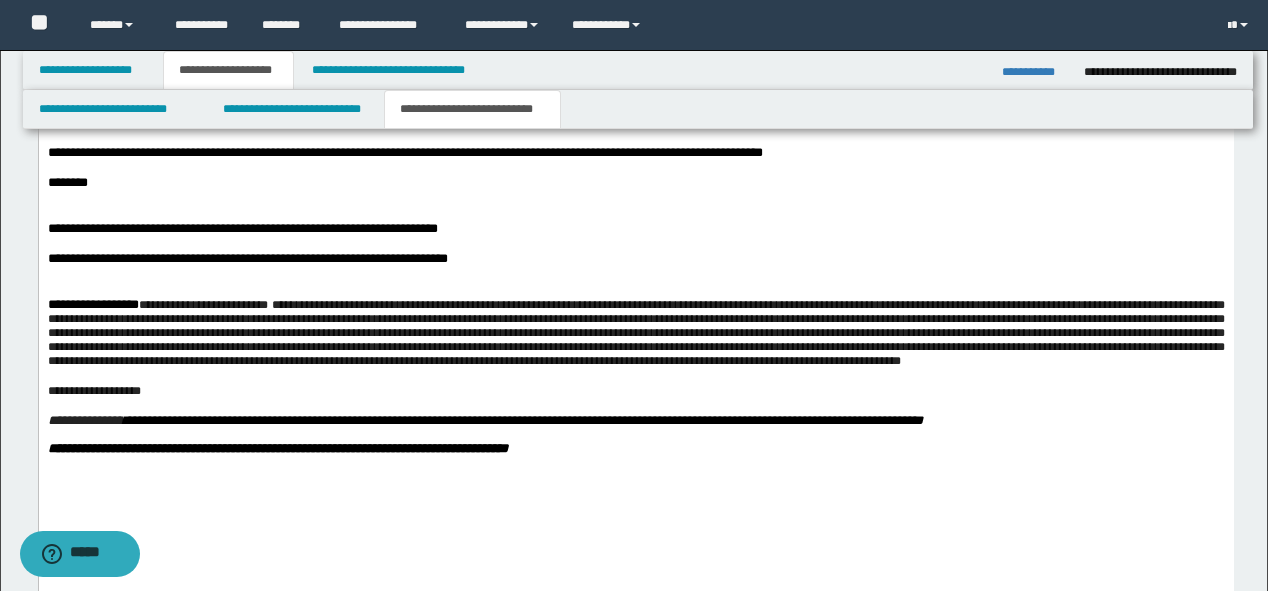 scroll, scrollTop: 1520, scrollLeft: 0, axis: vertical 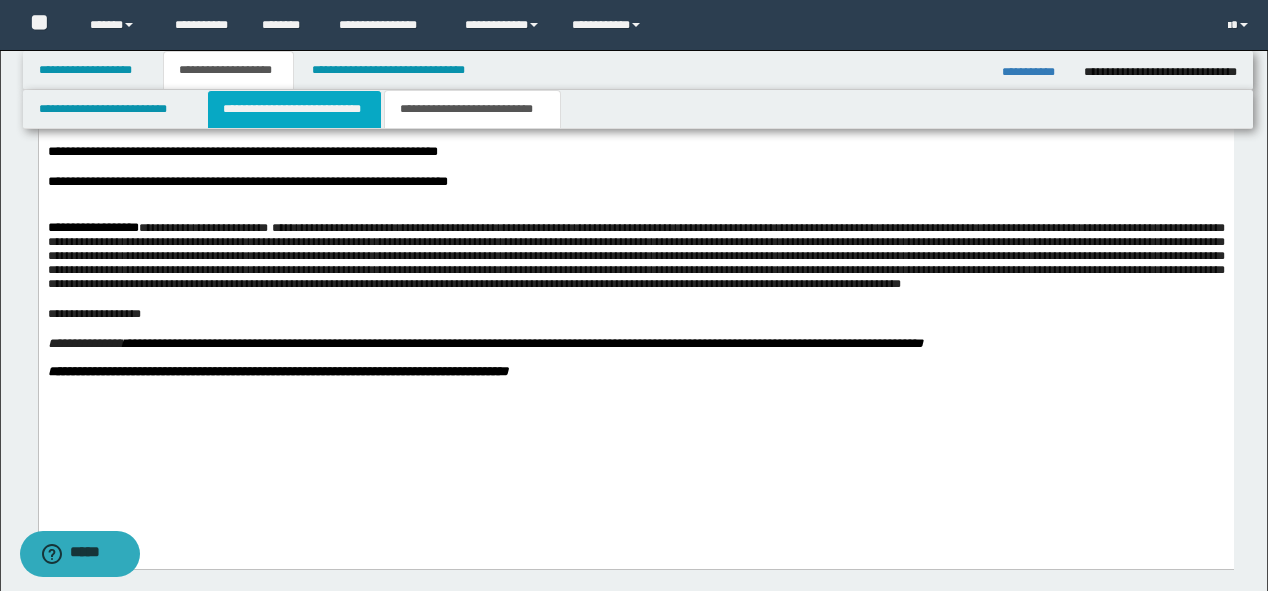 click on "**********" at bounding box center [294, 109] 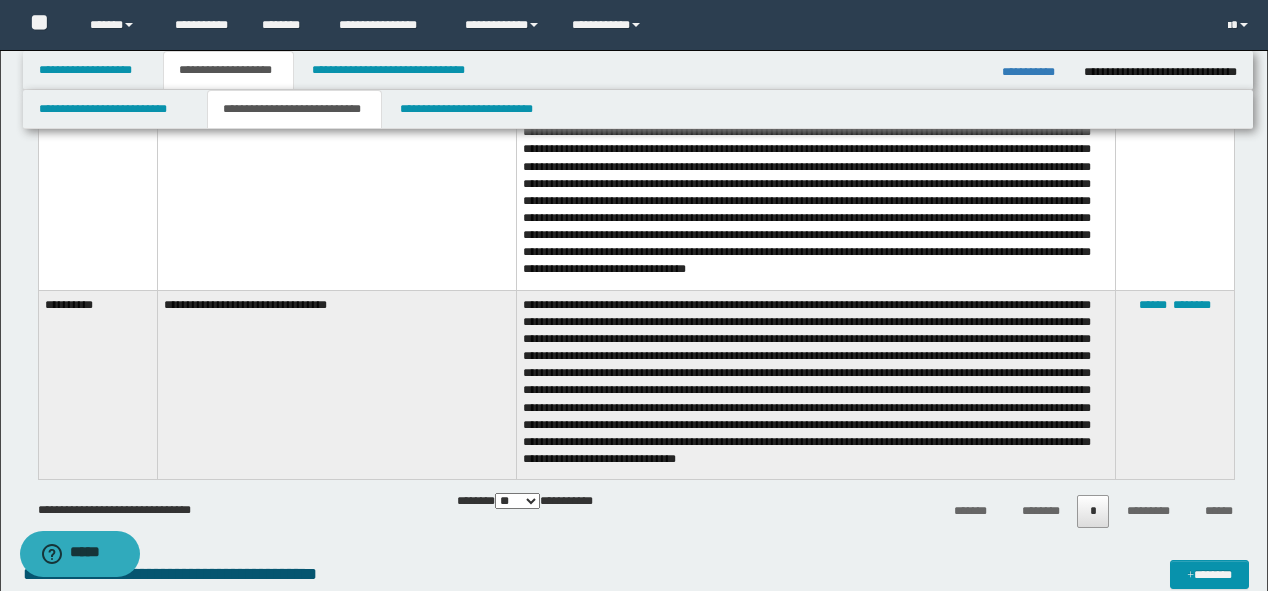scroll, scrollTop: 720, scrollLeft: 0, axis: vertical 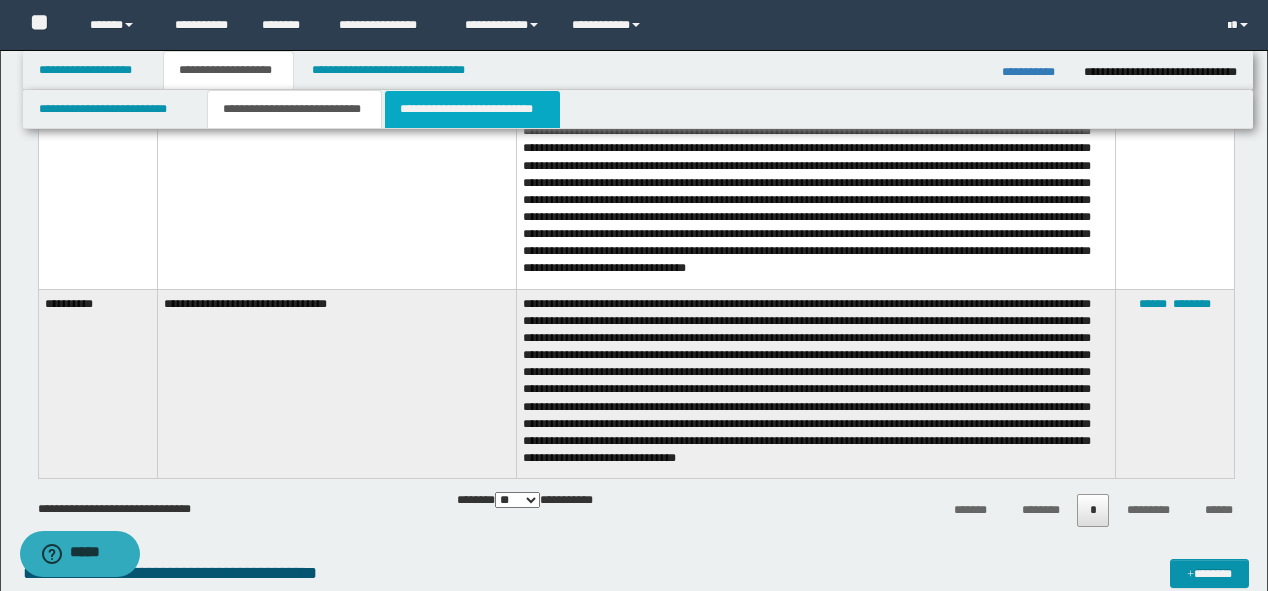 click on "**********" at bounding box center (472, 109) 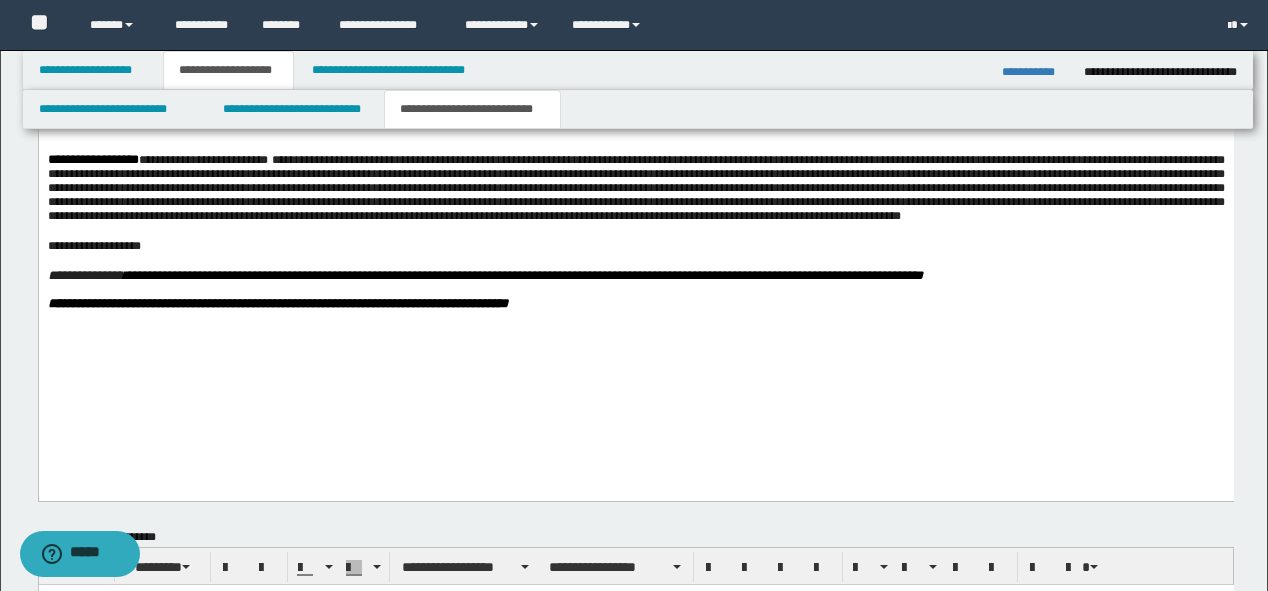 scroll, scrollTop: 1520, scrollLeft: 0, axis: vertical 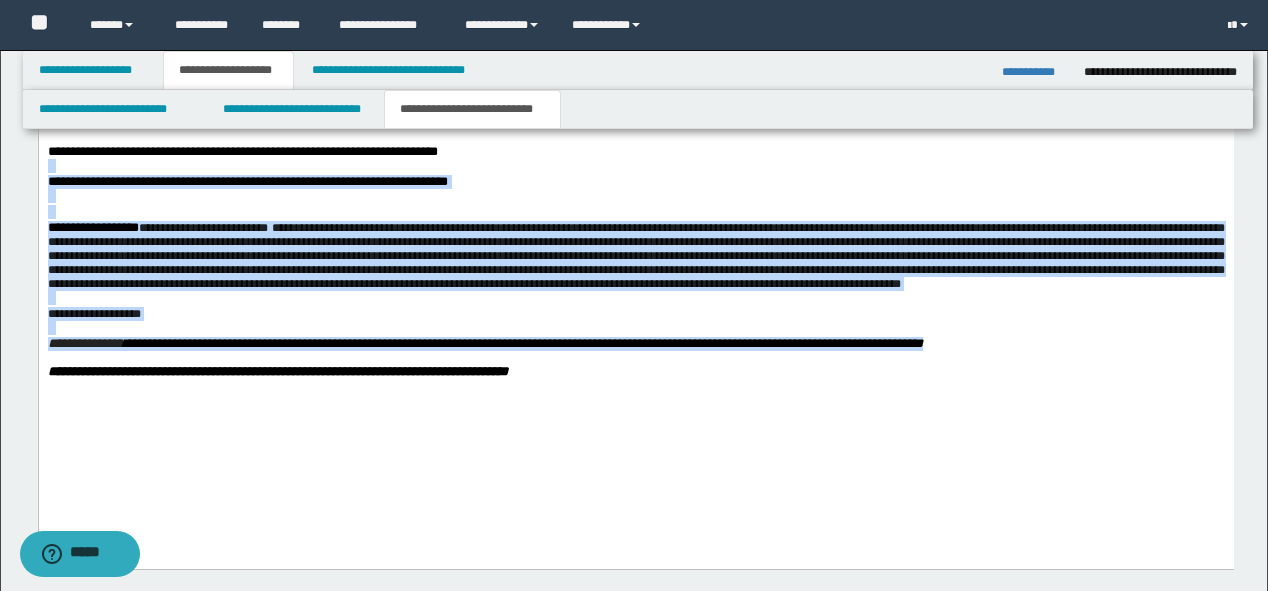 drag, startPoint x: 1047, startPoint y: 424, endPoint x: 35, endPoint y: 208, distance: 1034.7947 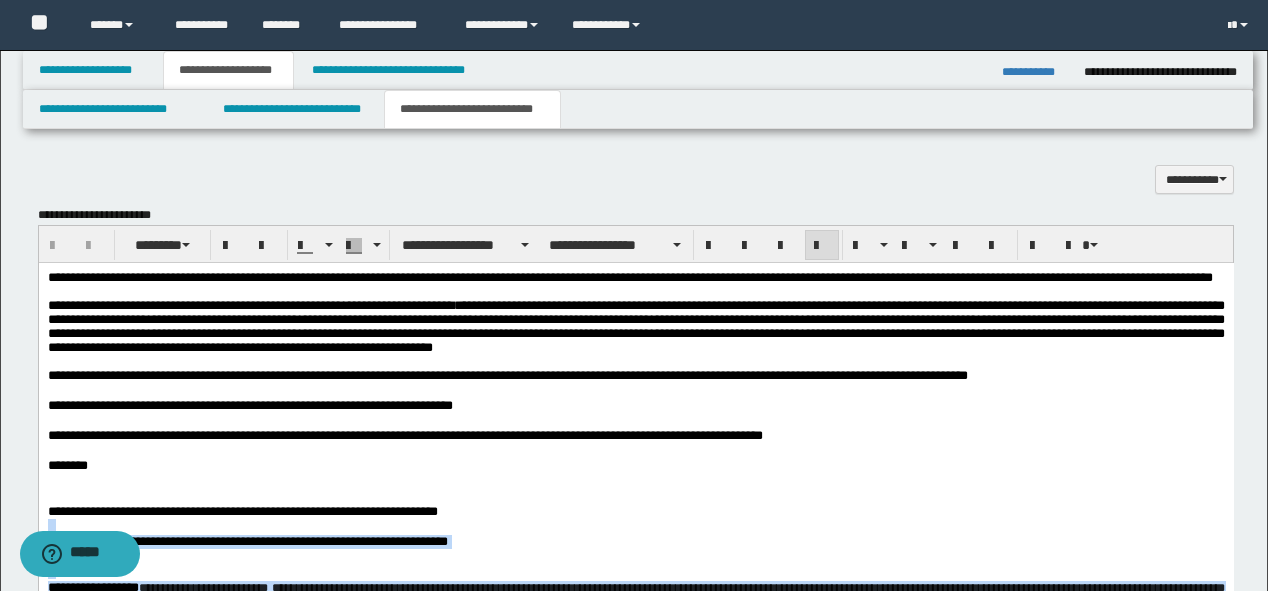 scroll, scrollTop: 960, scrollLeft: 0, axis: vertical 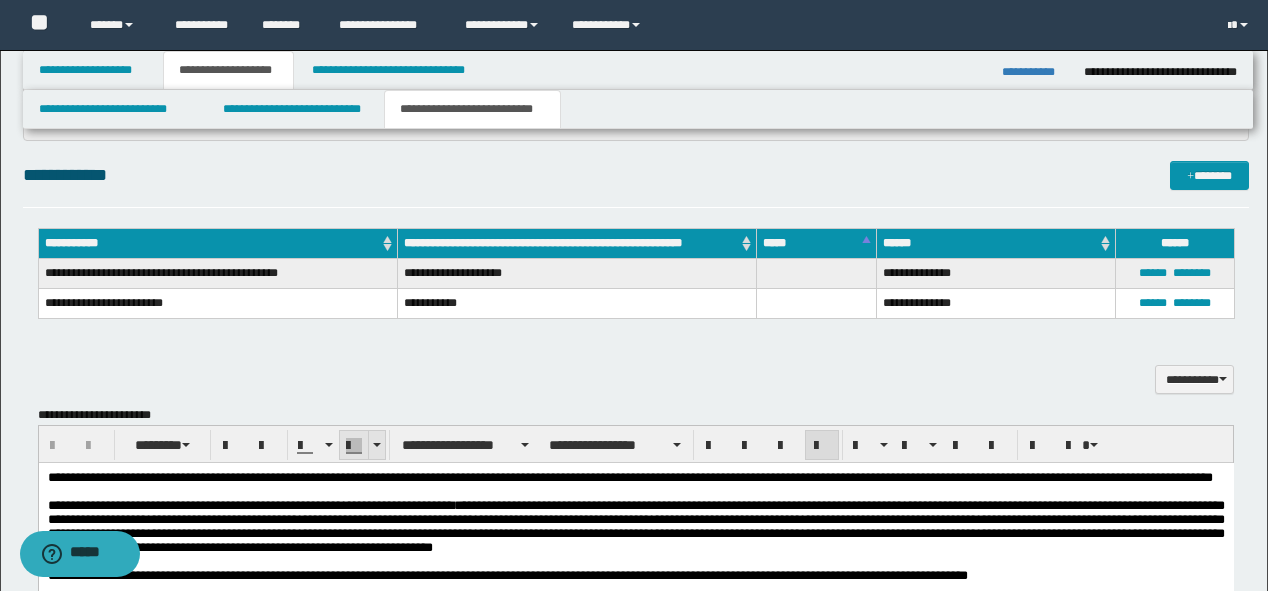 click at bounding box center [376, 445] 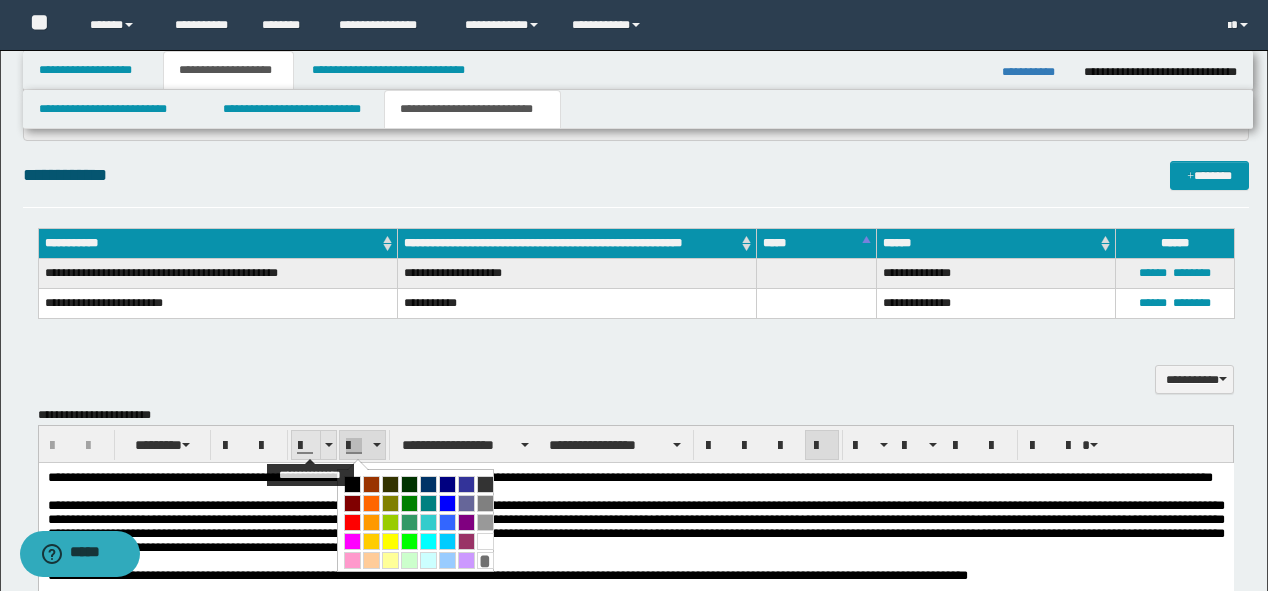 click at bounding box center [328, 445] 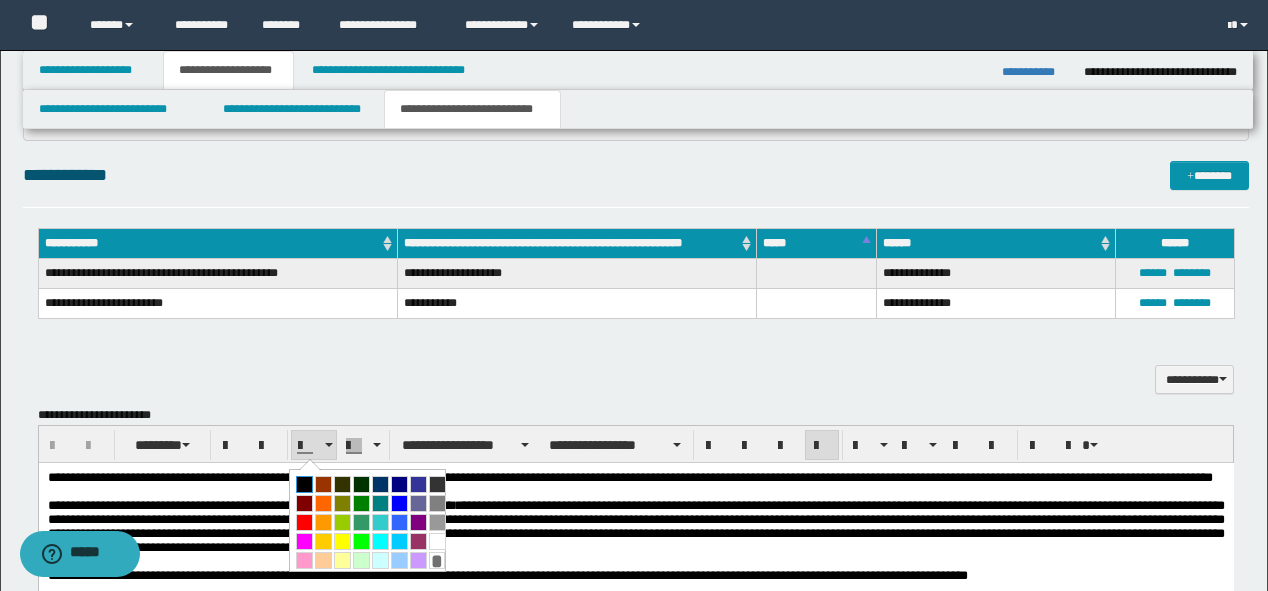 click at bounding box center [304, 484] 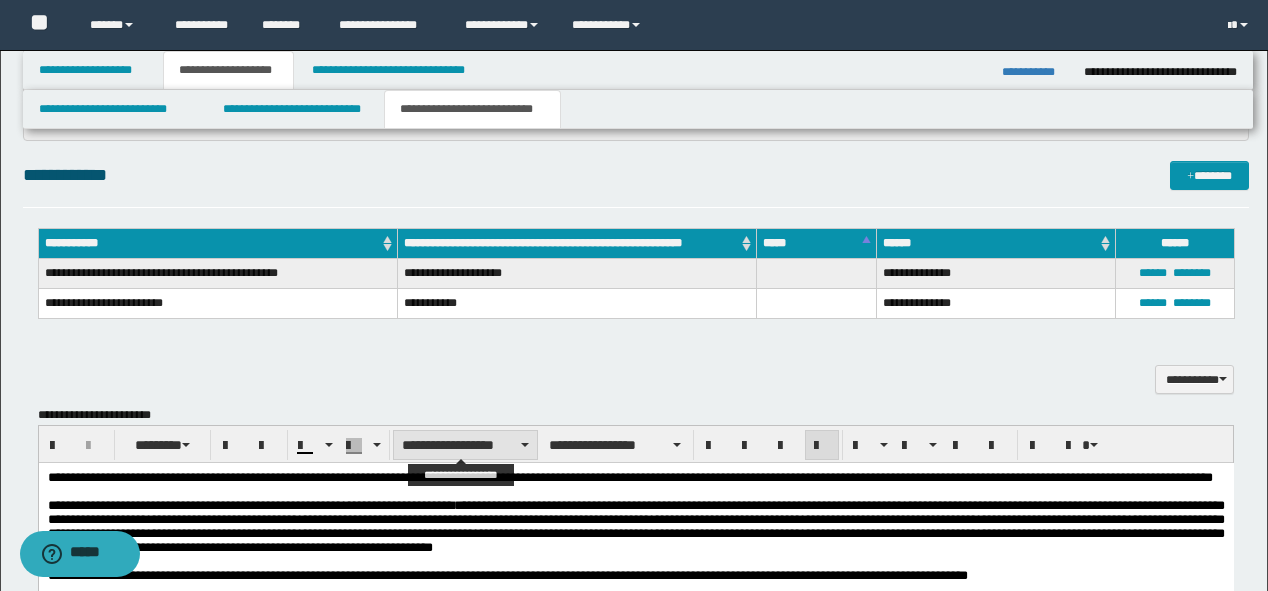 click on "**********" at bounding box center [465, 445] 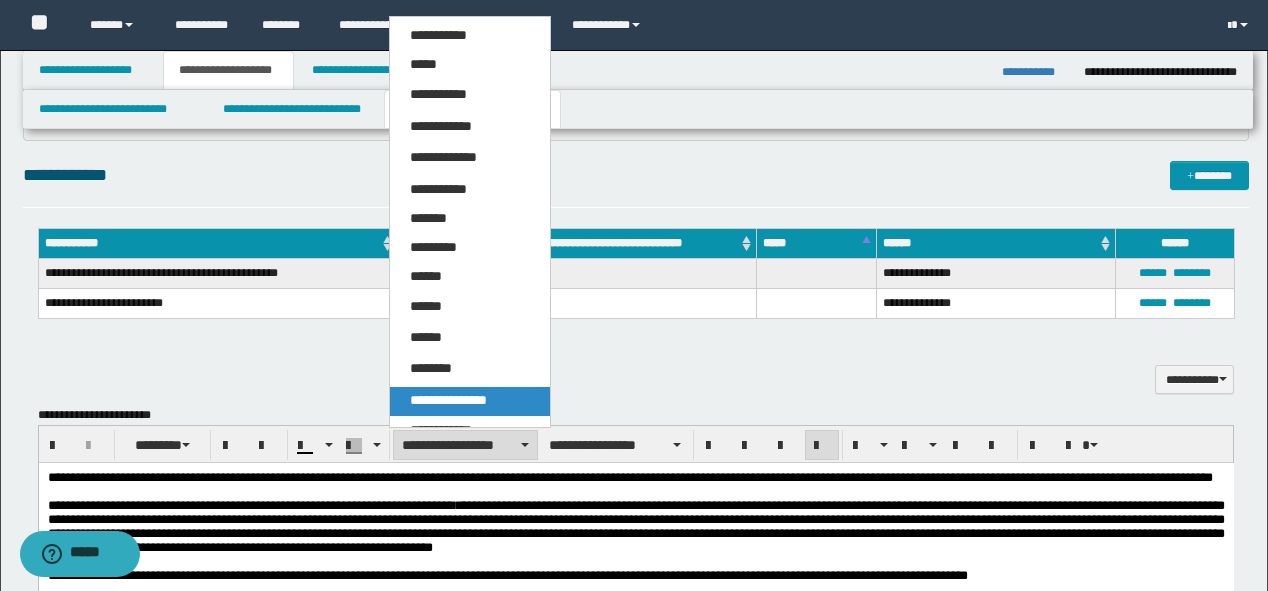 click on "**********" at bounding box center (448, 400) 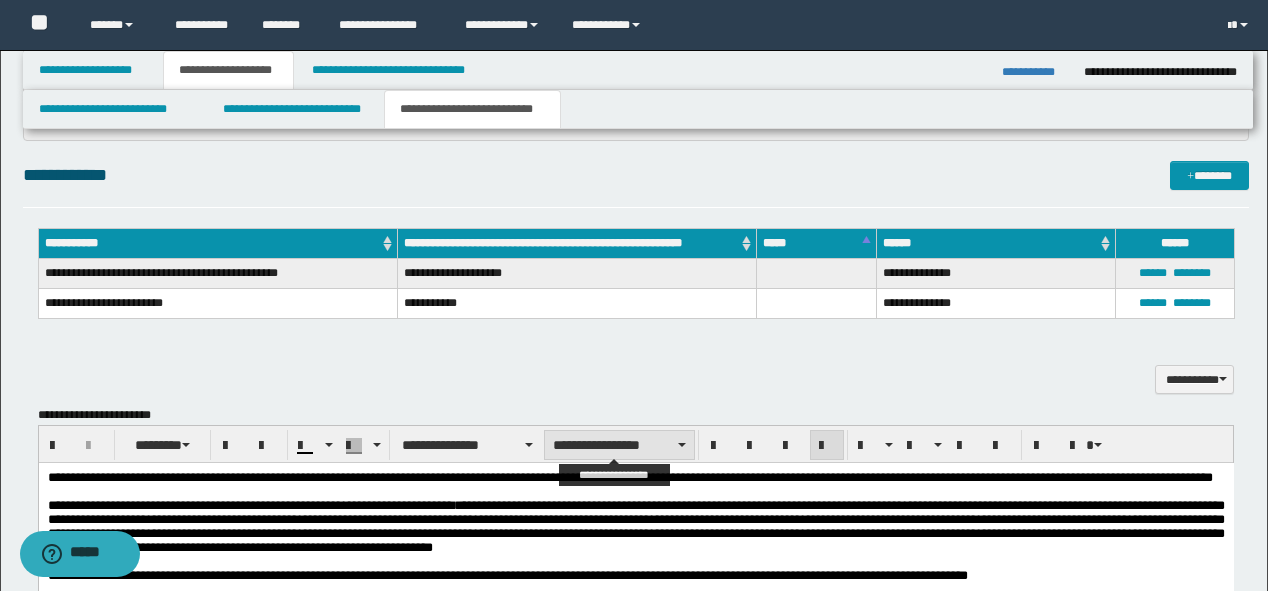 click on "**********" at bounding box center [619, 445] 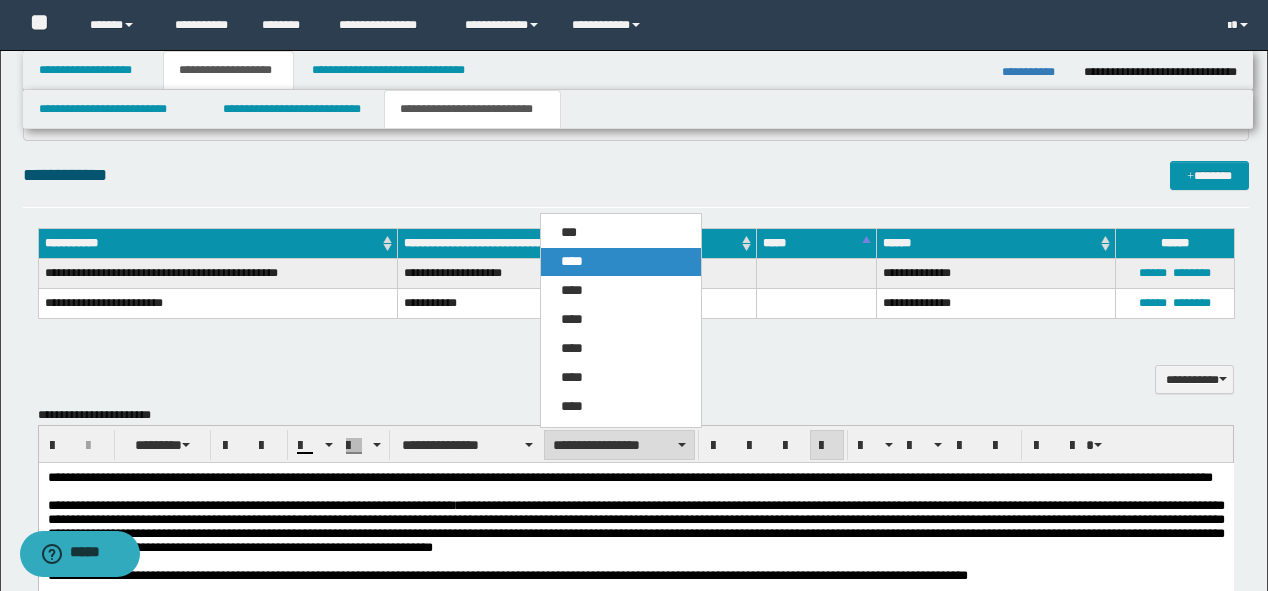 click on "****" at bounding box center [572, 261] 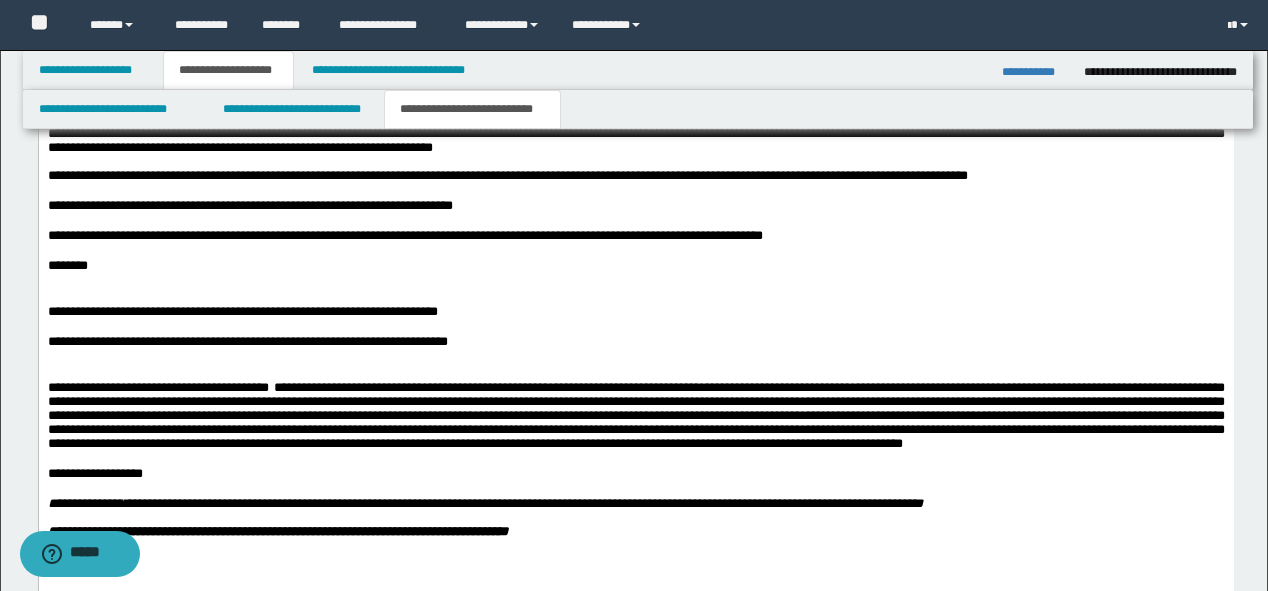 click at bounding box center (635, 281) 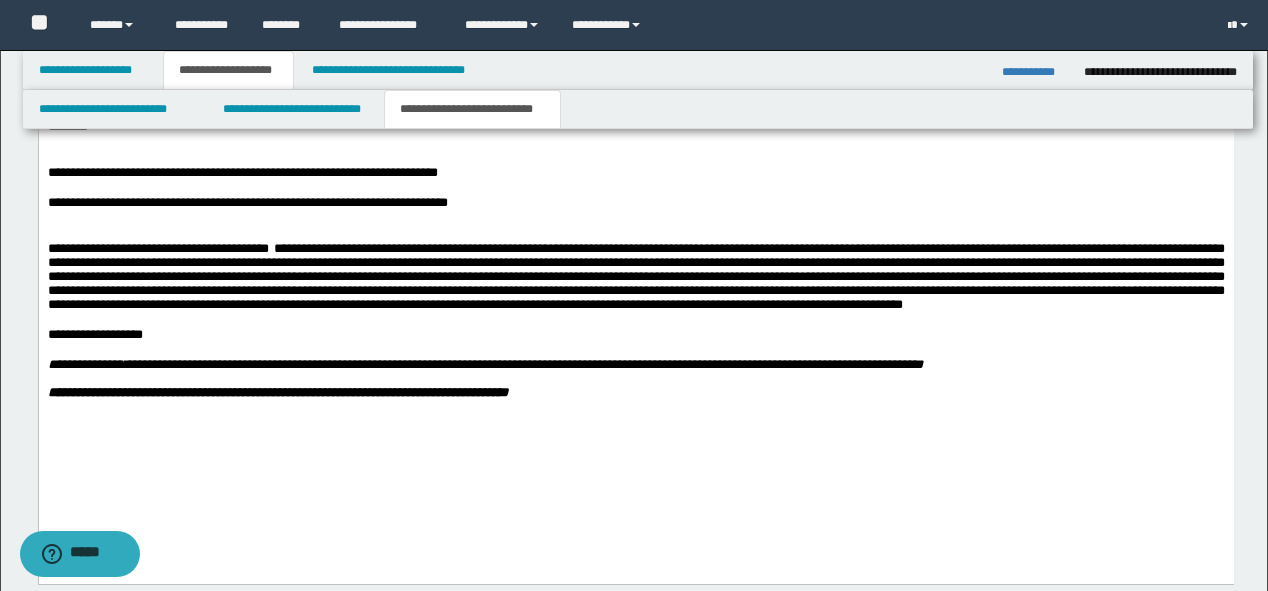 scroll, scrollTop: 1520, scrollLeft: 0, axis: vertical 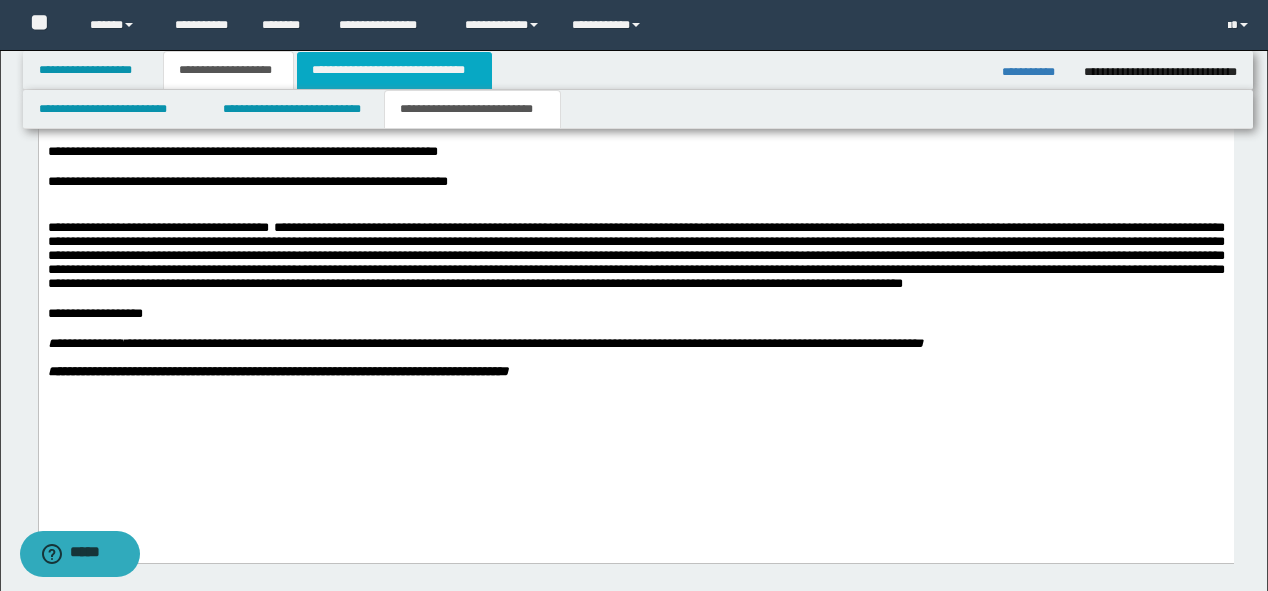 click on "**********" at bounding box center (394, 70) 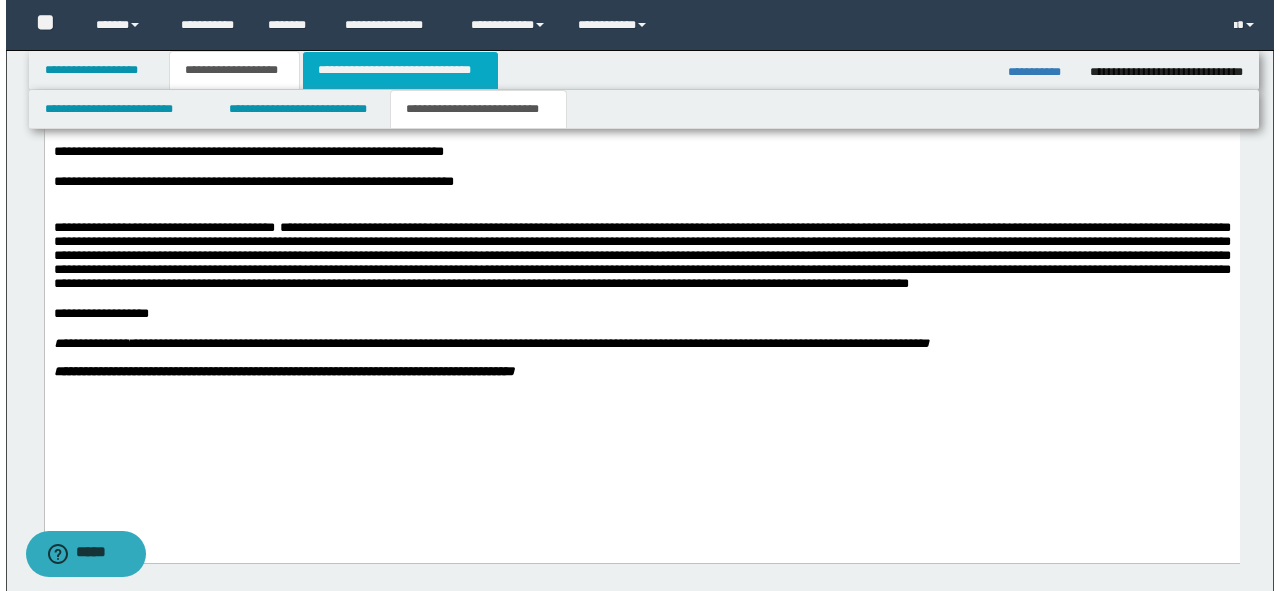 scroll, scrollTop: 0, scrollLeft: 0, axis: both 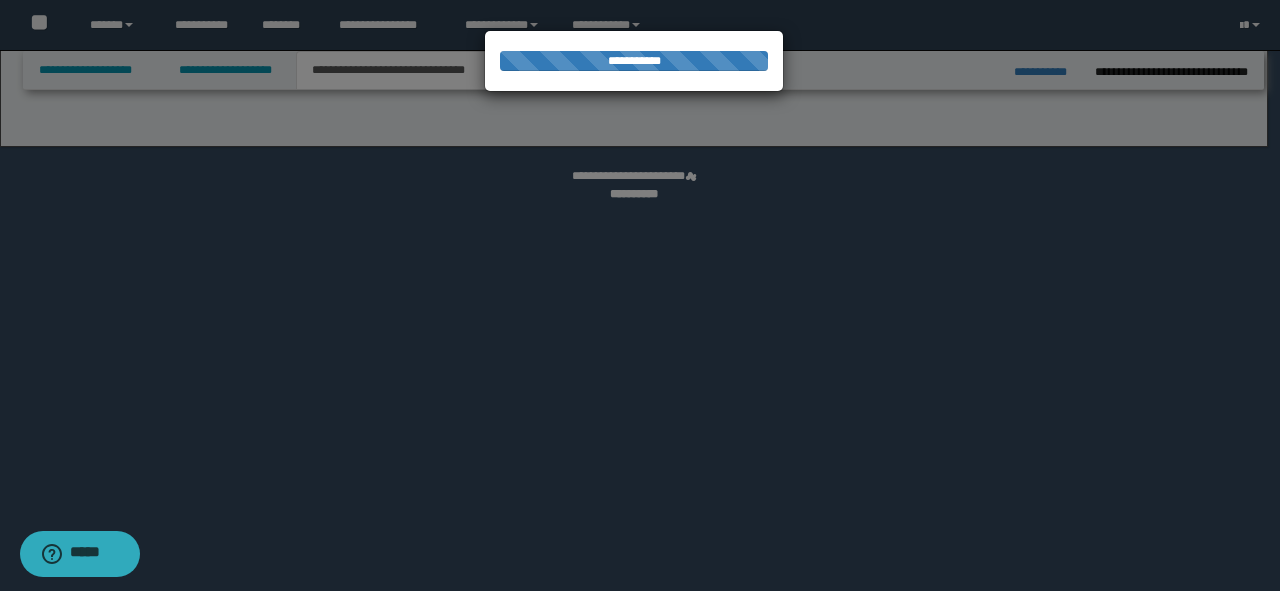 select on "*" 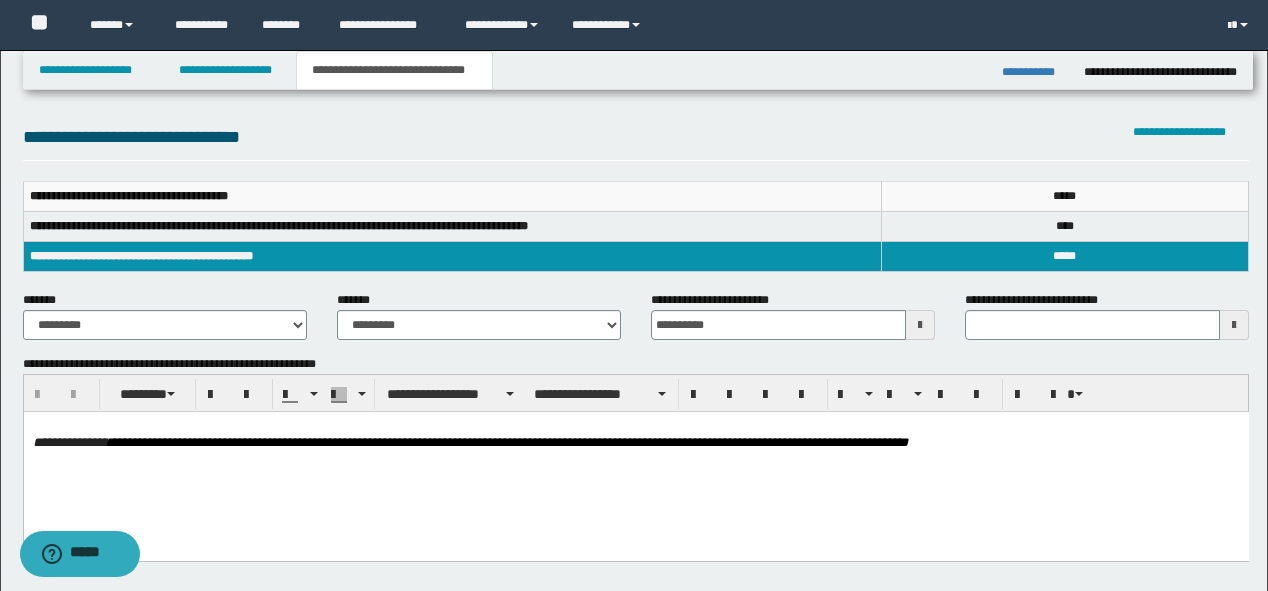scroll, scrollTop: 240, scrollLeft: 0, axis: vertical 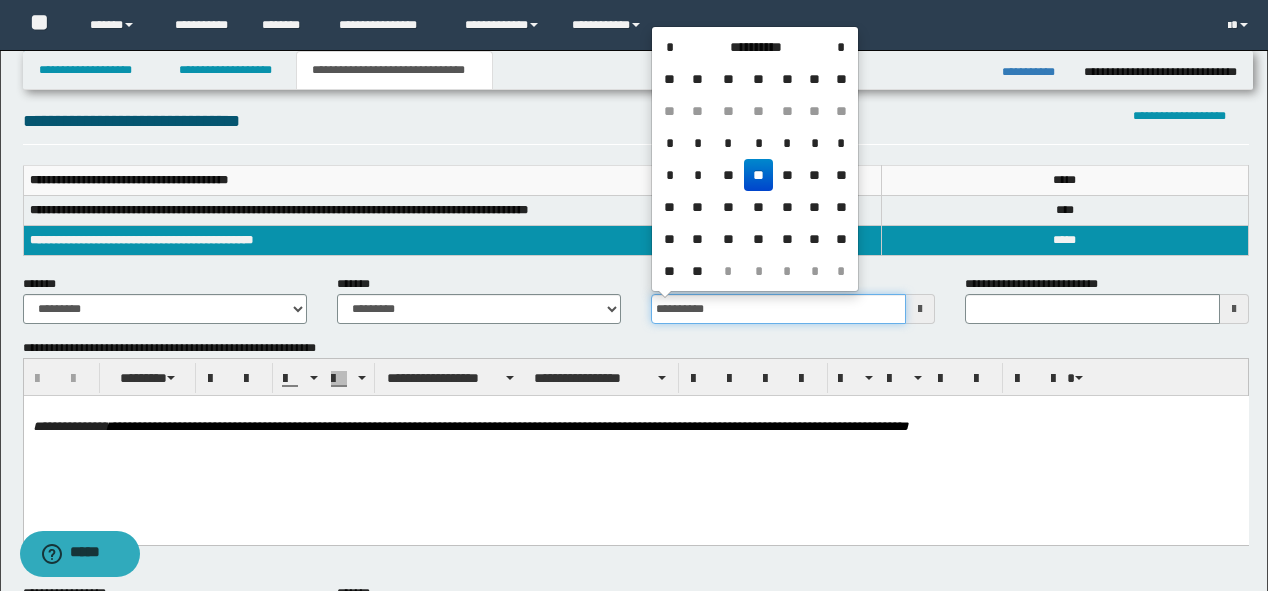drag, startPoint x: 727, startPoint y: 310, endPoint x: 551, endPoint y: 306, distance: 176.04546 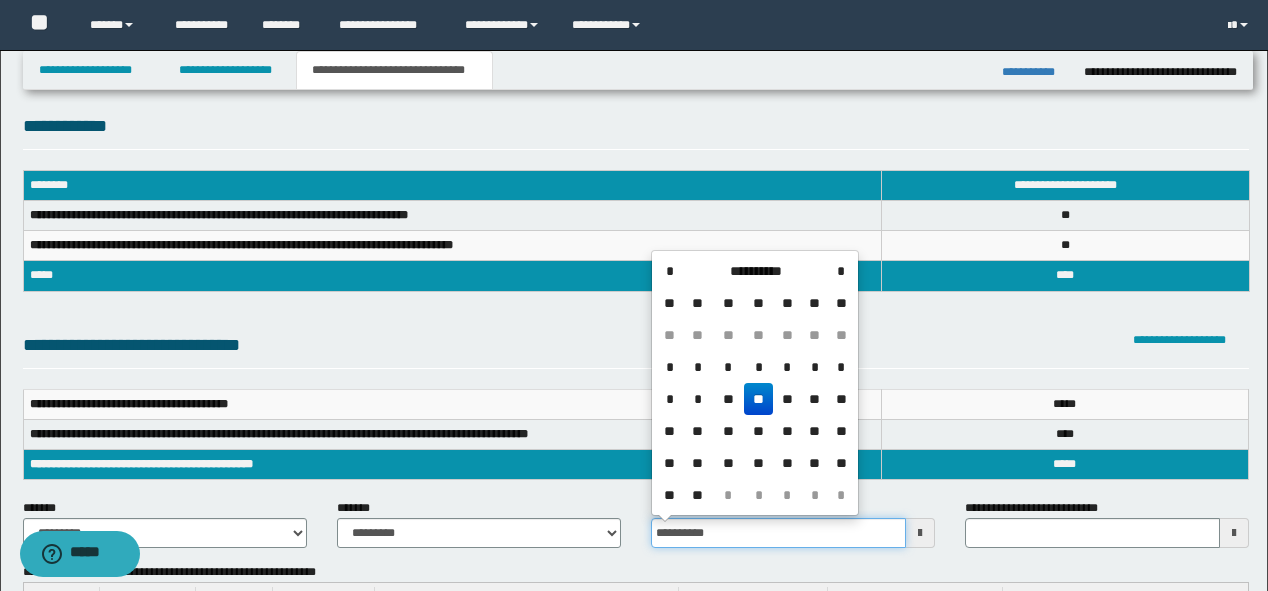 scroll, scrollTop: 0, scrollLeft: 0, axis: both 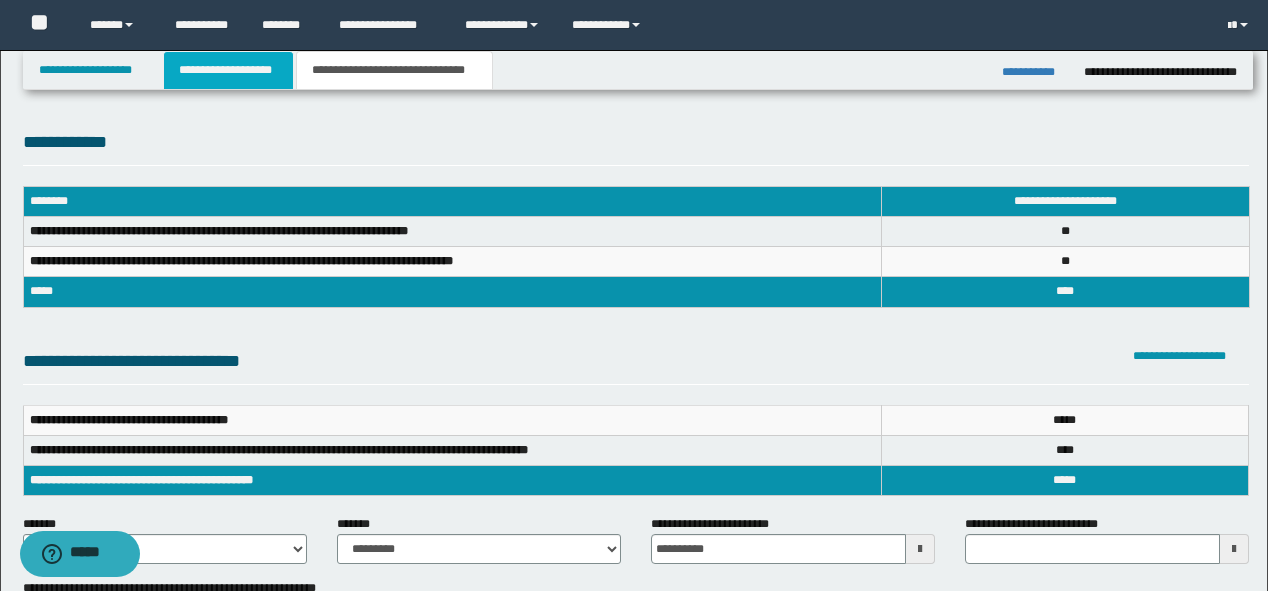 click on "**********" at bounding box center (228, 70) 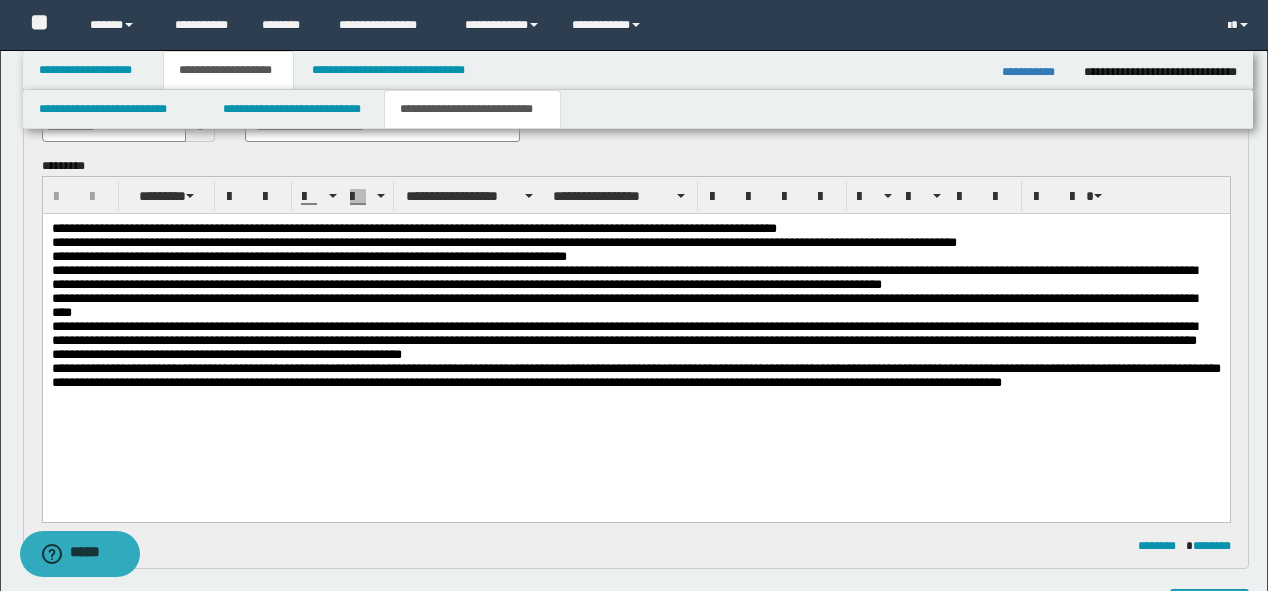 scroll, scrollTop: 560, scrollLeft: 0, axis: vertical 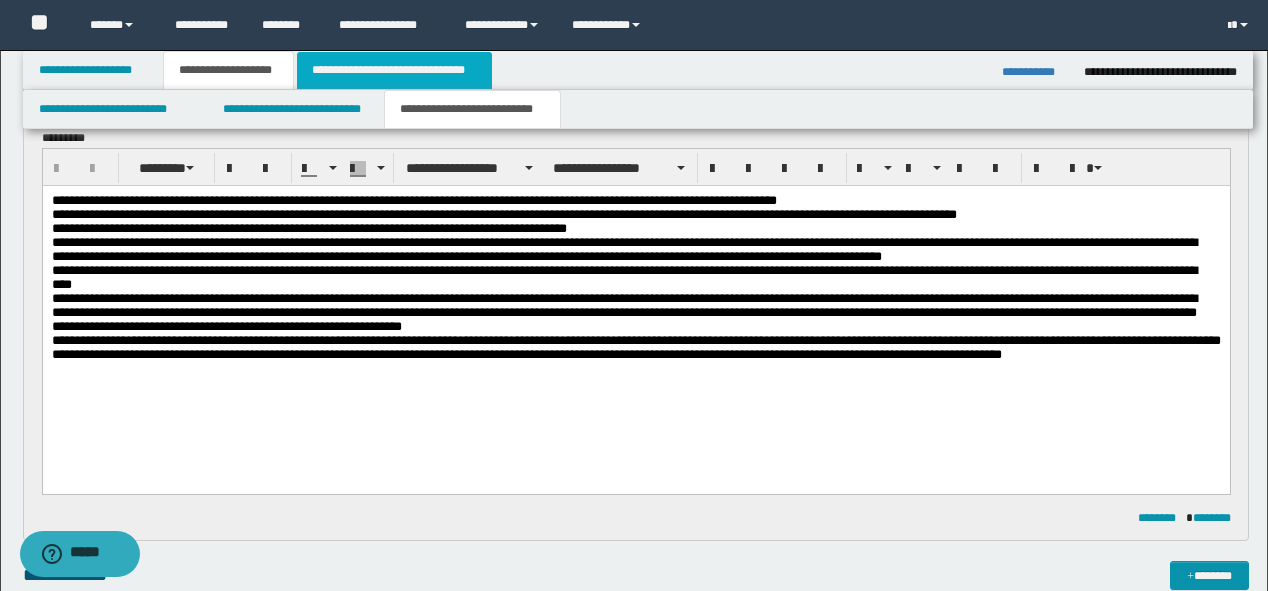 click on "**********" at bounding box center (394, 70) 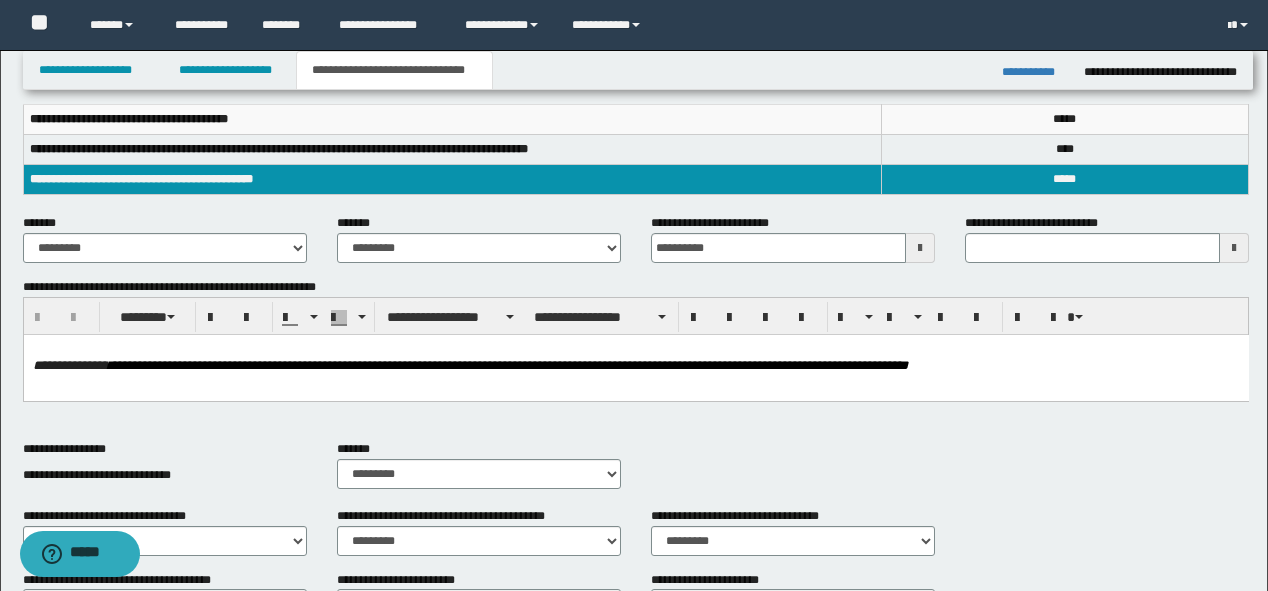 scroll, scrollTop: 208, scrollLeft: 0, axis: vertical 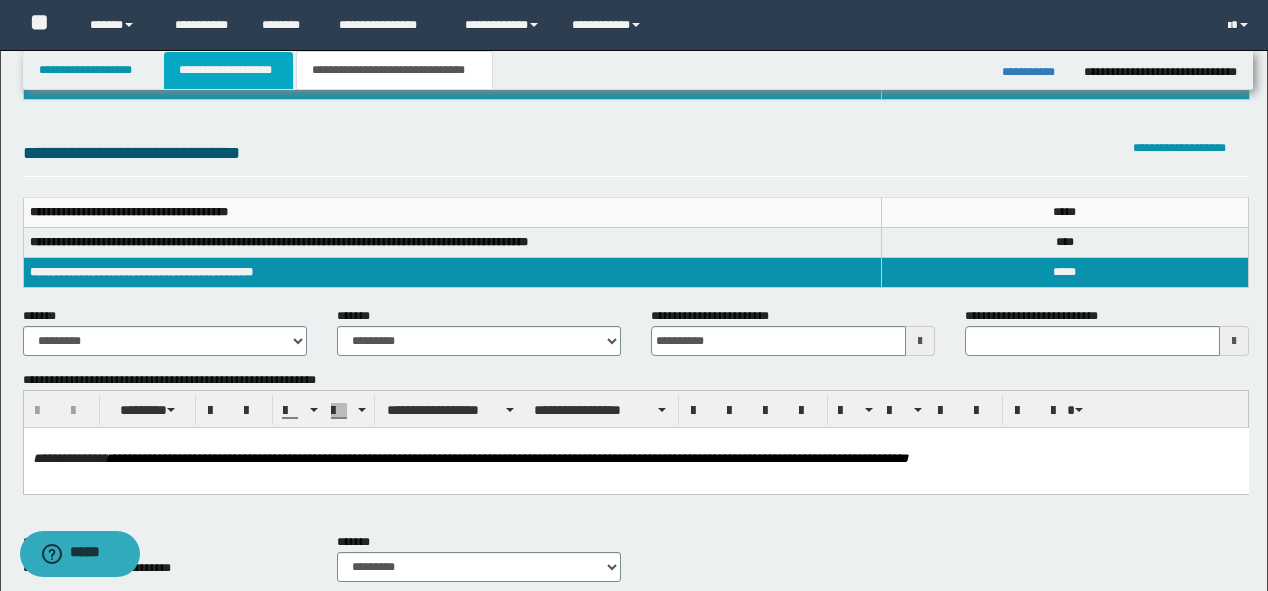 click on "**********" at bounding box center (228, 70) 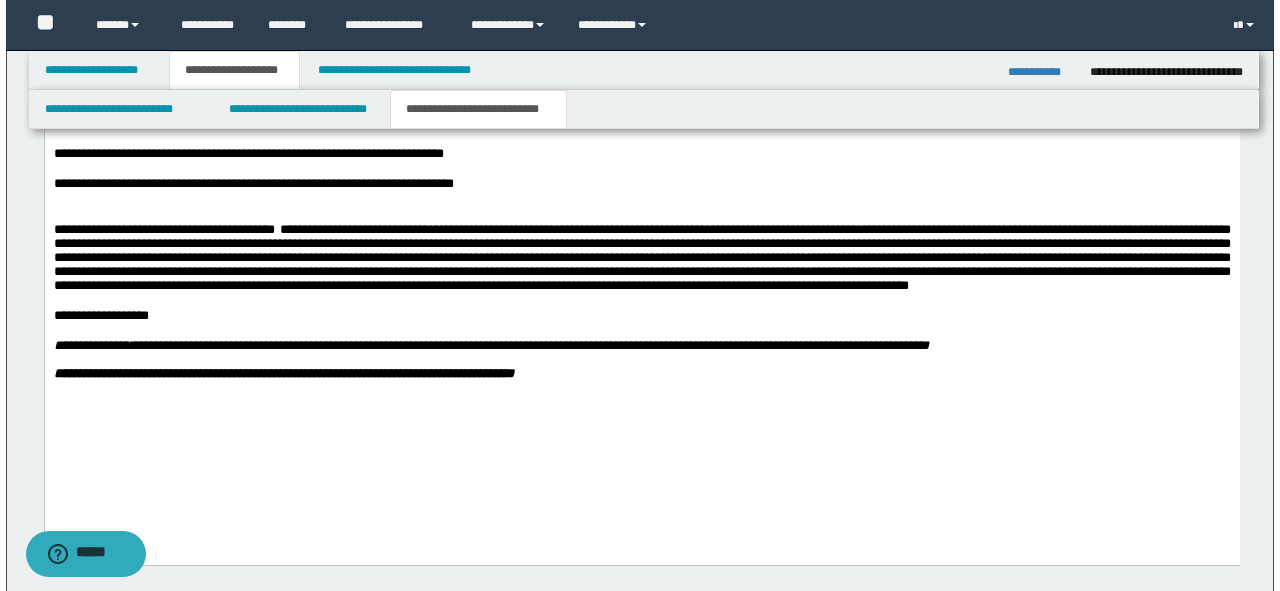 scroll, scrollTop: 1520, scrollLeft: 0, axis: vertical 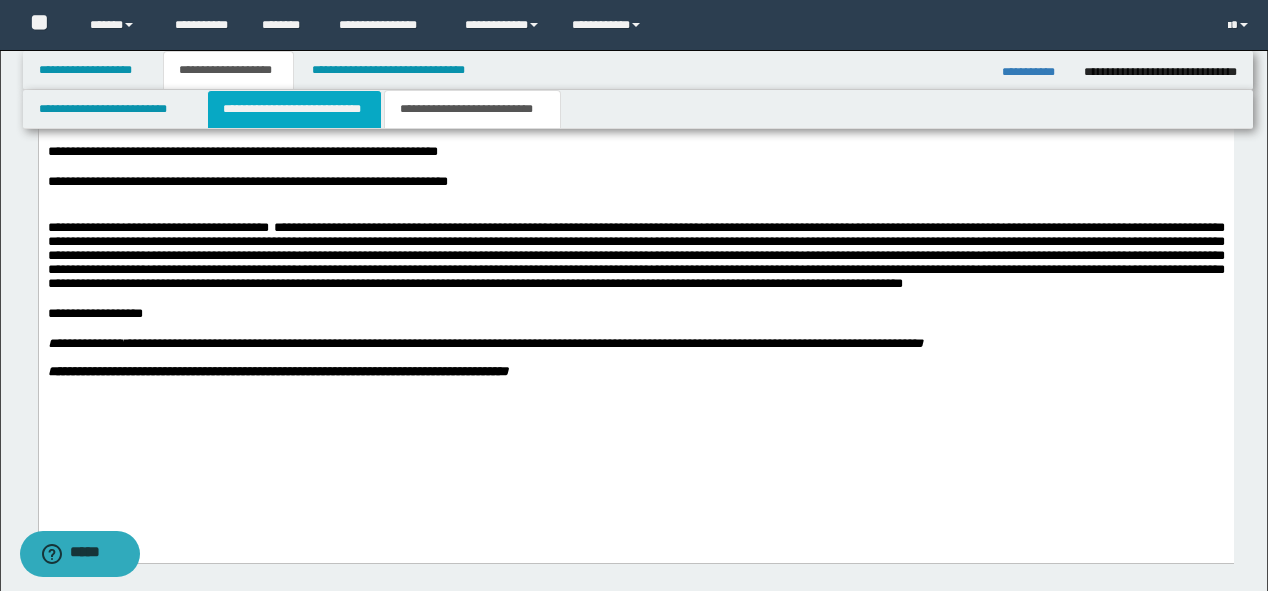 click on "**********" at bounding box center (294, 109) 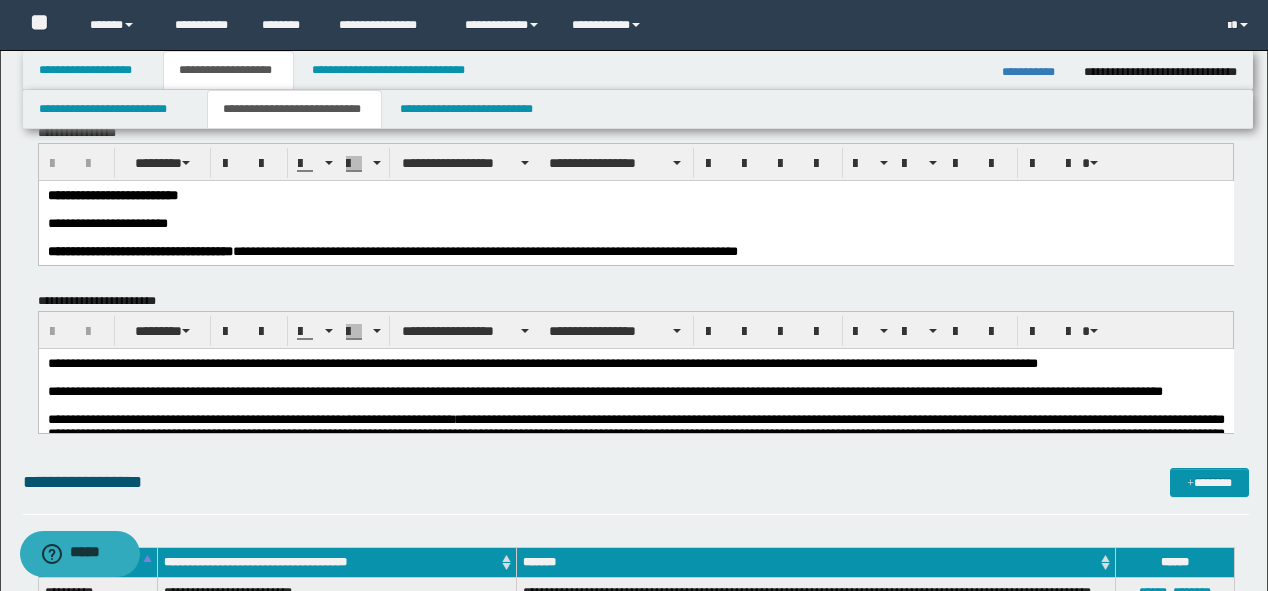 scroll, scrollTop: 0, scrollLeft: 0, axis: both 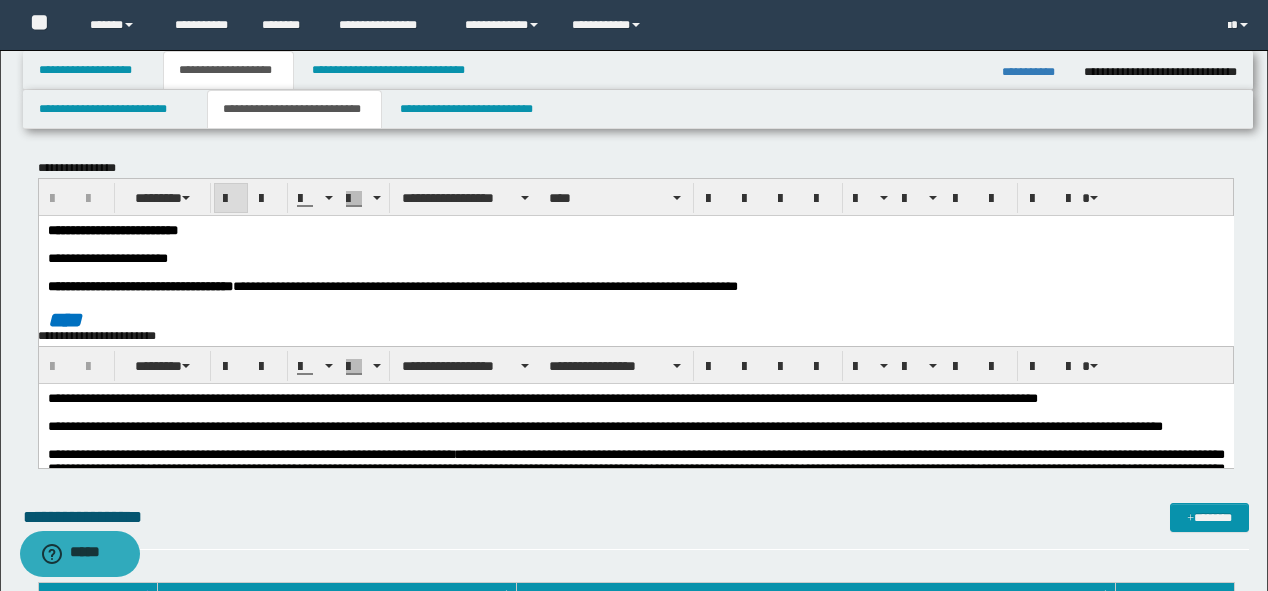 click at bounding box center (635, 244) 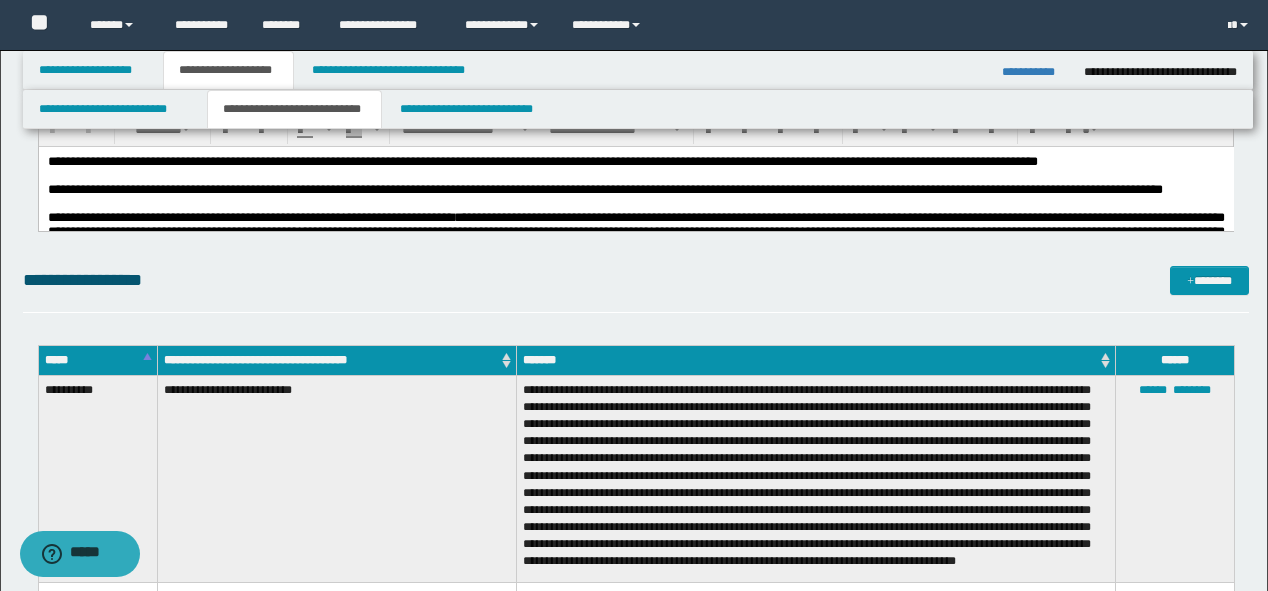 scroll, scrollTop: 400, scrollLeft: 0, axis: vertical 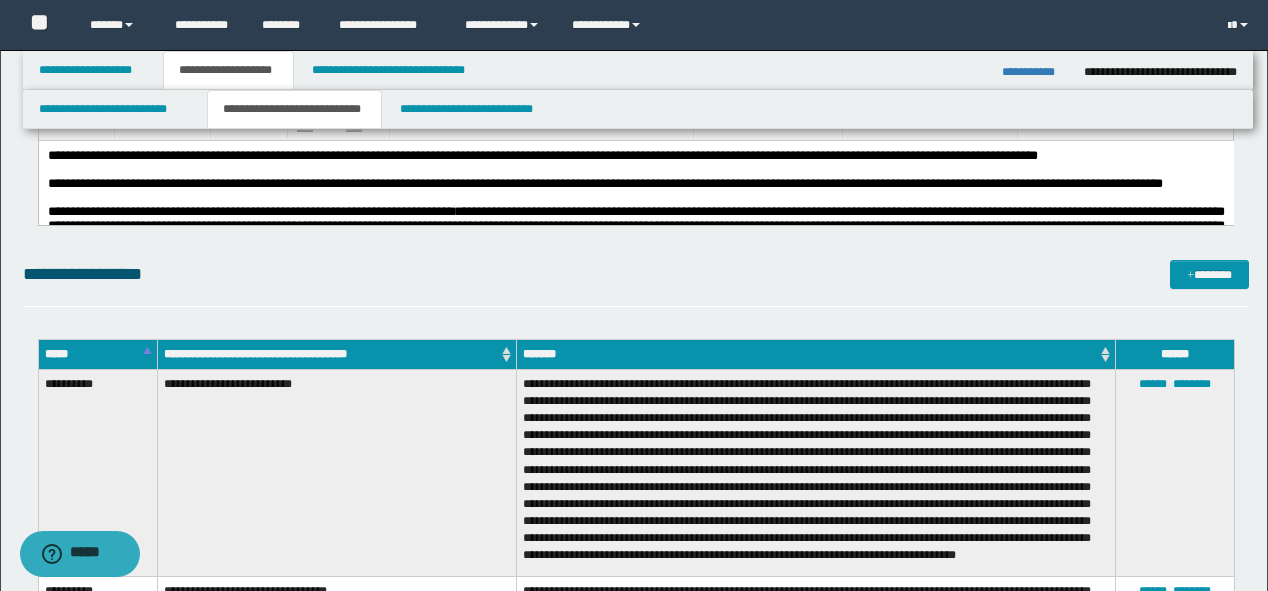 click on "**********" at bounding box center (659, 183) 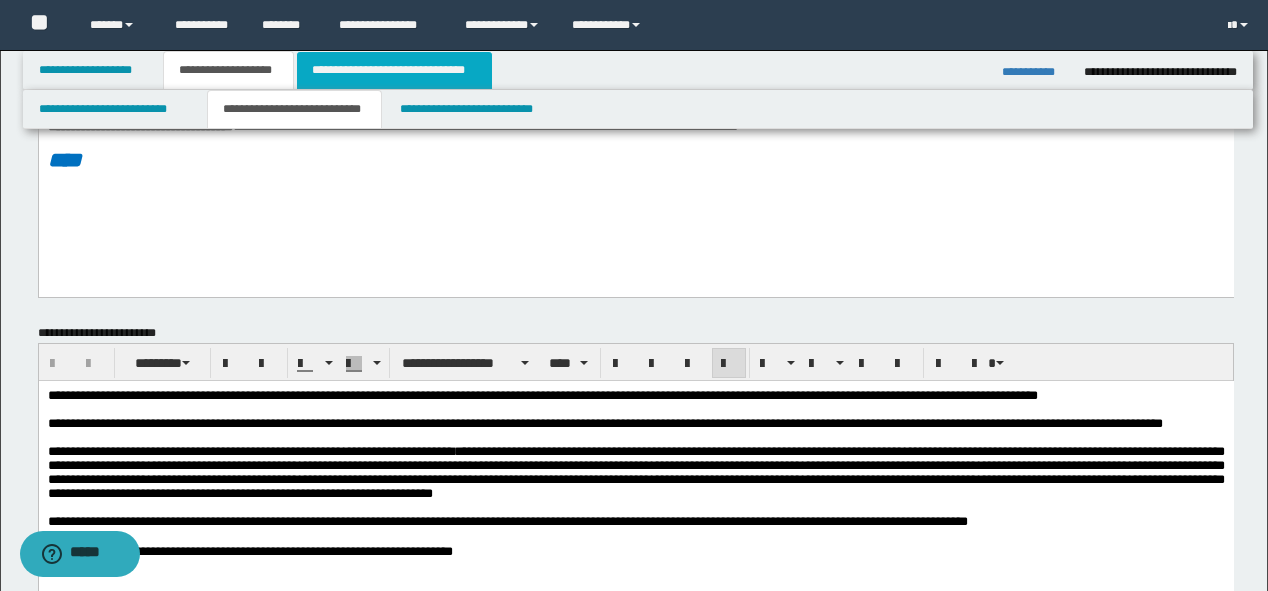click on "**********" at bounding box center [394, 70] 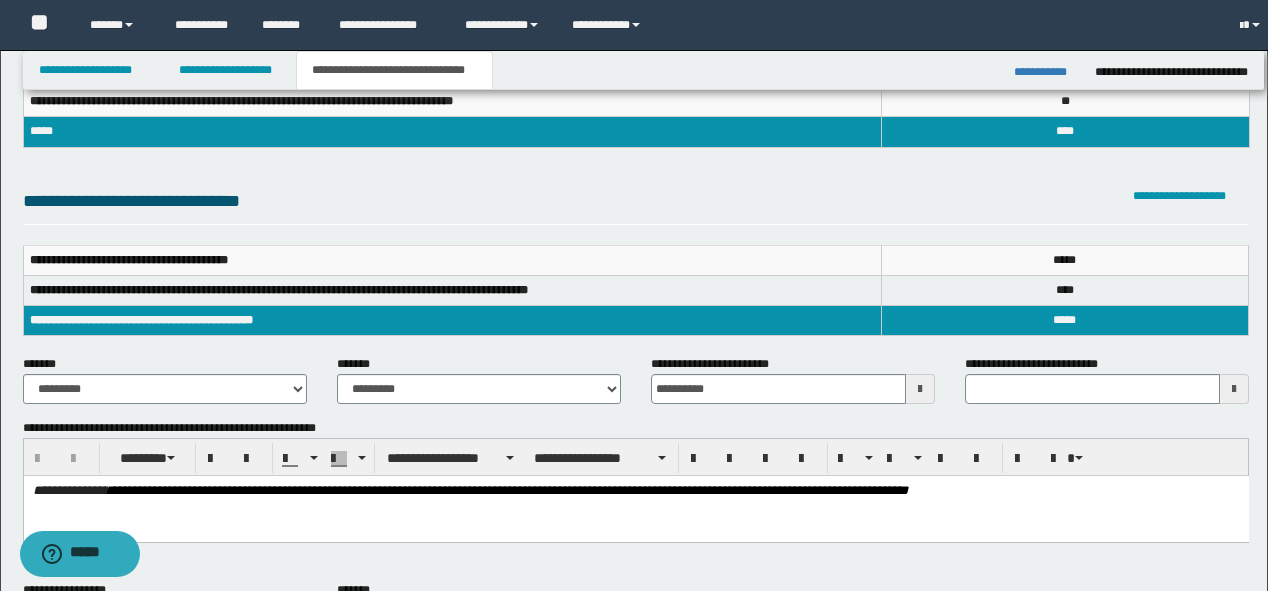 scroll, scrollTop: 128, scrollLeft: 0, axis: vertical 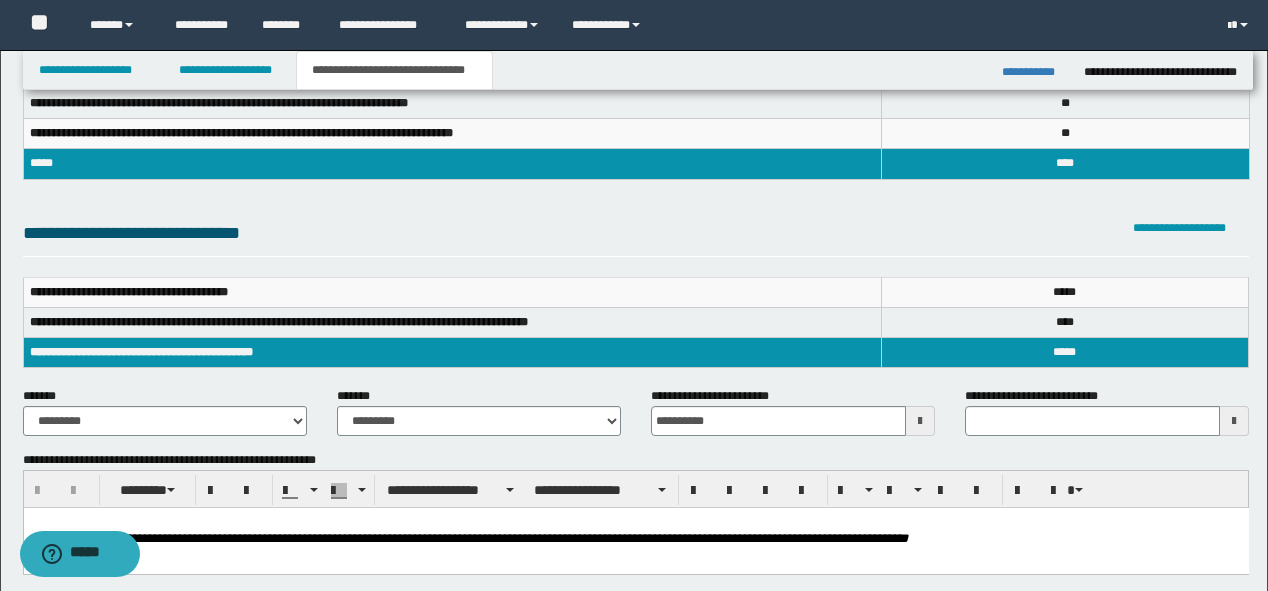 type 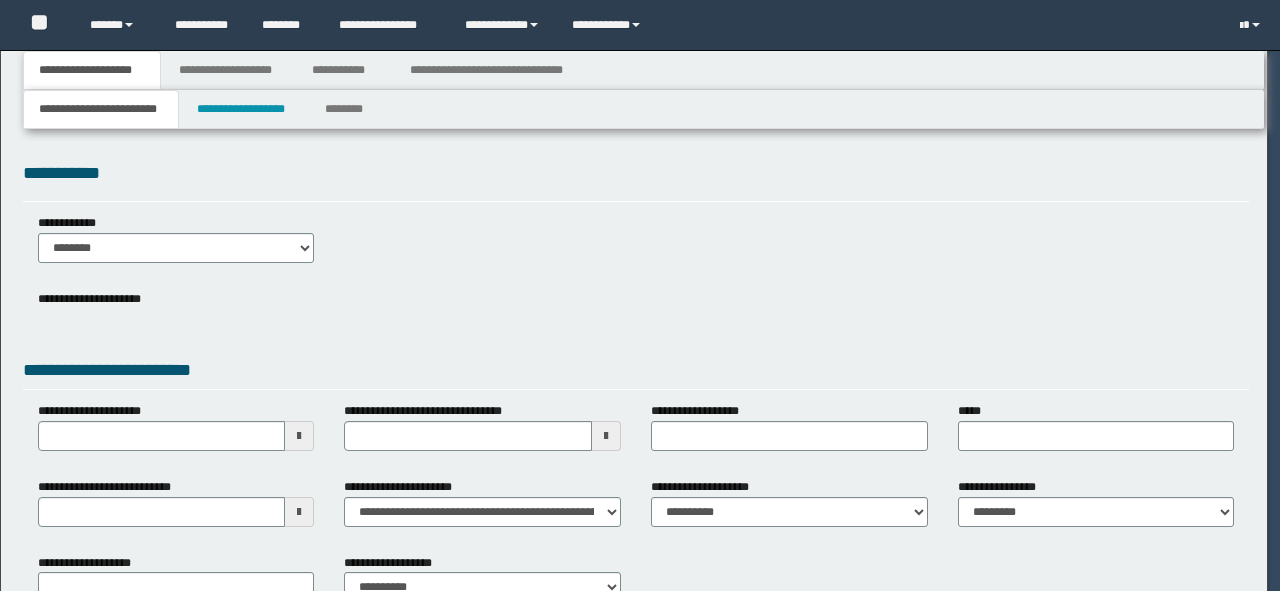 scroll, scrollTop: 0, scrollLeft: 0, axis: both 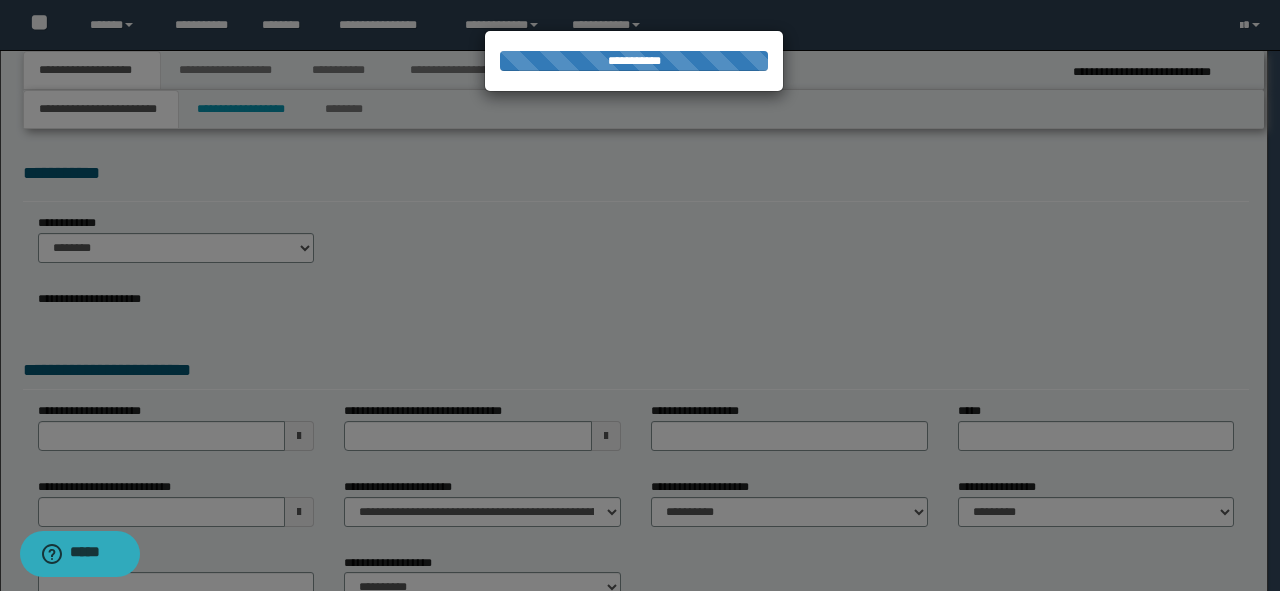 type on "**********" 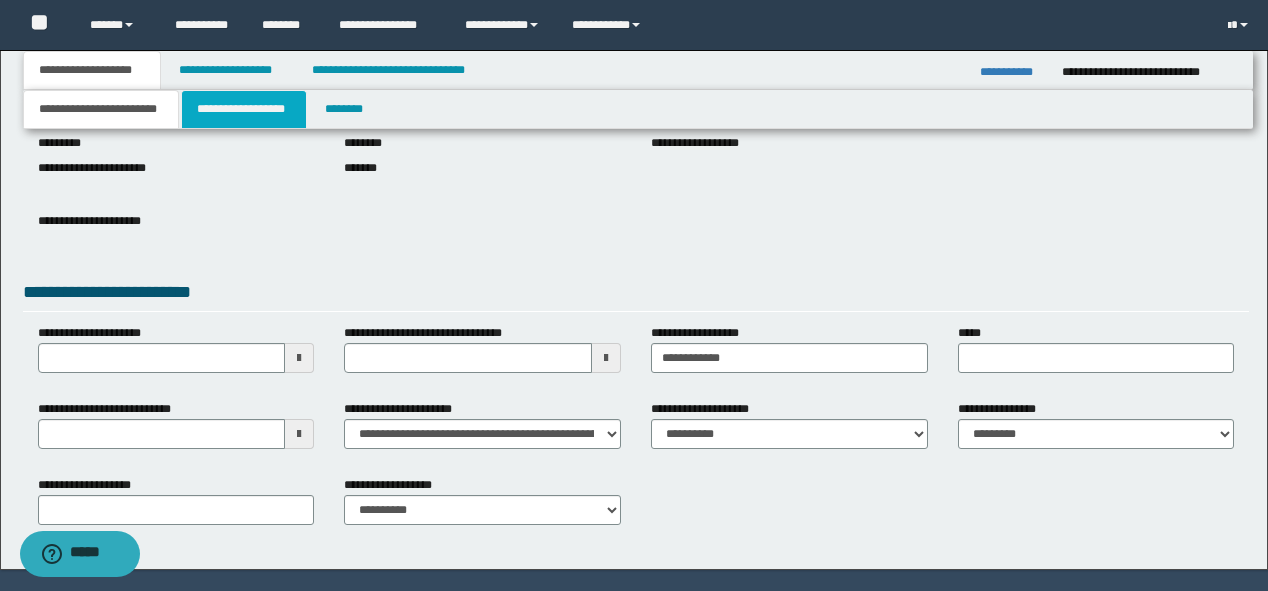 scroll, scrollTop: 240, scrollLeft: 0, axis: vertical 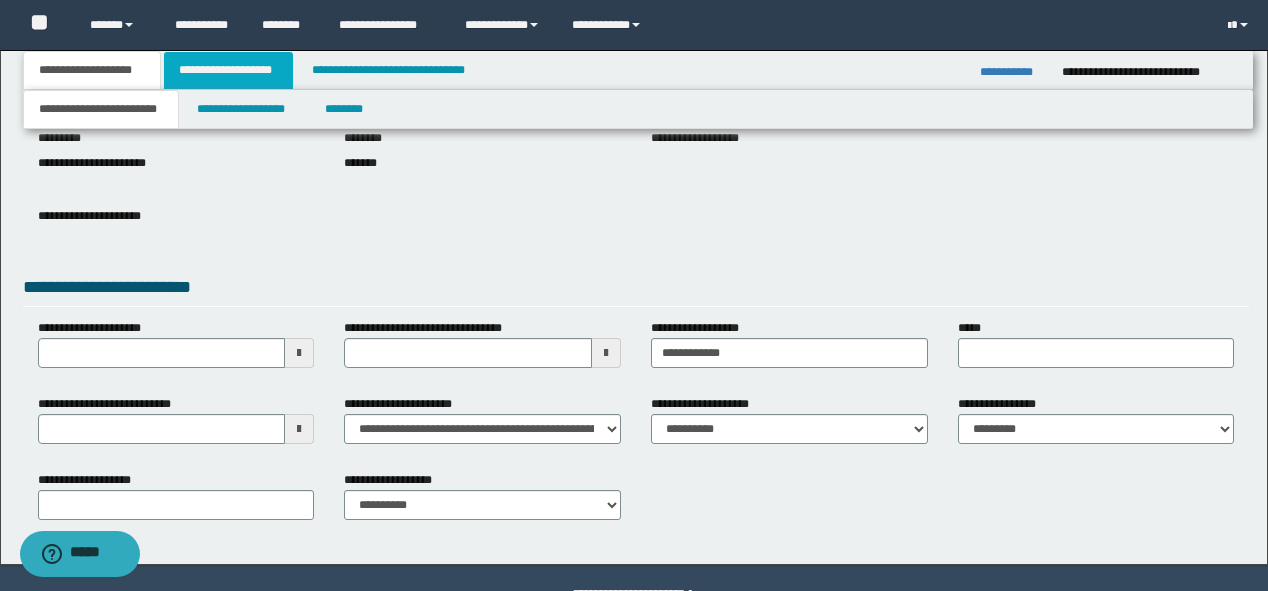 click on "**********" at bounding box center (228, 70) 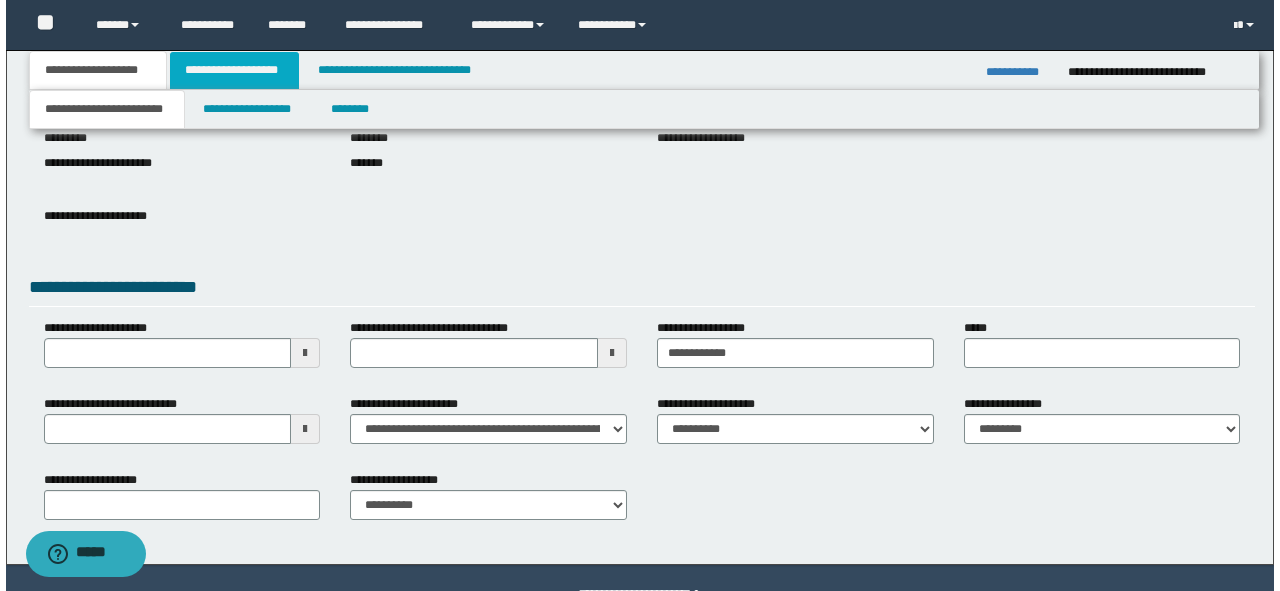 scroll, scrollTop: 0, scrollLeft: 0, axis: both 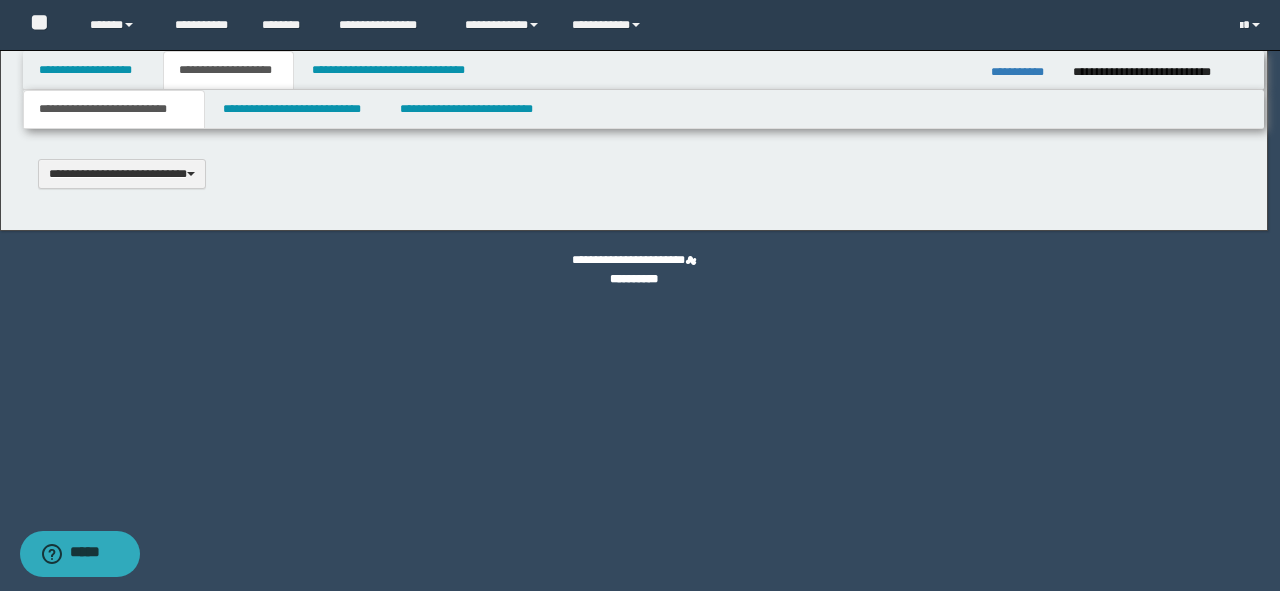 type 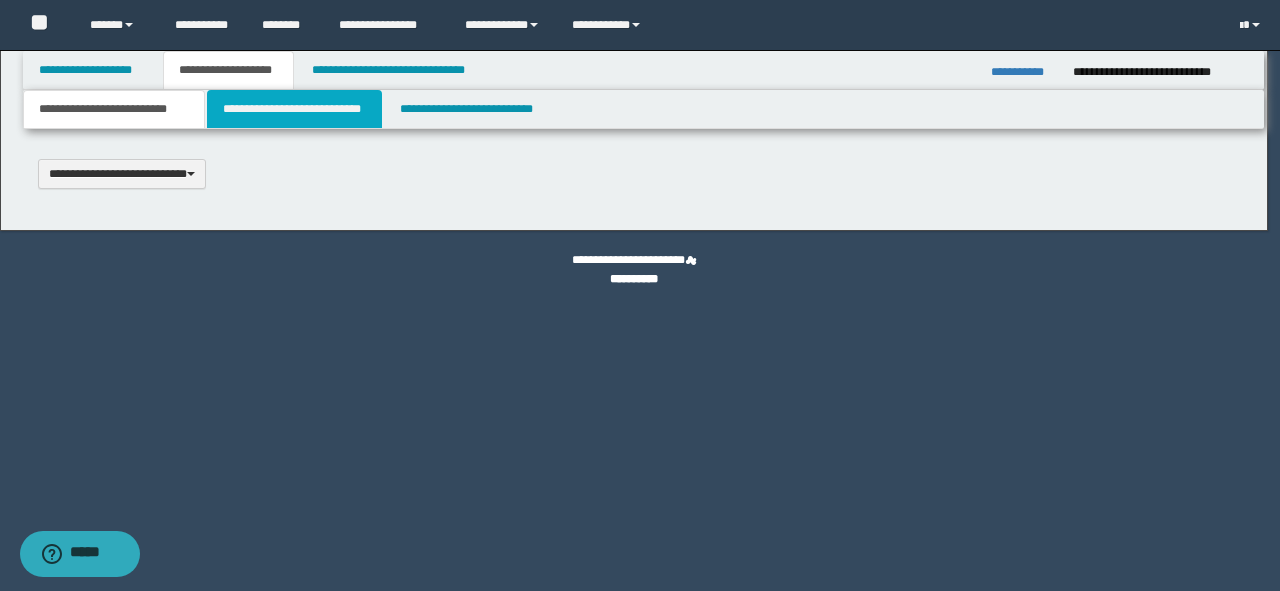 scroll, scrollTop: 0, scrollLeft: 0, axis: both 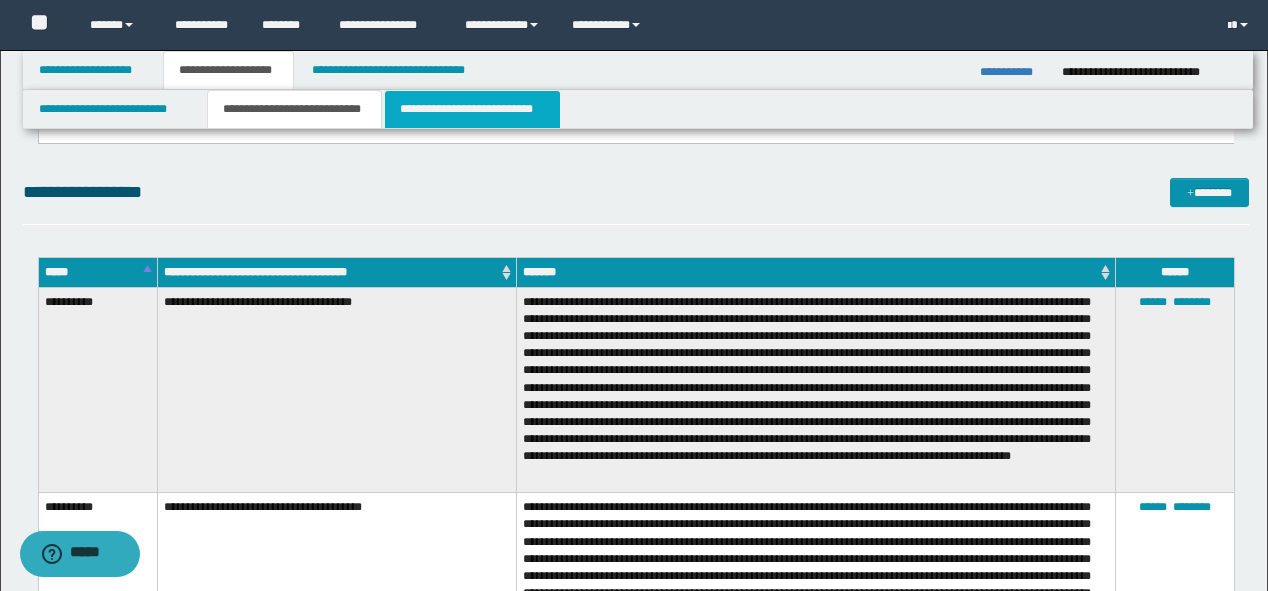 click on "**********" at bounding box center [472, 109] 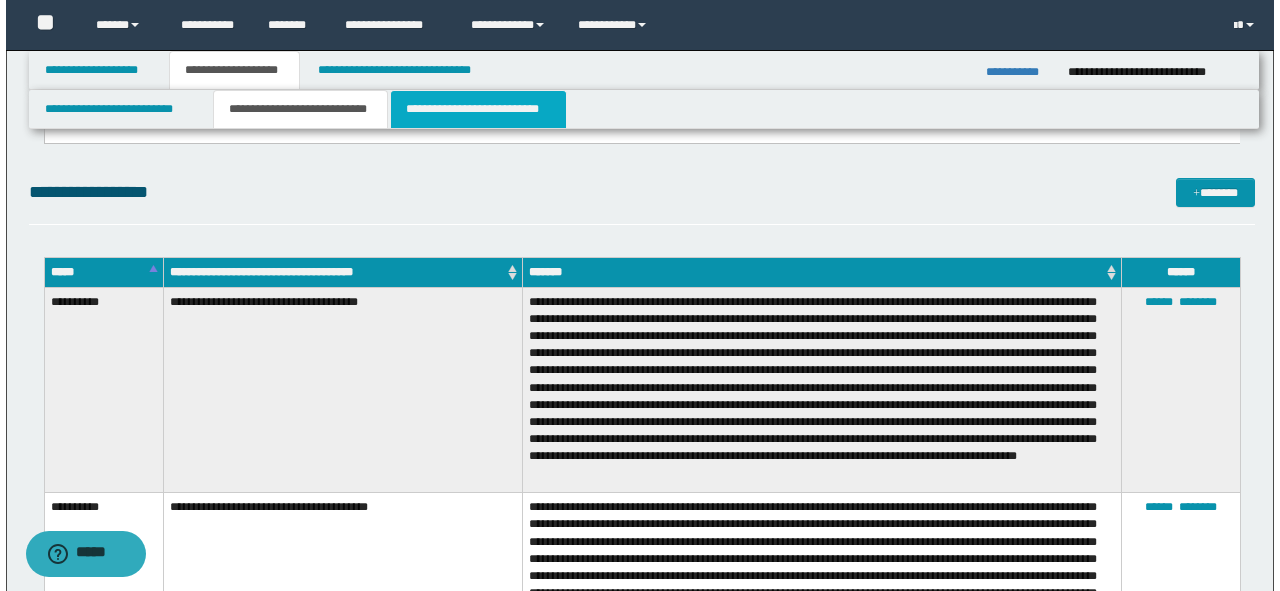 scroll, scrollTop: 0, scrollLeft: 0, axis: both 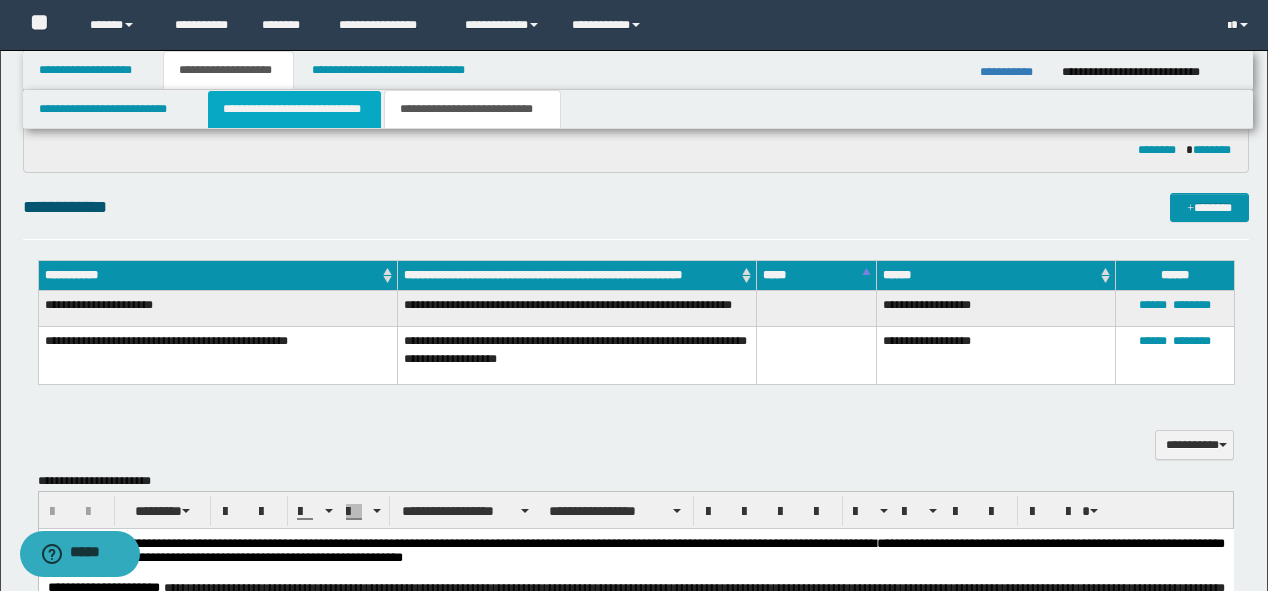 click on "**********" at bounding box center (294, 109) 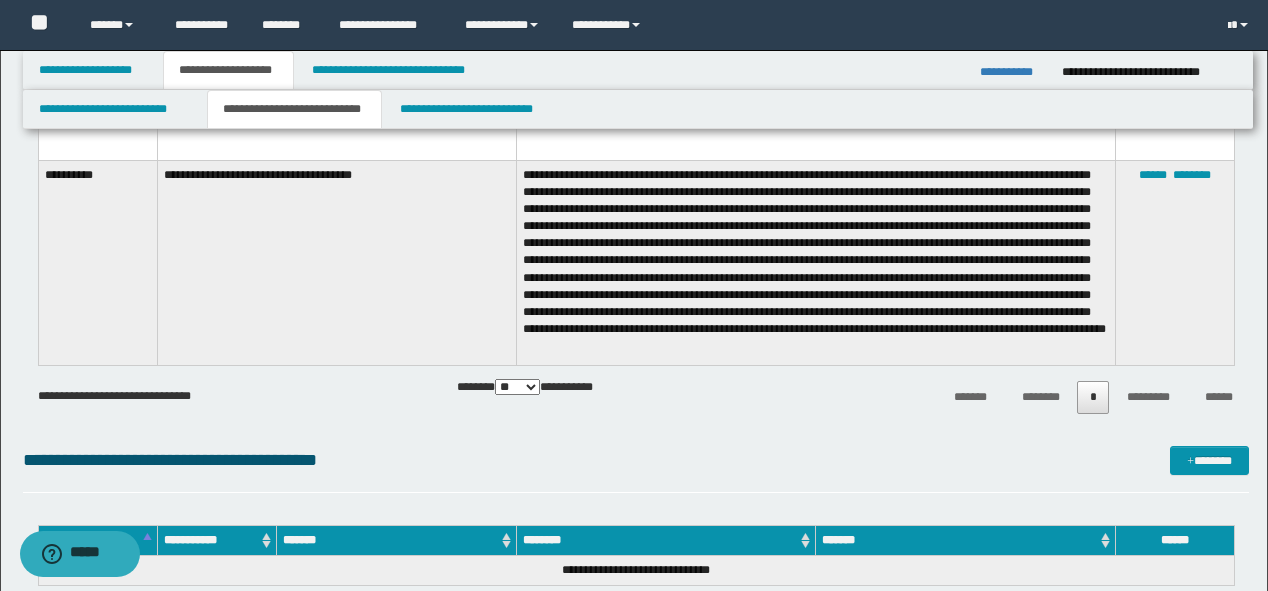 scroll, scrollTop: 3600, scrollLeft: 0, axis: vertical 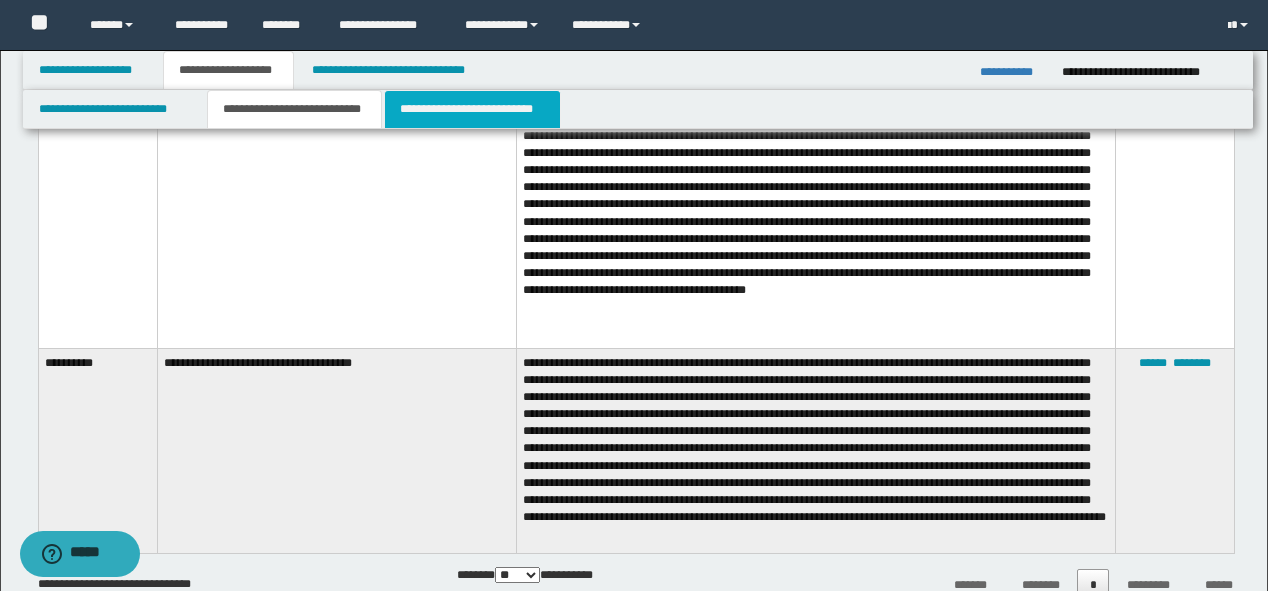 click on "**********" at bounding box center [472, 109] 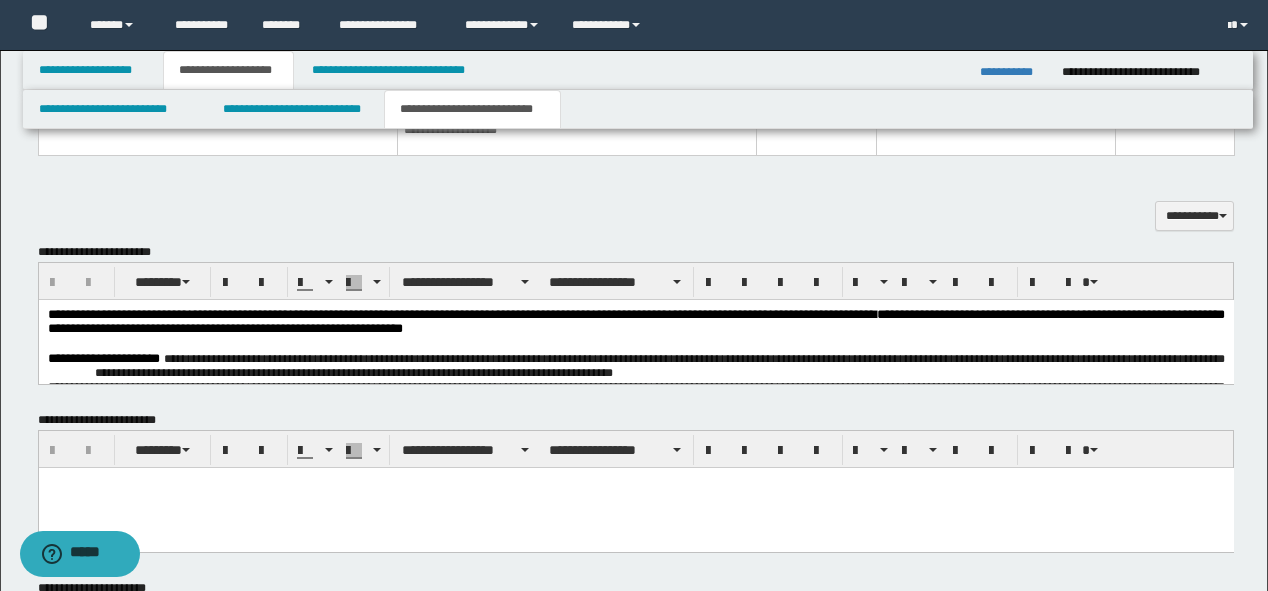 scroll, scrollTop: 556, scrollLeft: 0, axis: vertical 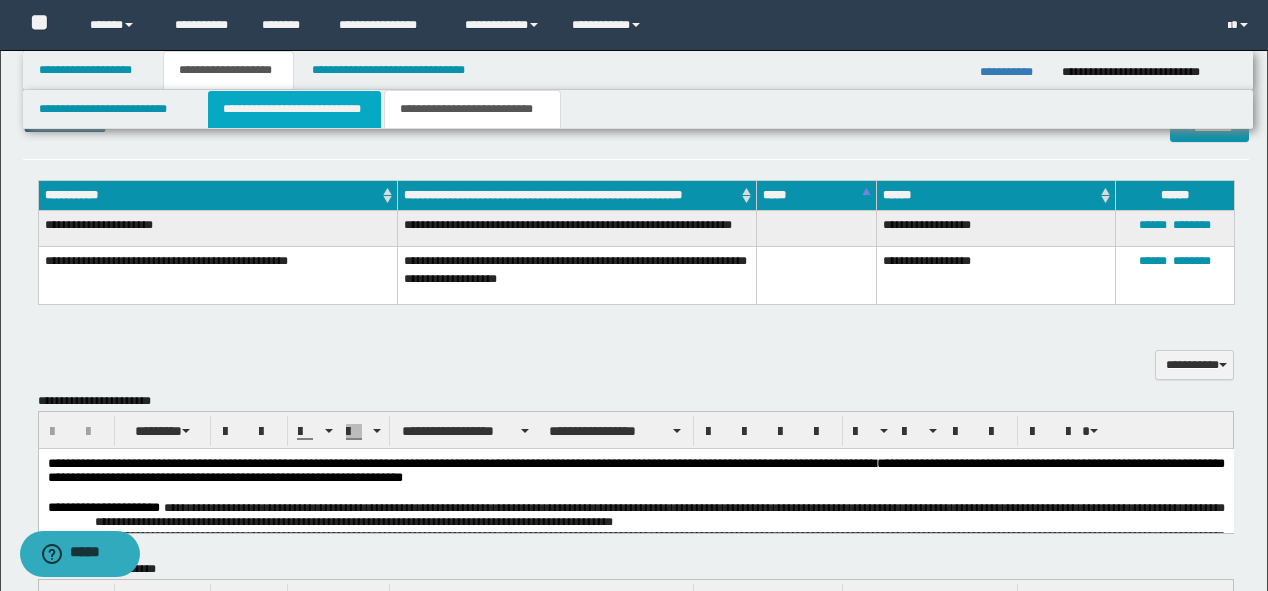 click on "**********" at bounding box center [294, 109] 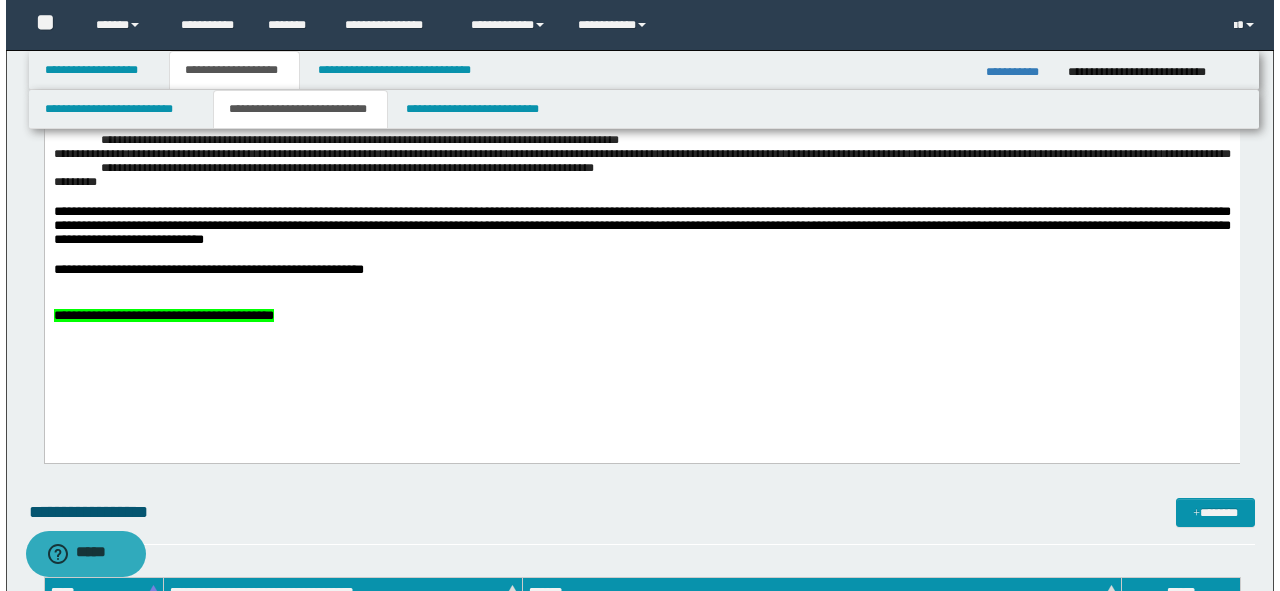 scroll, scrollTop: 2800, scrollLeft: 0, axis: vertical 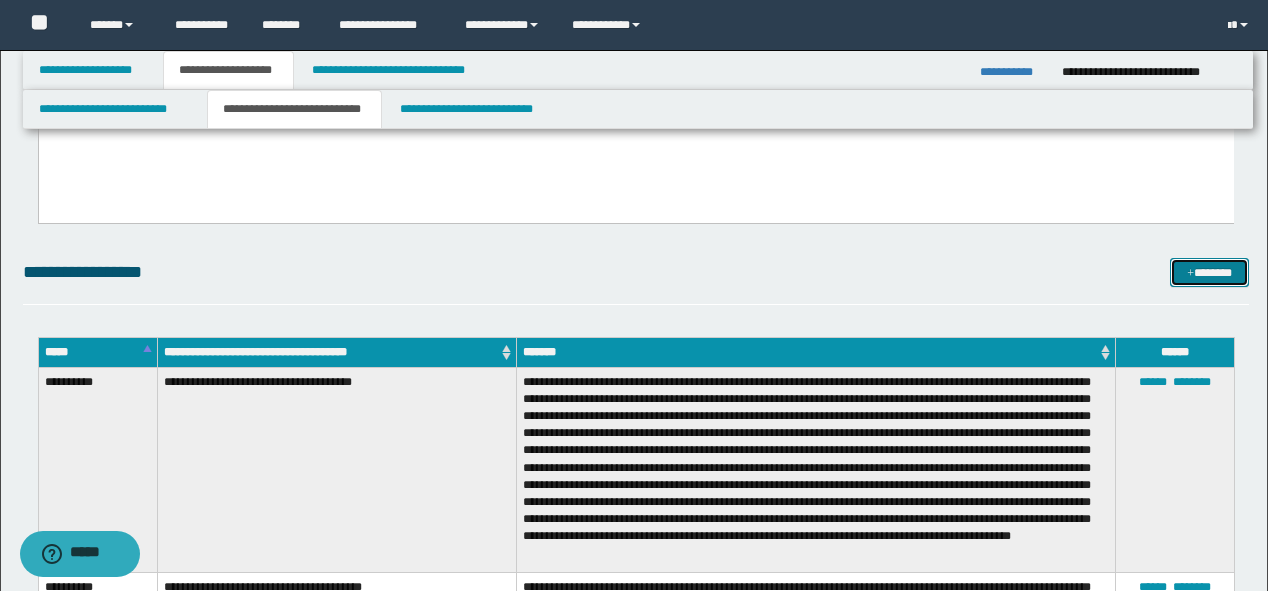 click on "*******" at bounding box center (1209, 273) 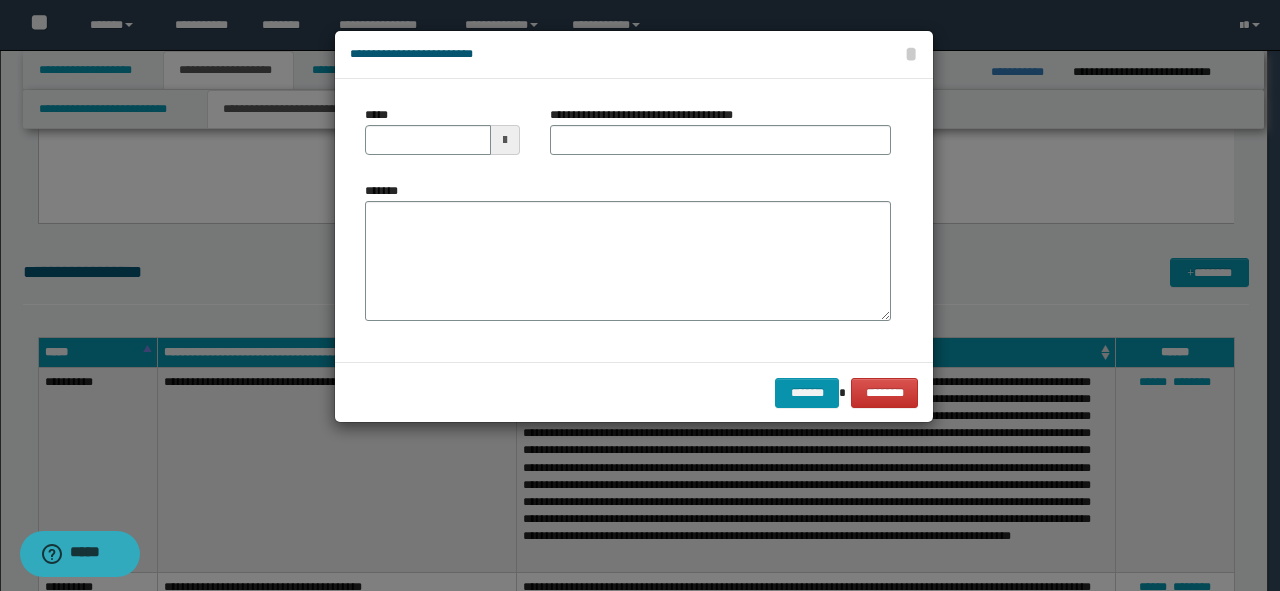 click on "*******" at bounding box center [628, 261] 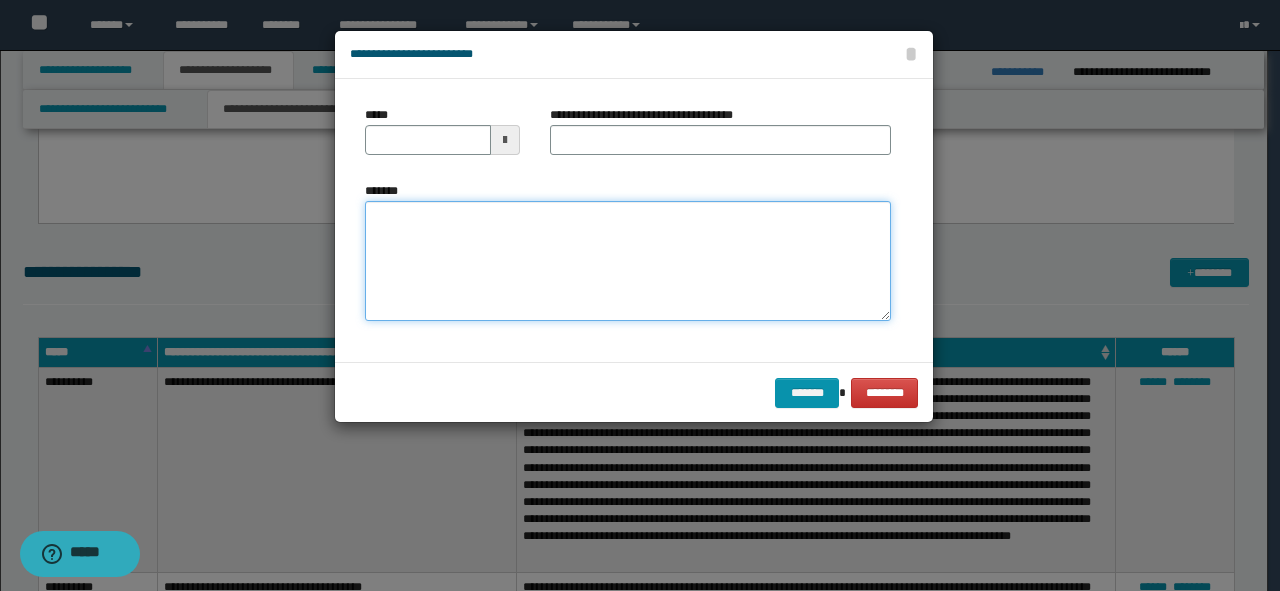 click on "*******" at bounding box center (628, 261) 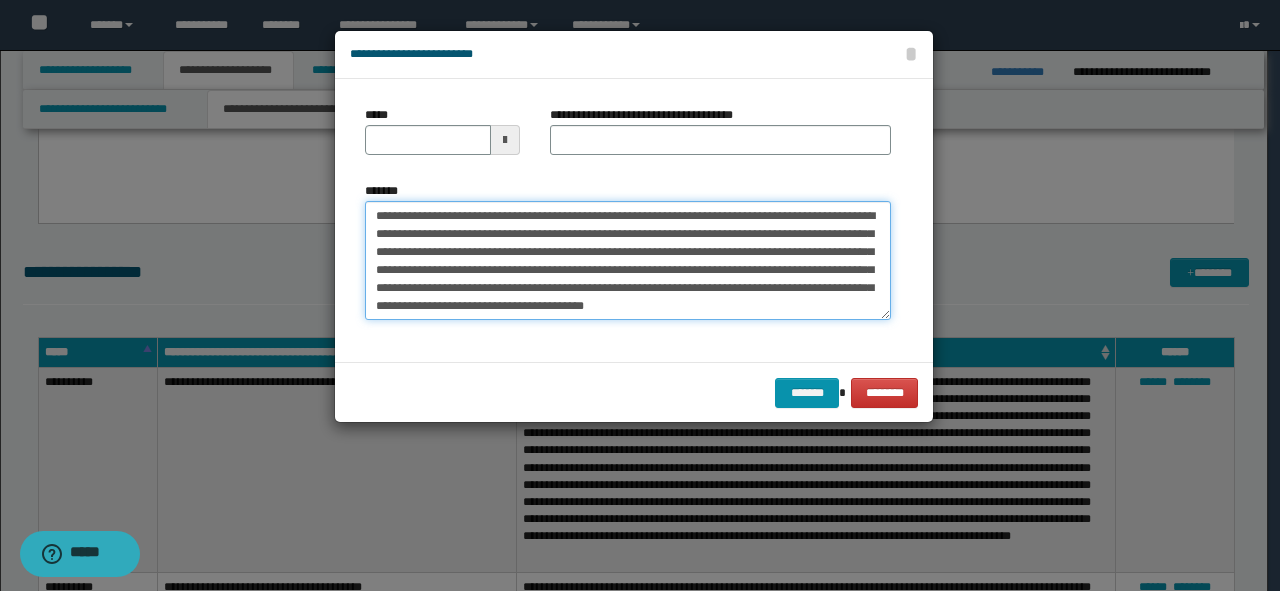 scroll, scrollTop: 0, scrollLeft: 0, axis: both 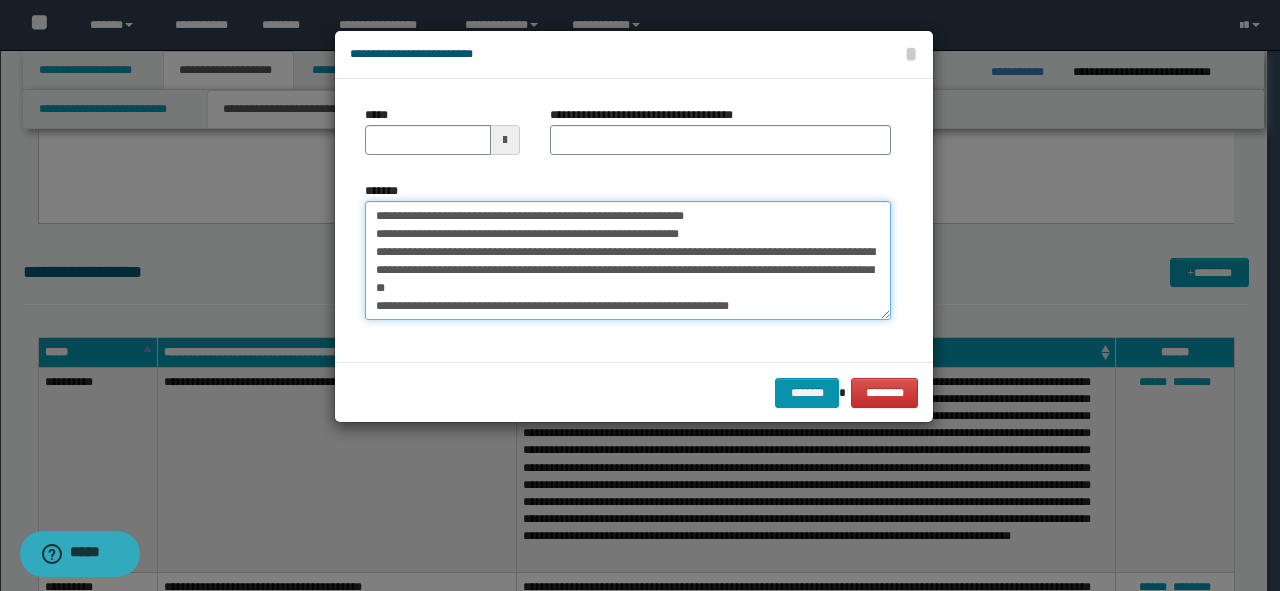 drag, startPoint x: 716, startPoint y: 208, endPoint x: 0, endPoint y: 124, distance: 720.9105 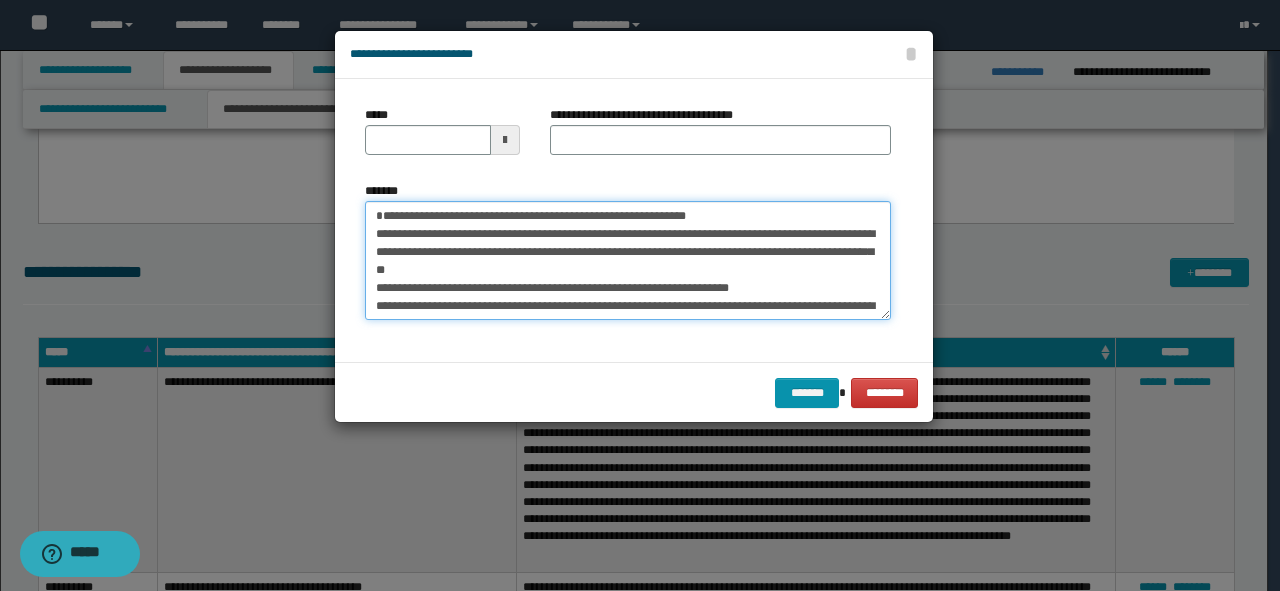 type on "**********" 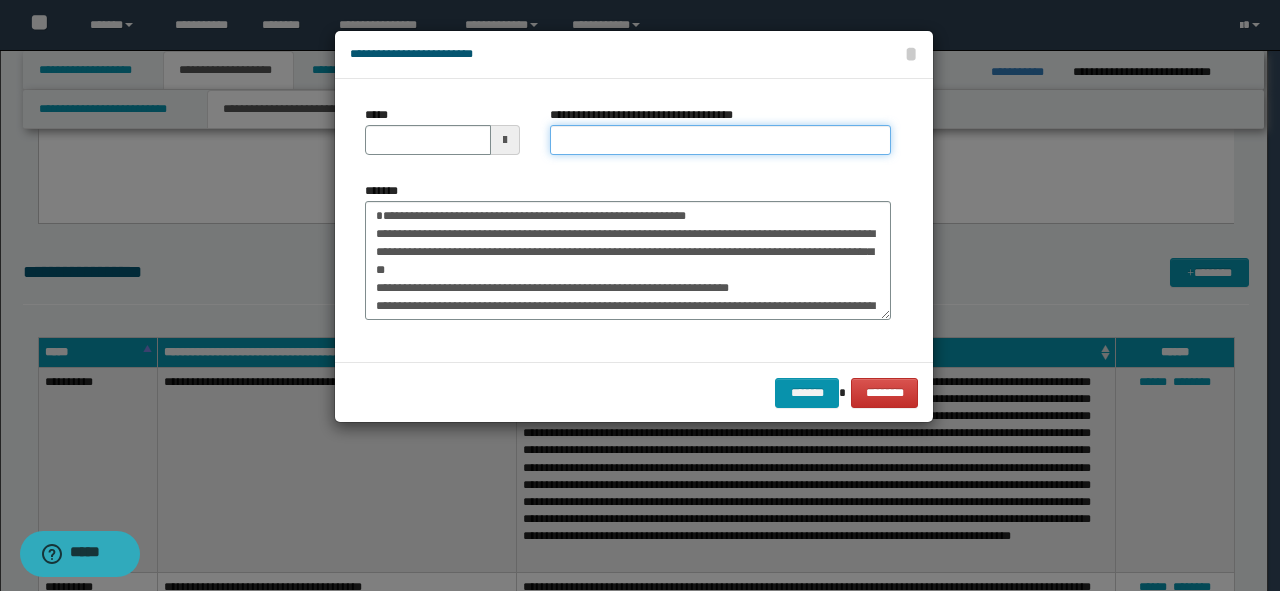 click on "**********" at bounding box center (720, 140) 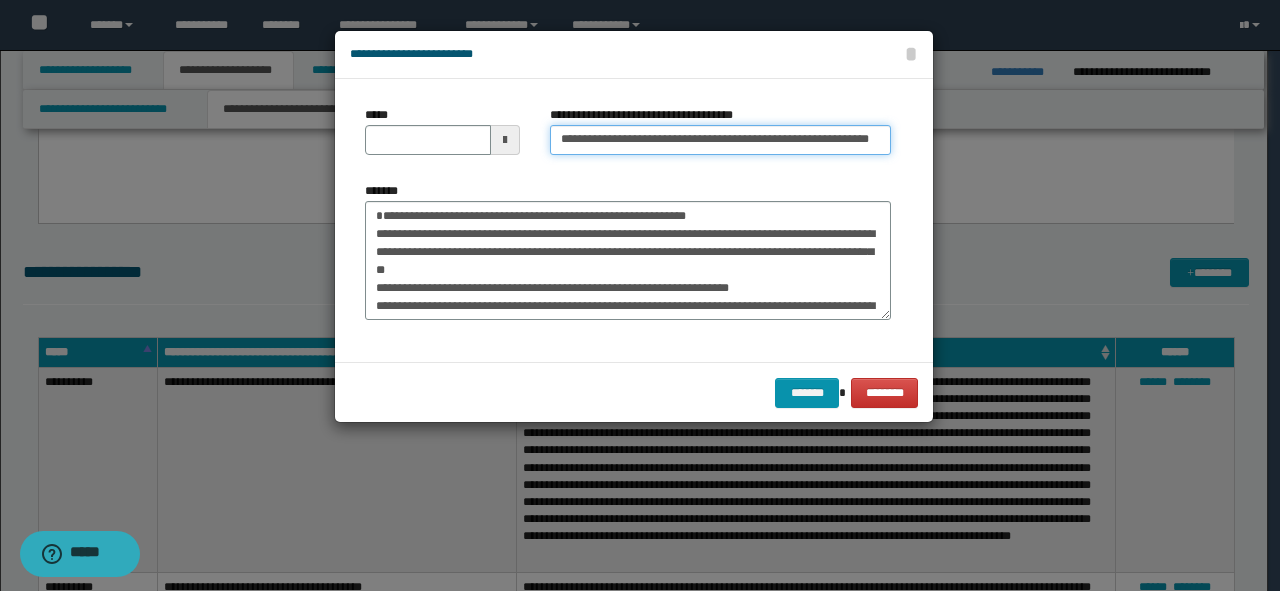 scroll, scrollTop: 0, scrollLeft: 13, axis: horizontal 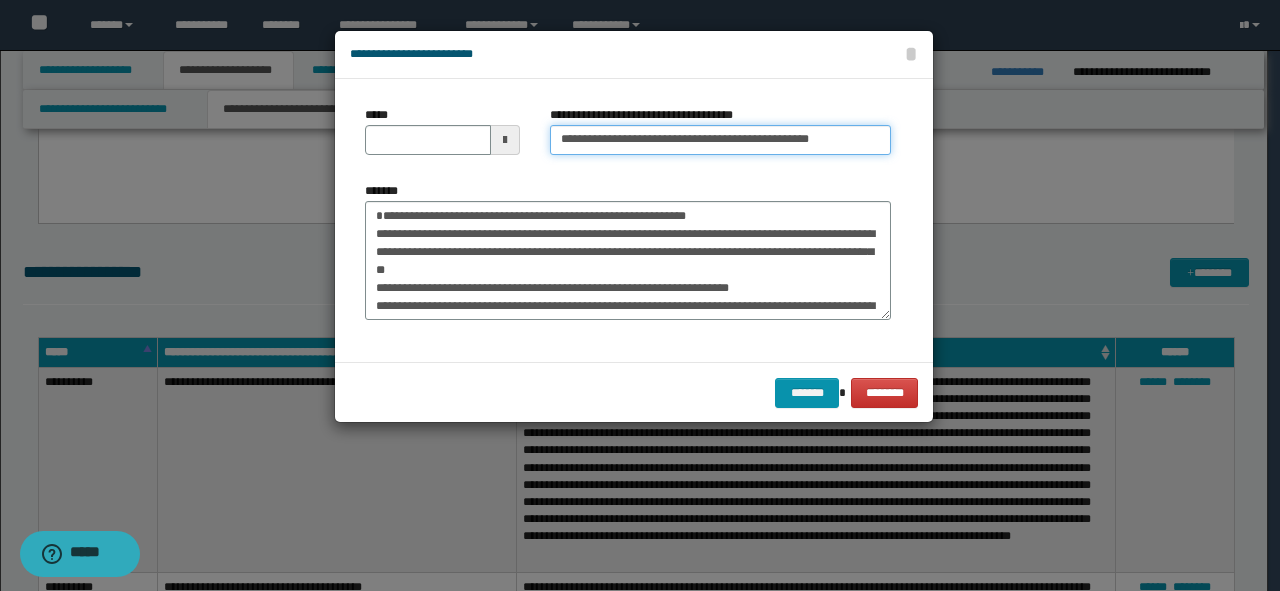 type 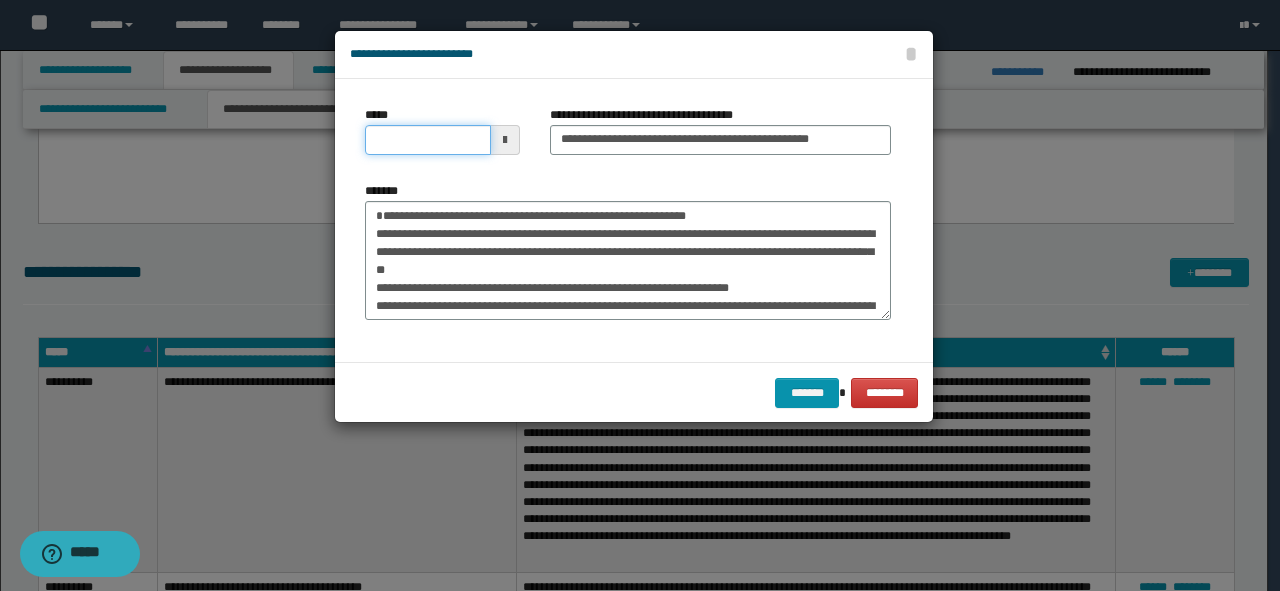 click on "*****" at bounding box center (428, 140) 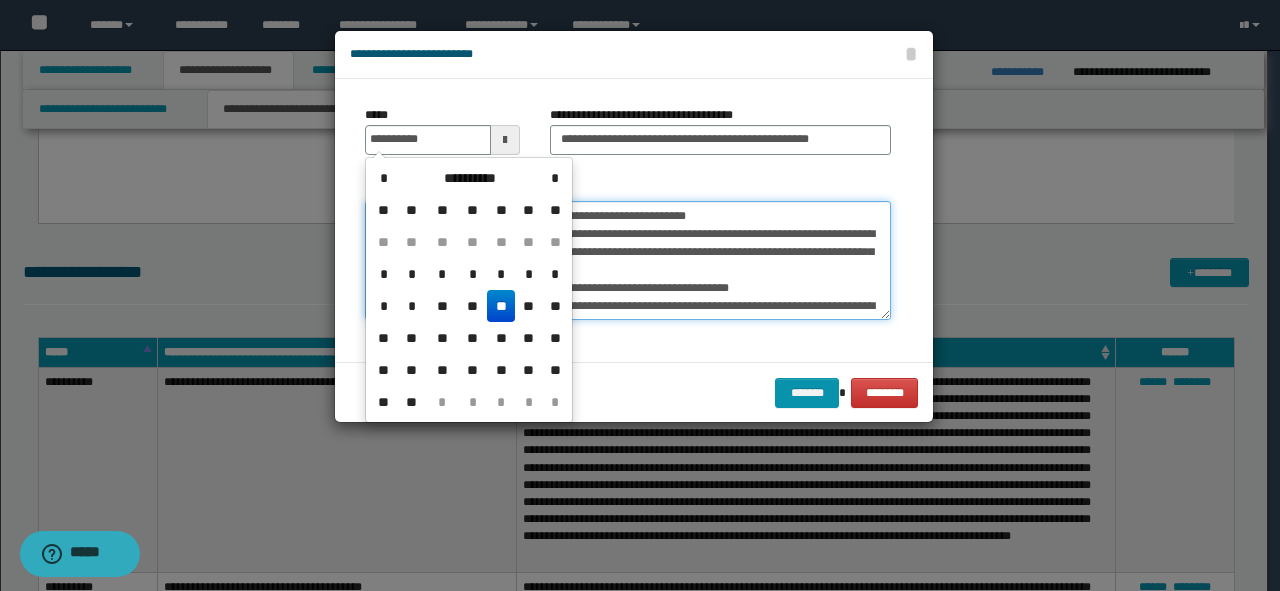 type on "**********" 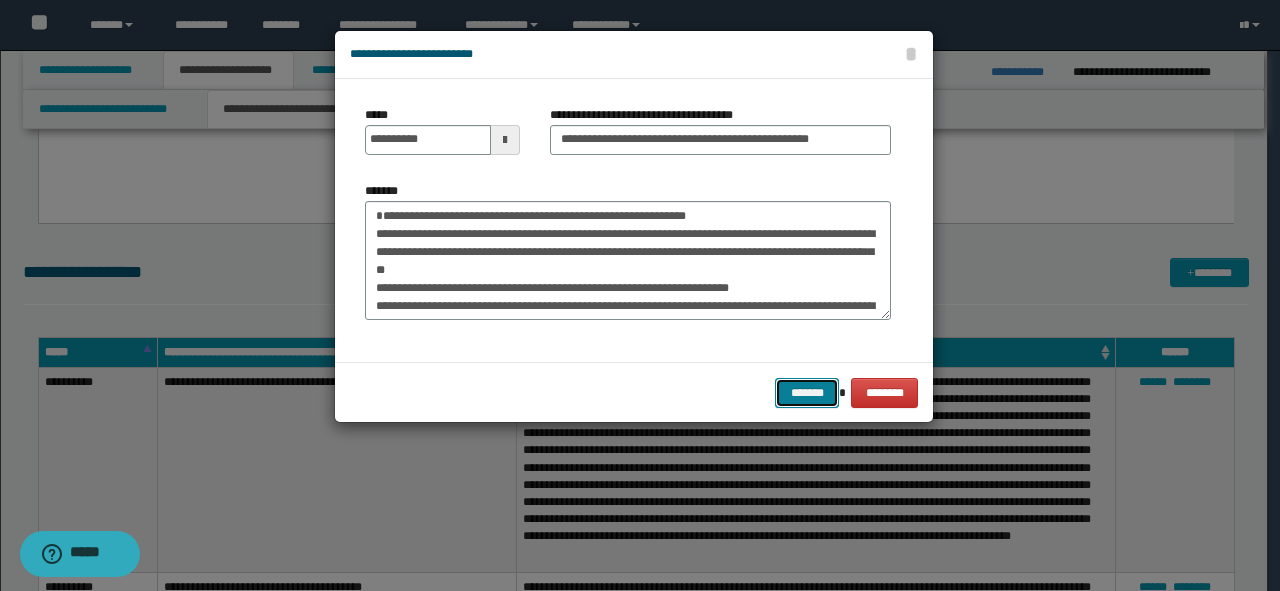 click on "*******" at bounding box center (807, 393) 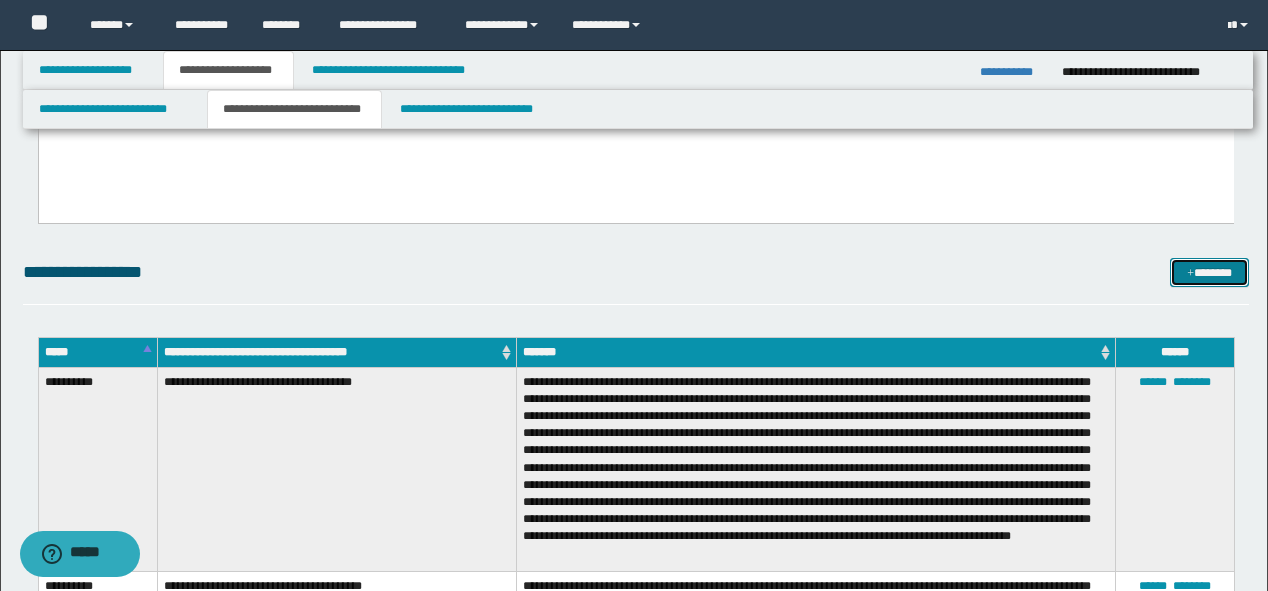 click on "*******" at bounding box center [1209, 273] 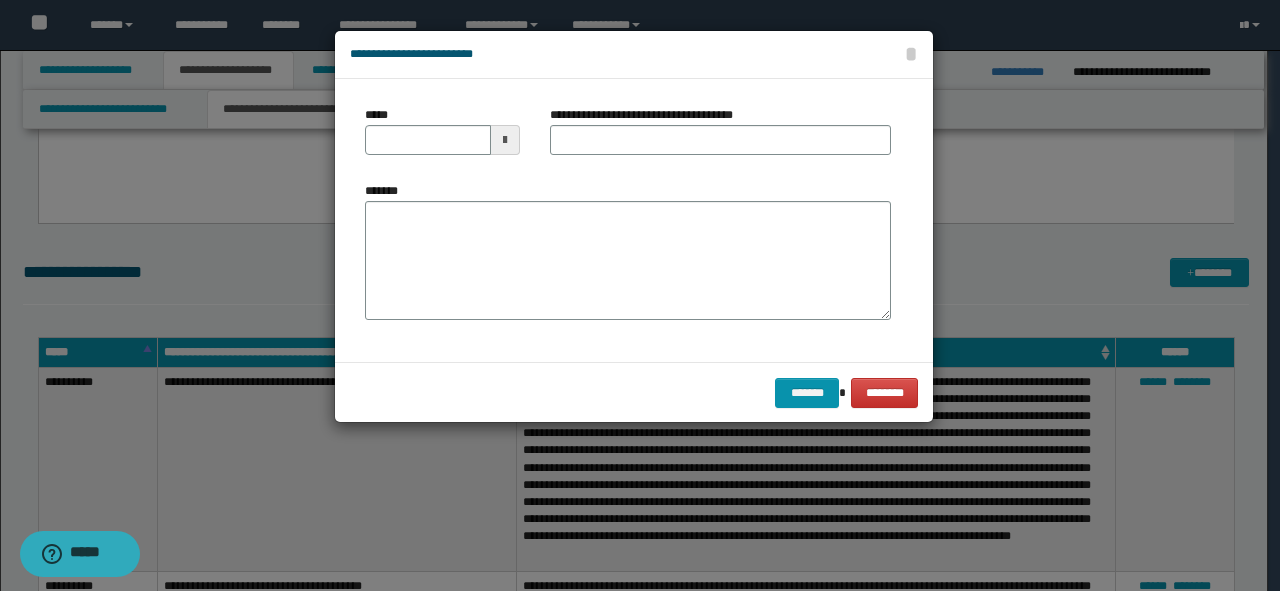 click on "*******" at bounding box center (628, 251) 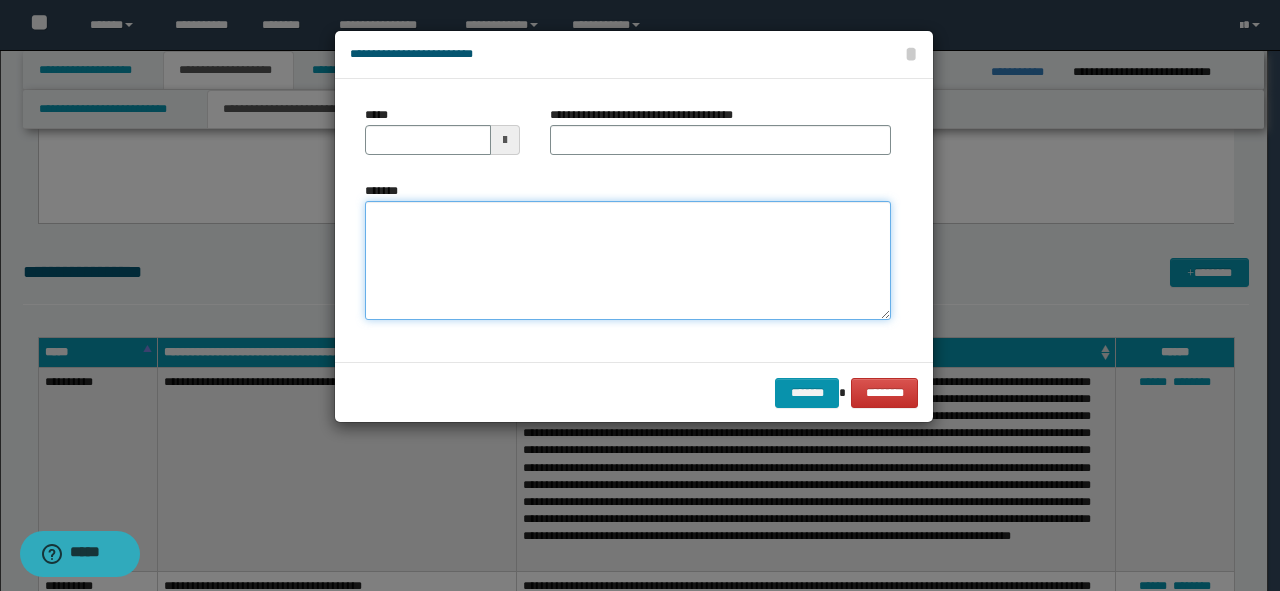 click on "*******" at bounding box center [628, 261] 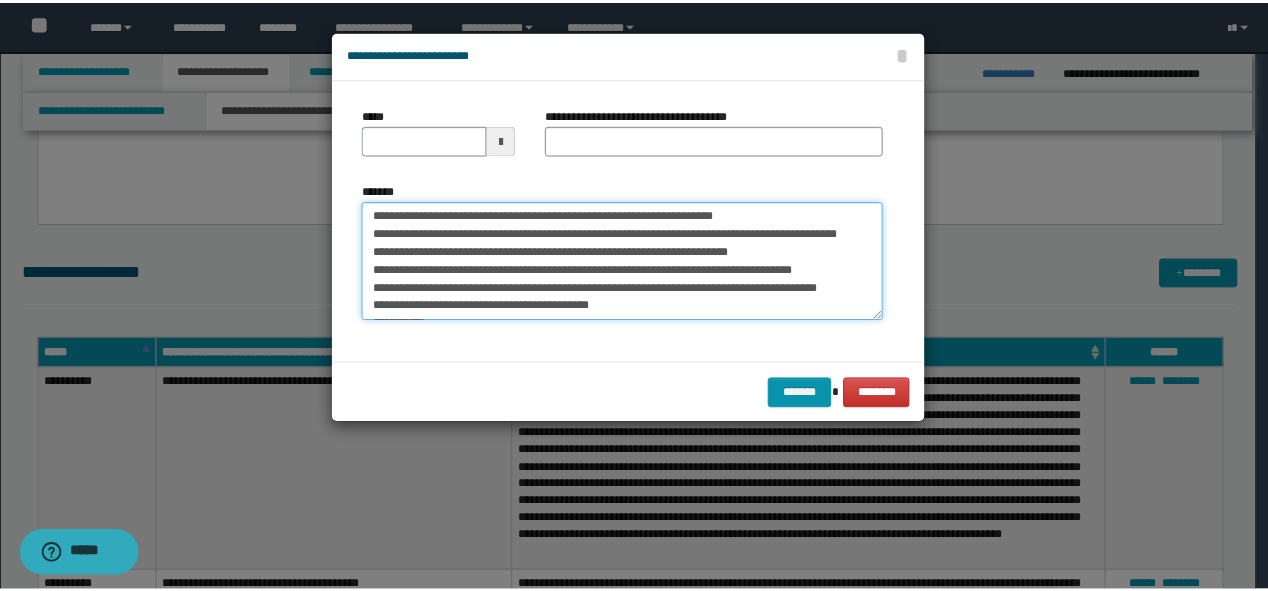scroll, scrollTop: 0, scrollLeft: 0, axis: both 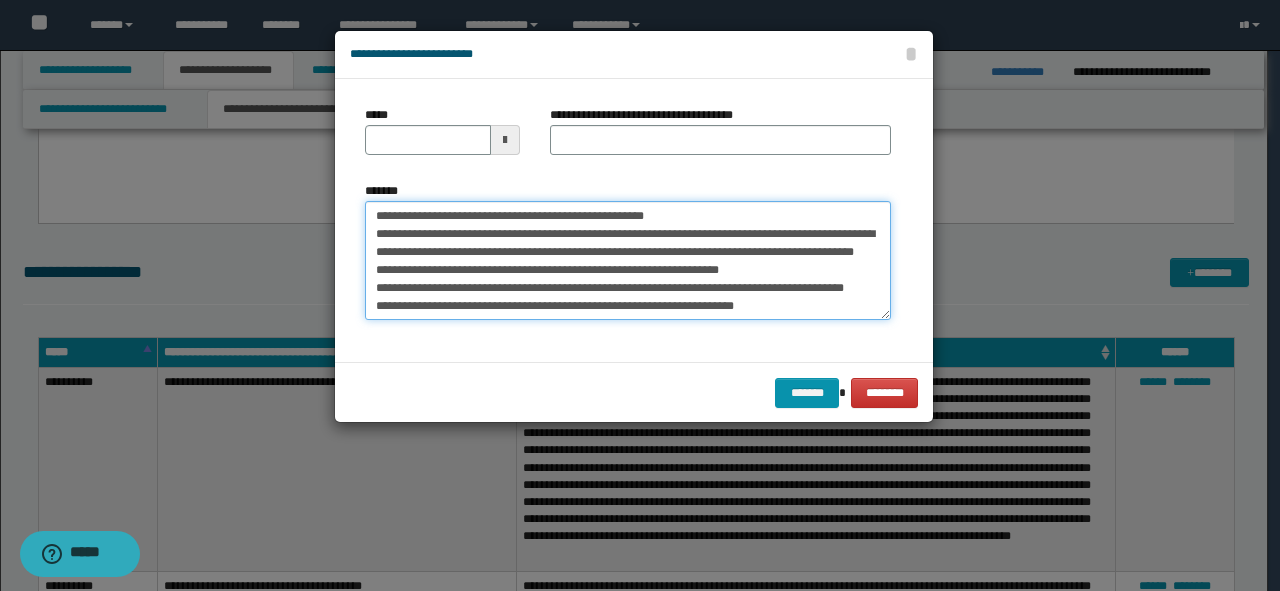 drag, startPoint x: 368, startPoint y: 213, endPoint x: 20, endPoint y: 185, distance: 349.12463 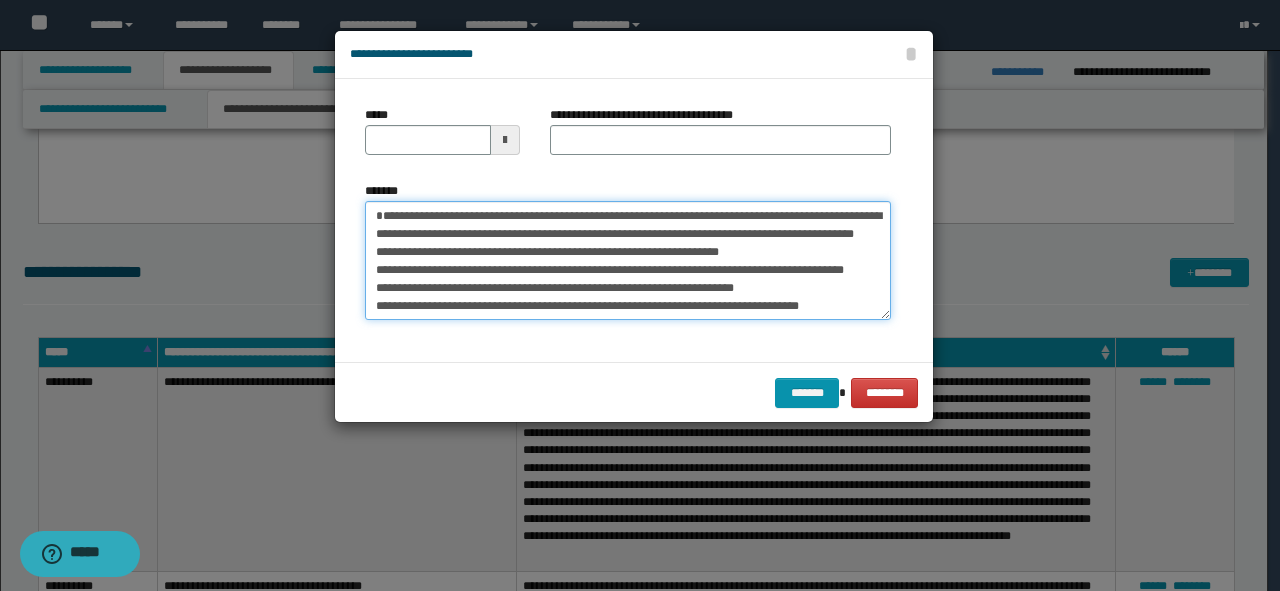 type on "**********" 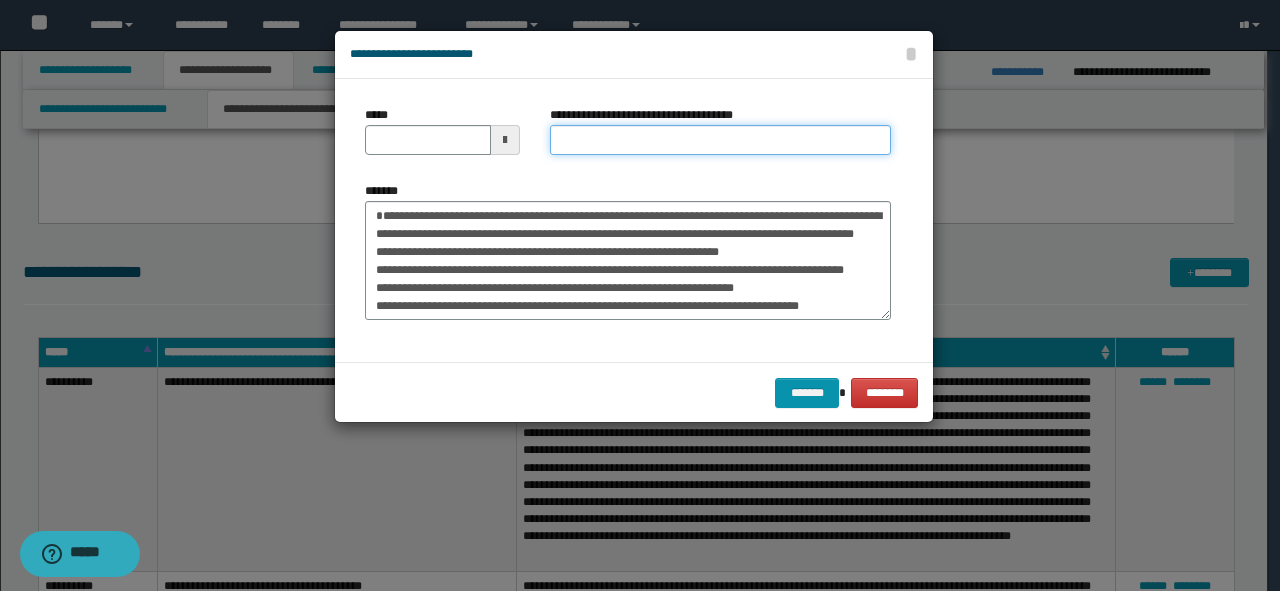 click on "**********" at bounding box center (720, 140) 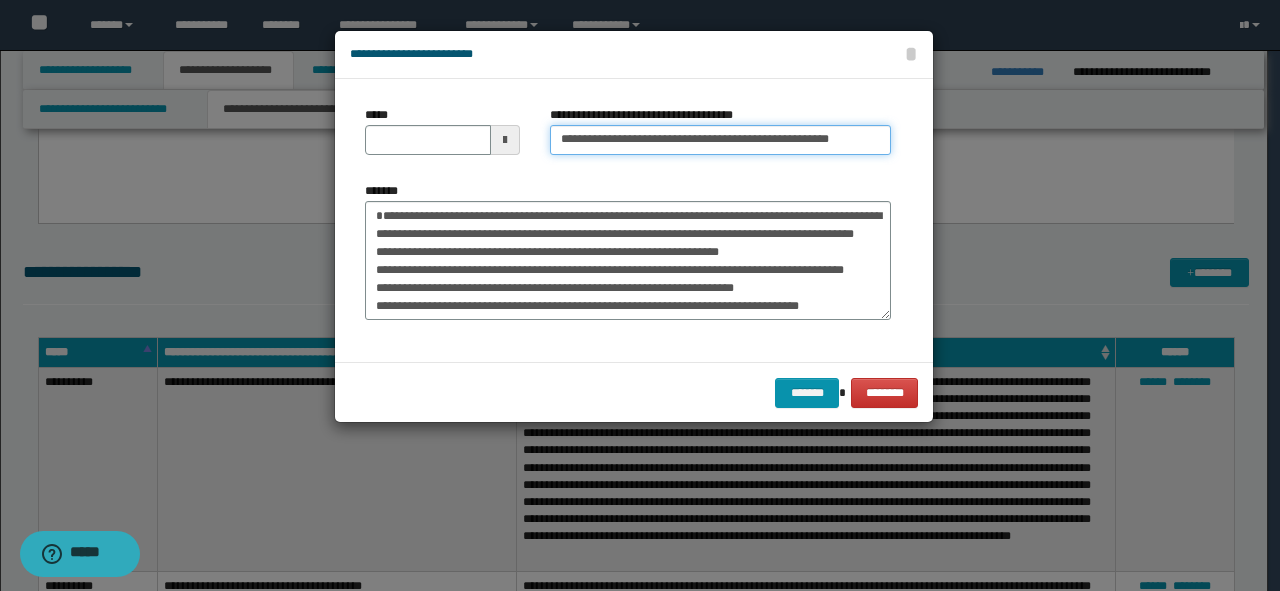 drag, startPoint x: 837, startPoint y: 140, endPoint x: 770, endPoint y: 144, distance: 67.11929 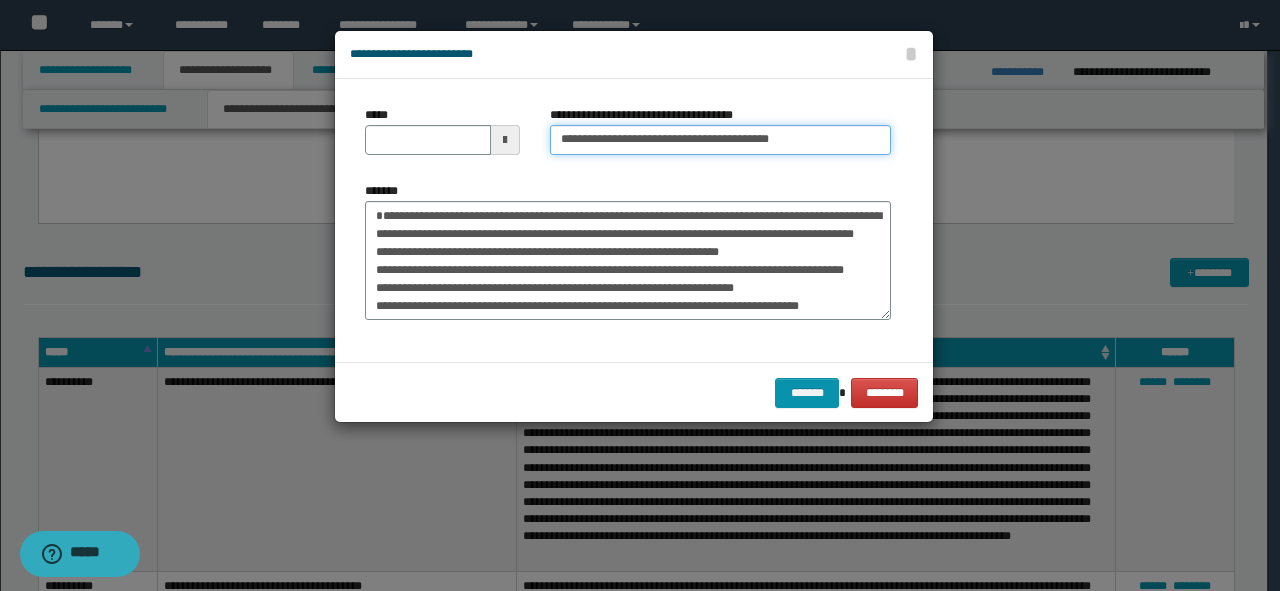 type 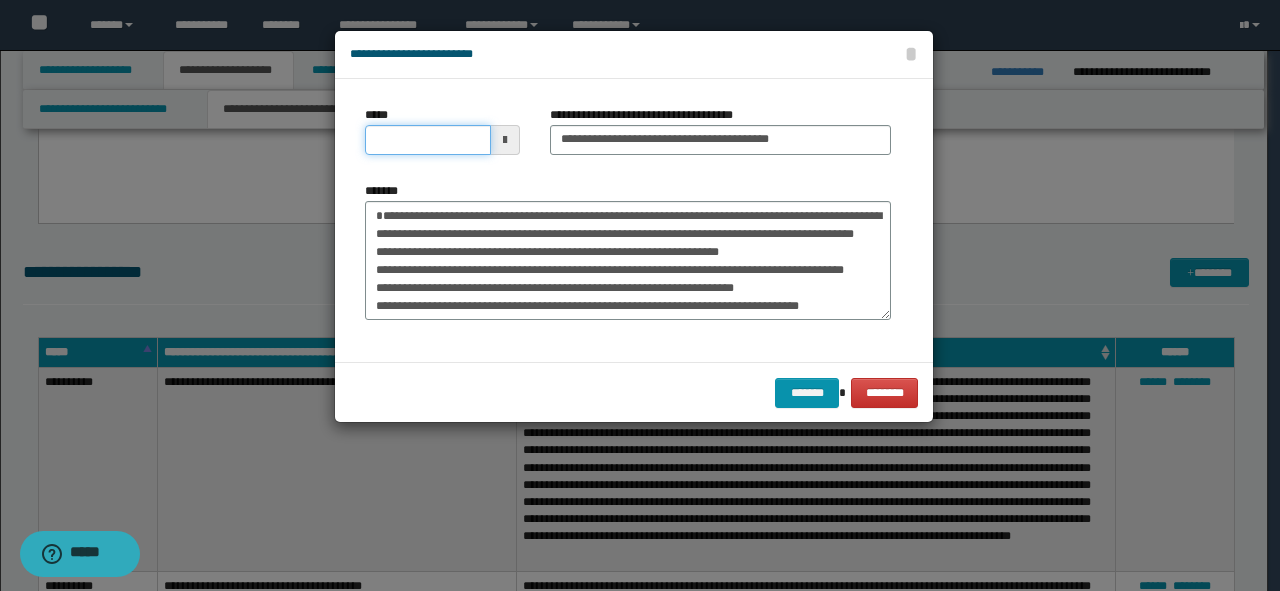 click on "*****" at bounding box center [428, 140] 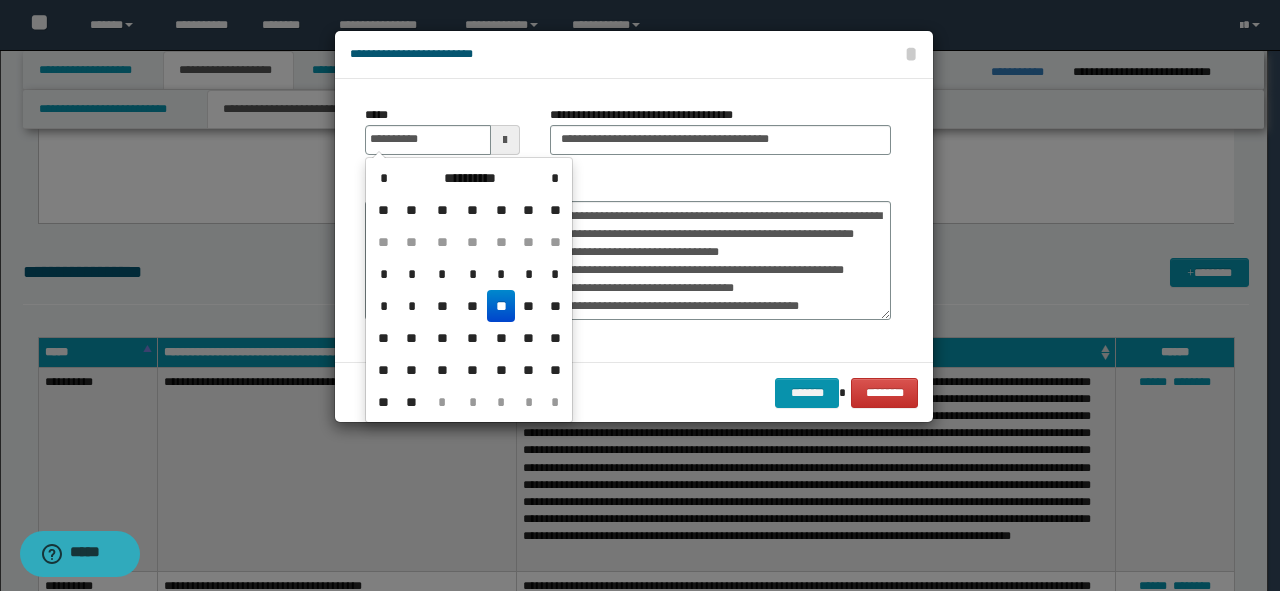 type on "**********" 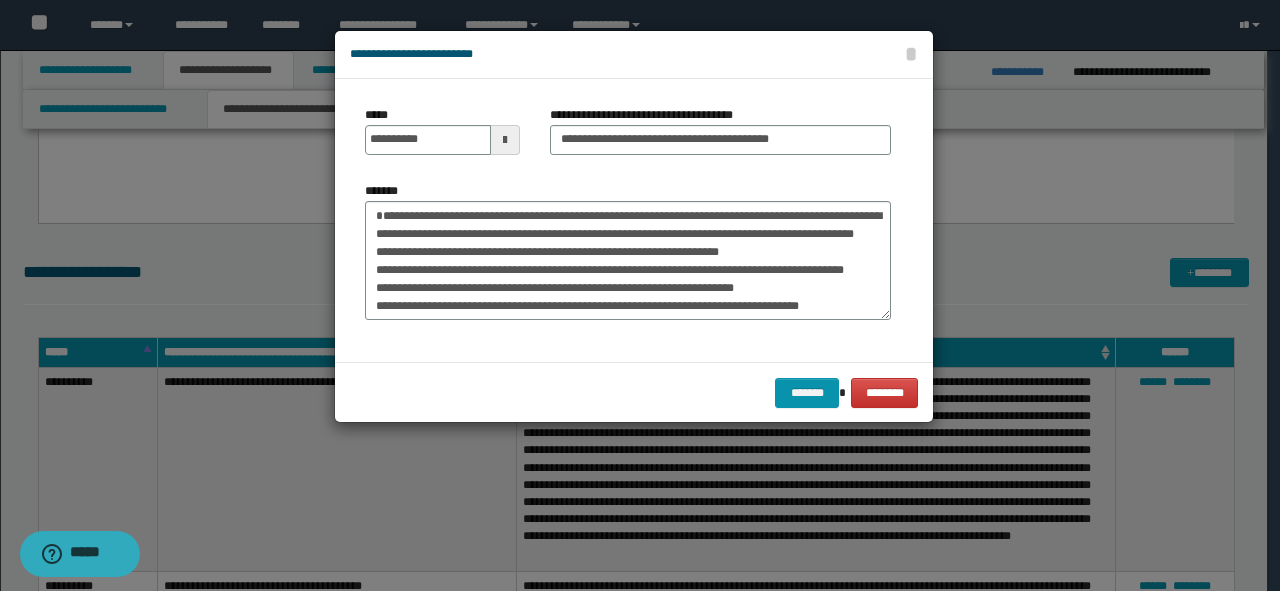 click on "**********" at bounding box center (628, 220) 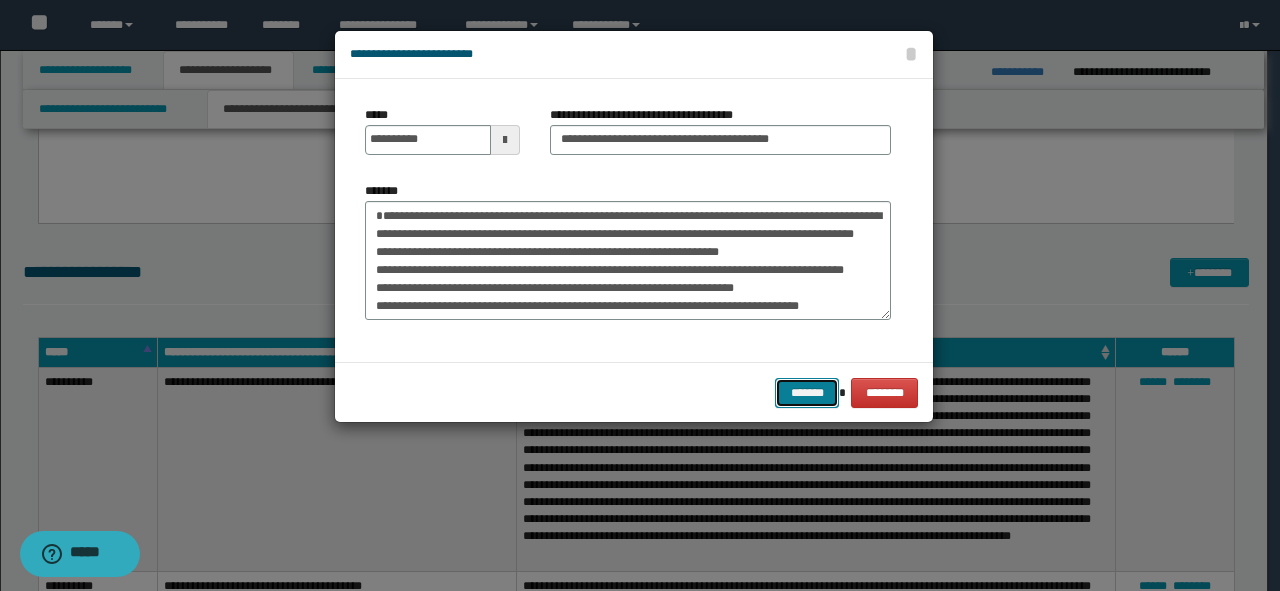click on "*******" at bounding box center (807, 393) 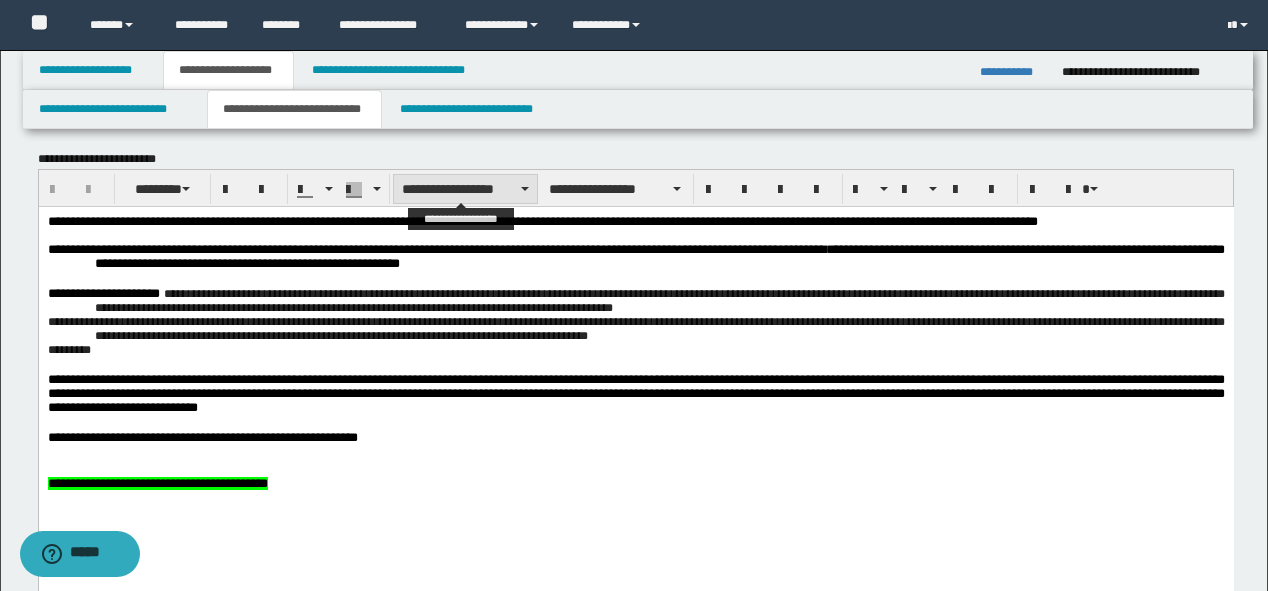 scroll, scrollTop: 2480, scrollLeft: 0, axis: vertical 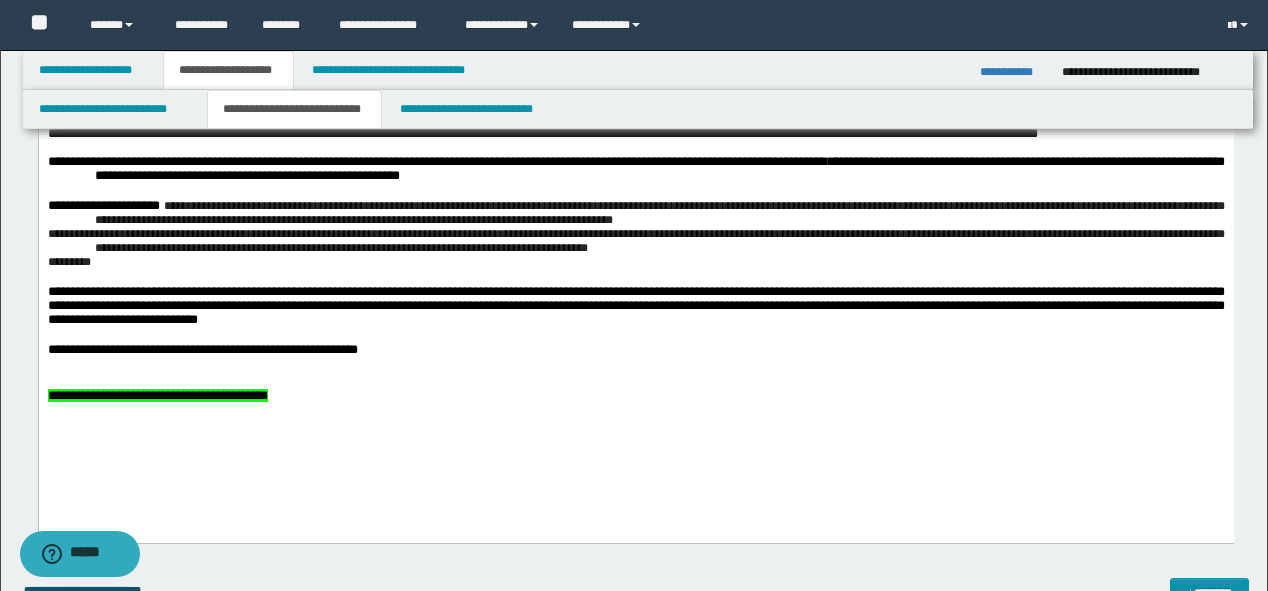 click on "**********" at bounding box center [635, 395] 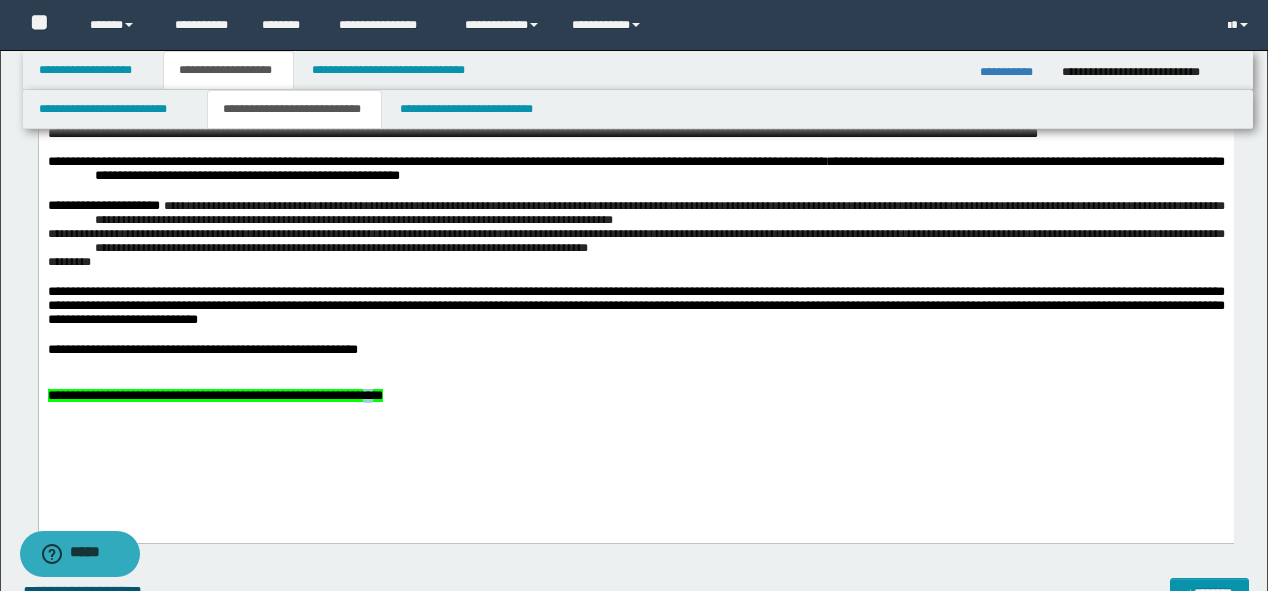 drag, startPoint x: 477, startPoint y: 429, endPoint x: 464, endPoint y: 430, distance: 13.038404 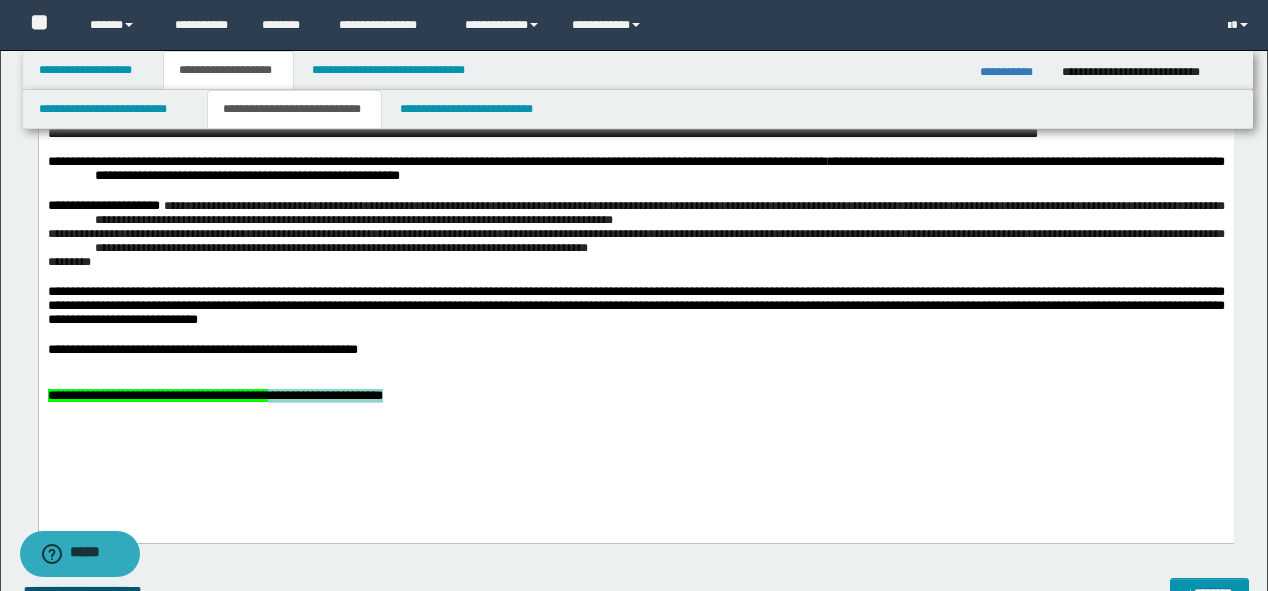 drag, startPoint x: 531, startPoint y: 443, endPoint x: 373, endPoint y: 430, distance: 158.5339 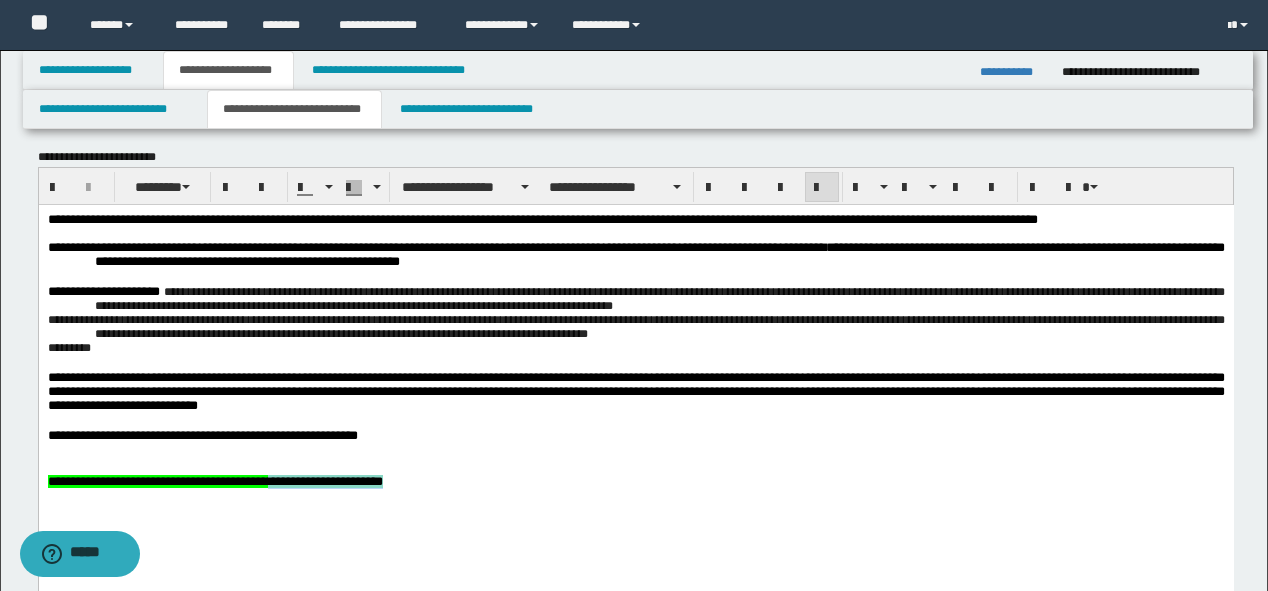 scroll, scrollTop: 2320, scrollLeft: 0, axis: vertical 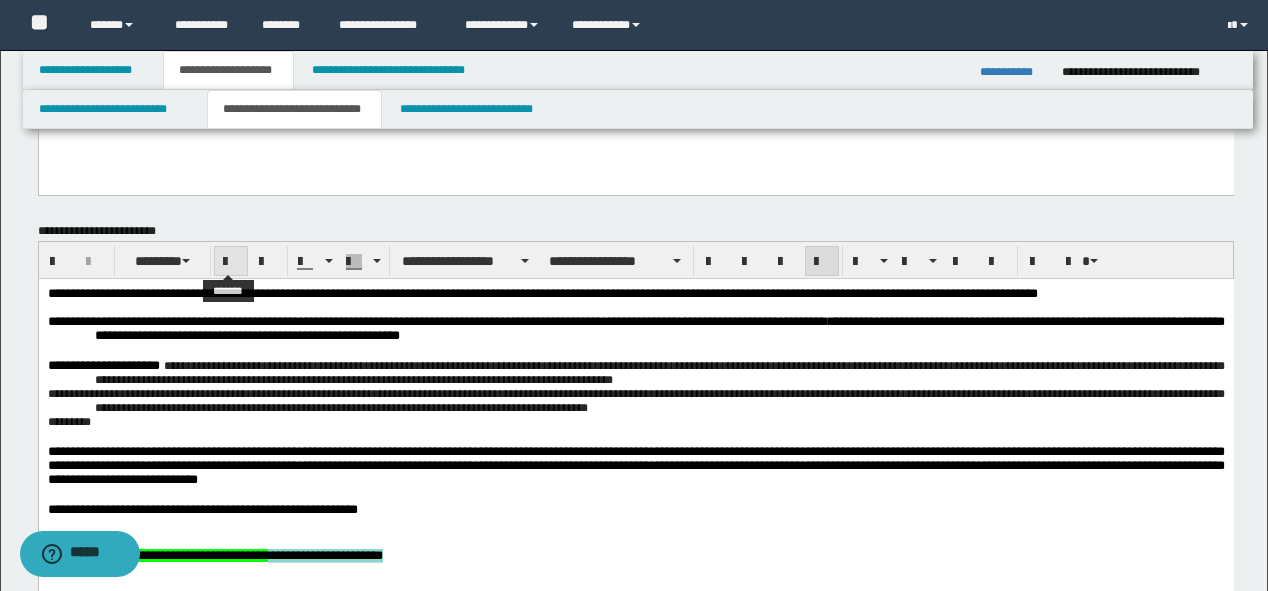 click at bounding box center (231, 262) 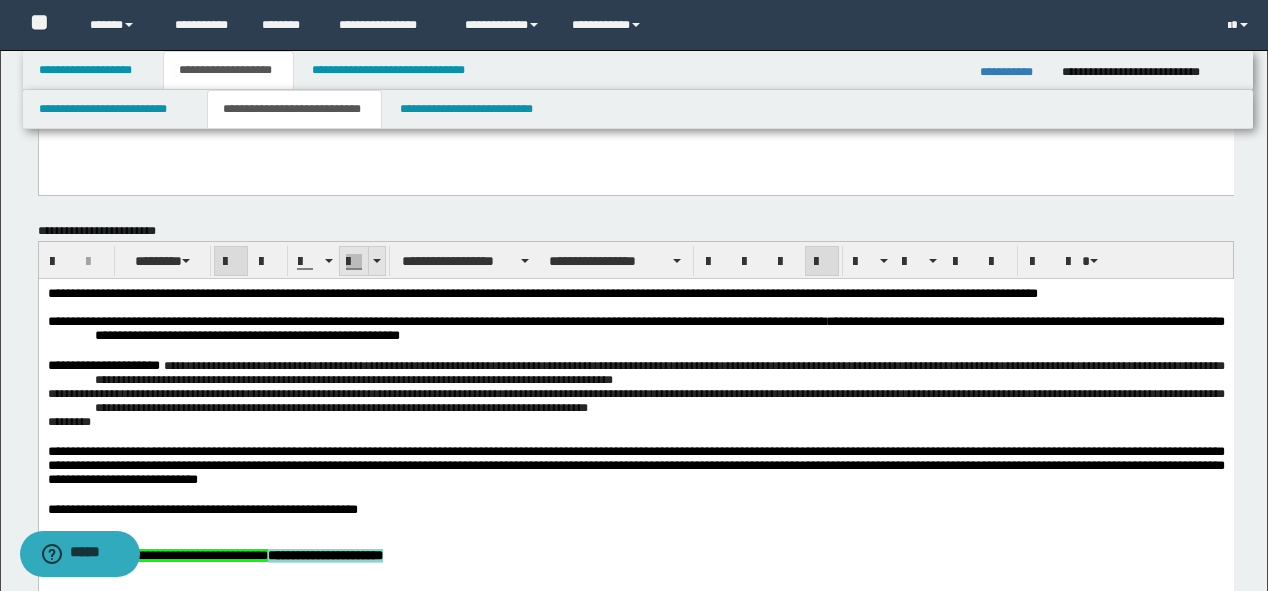 drag, startPoint x: 372, startPoint y: 265, endPoint x: 333, endPoint y: 4, distance: 263.8977 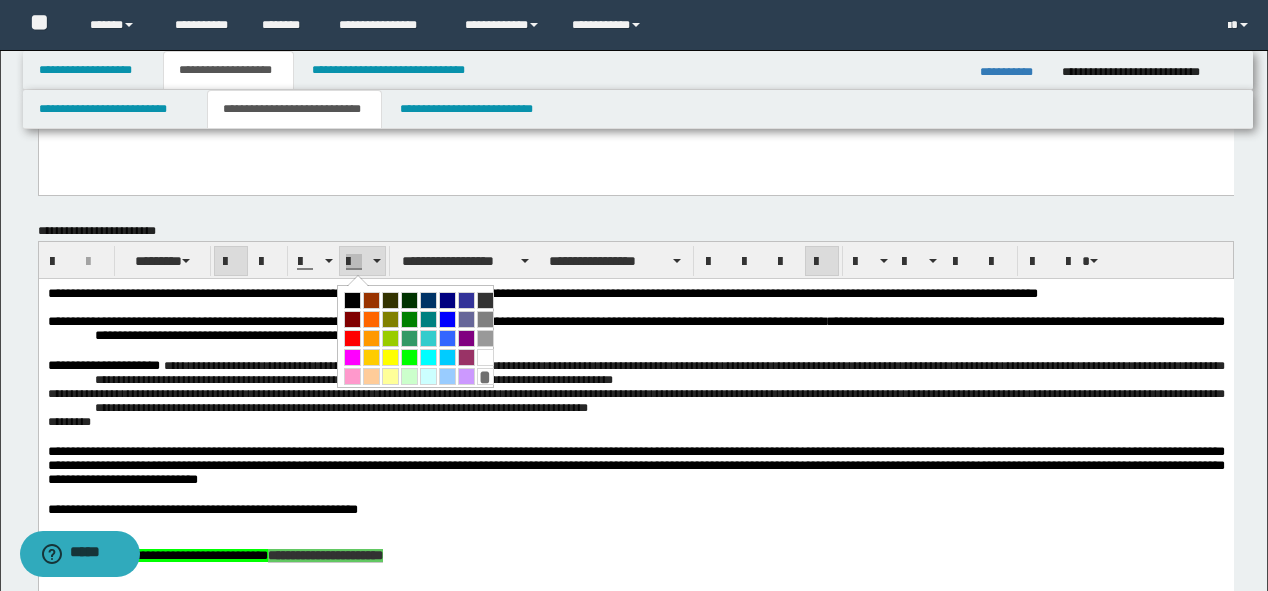 drag, startPoint x: 359, startPoint y: 372, endPoint x: 321, endPoint y: 142, distance: 233.118 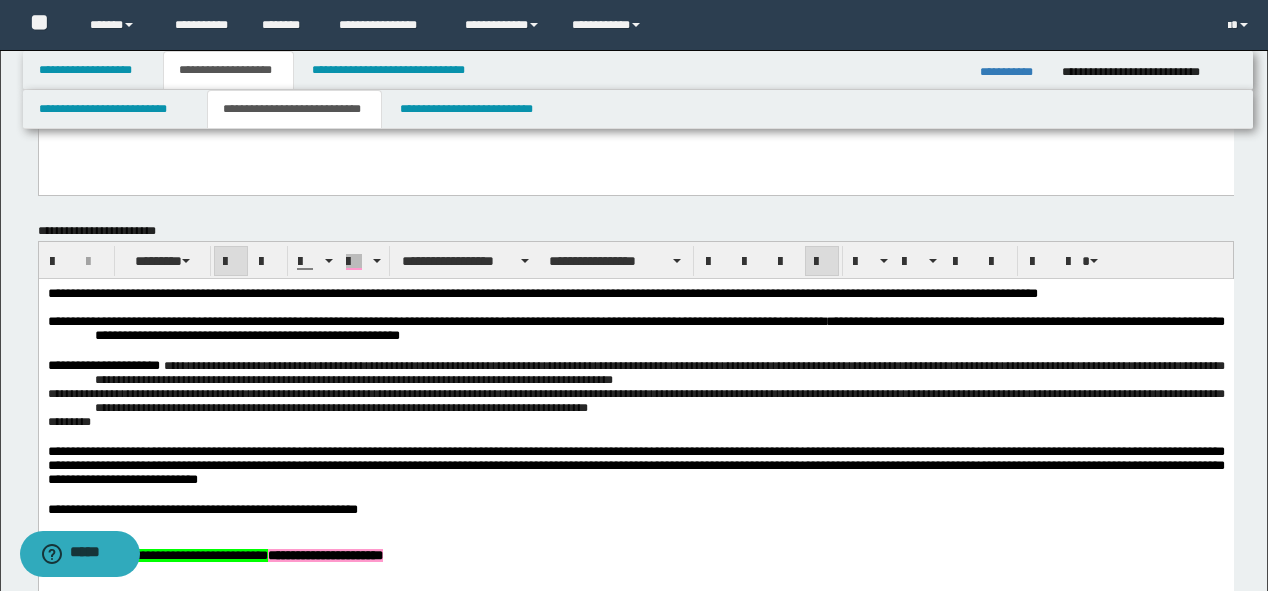 scroll, scrollTop: 2560, scrollLeft: 0, axis: vertical 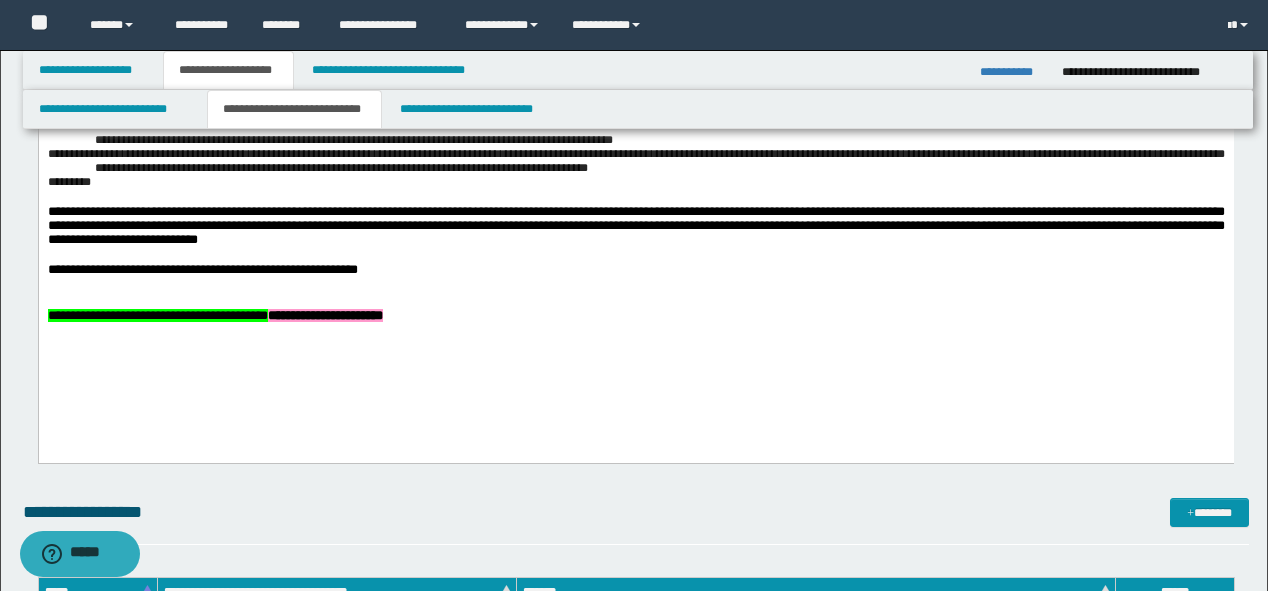 click on "**********" at bounding box center [324, 314] 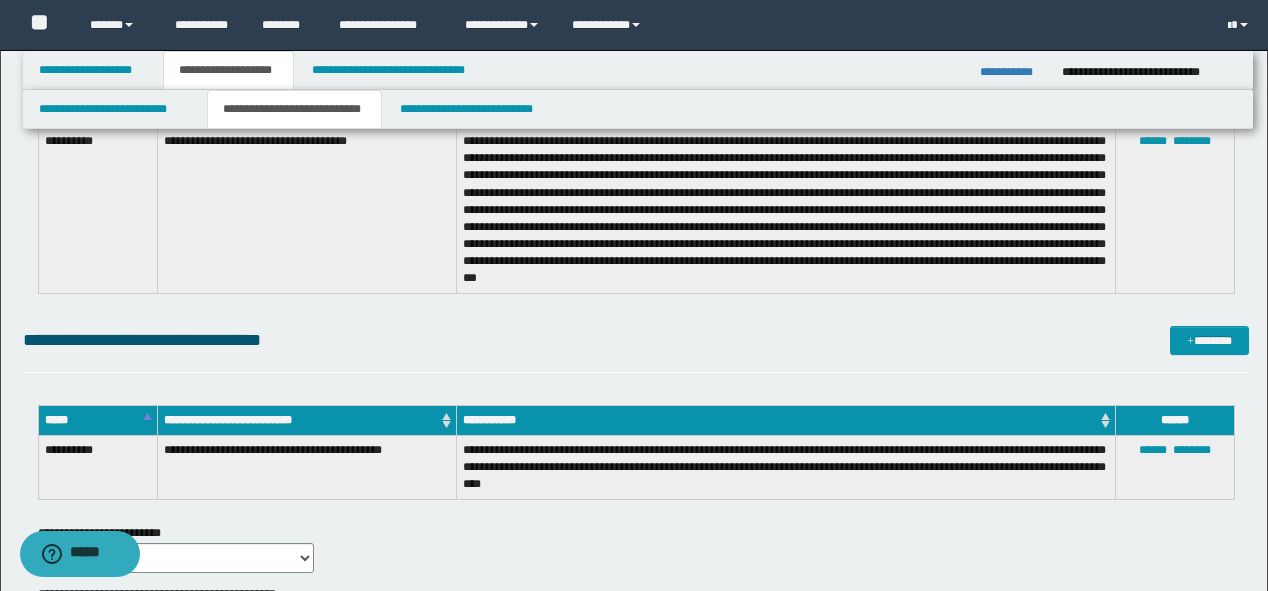 scroll, scrollTop: 5600, scrollLeft: 0, axis: vertical 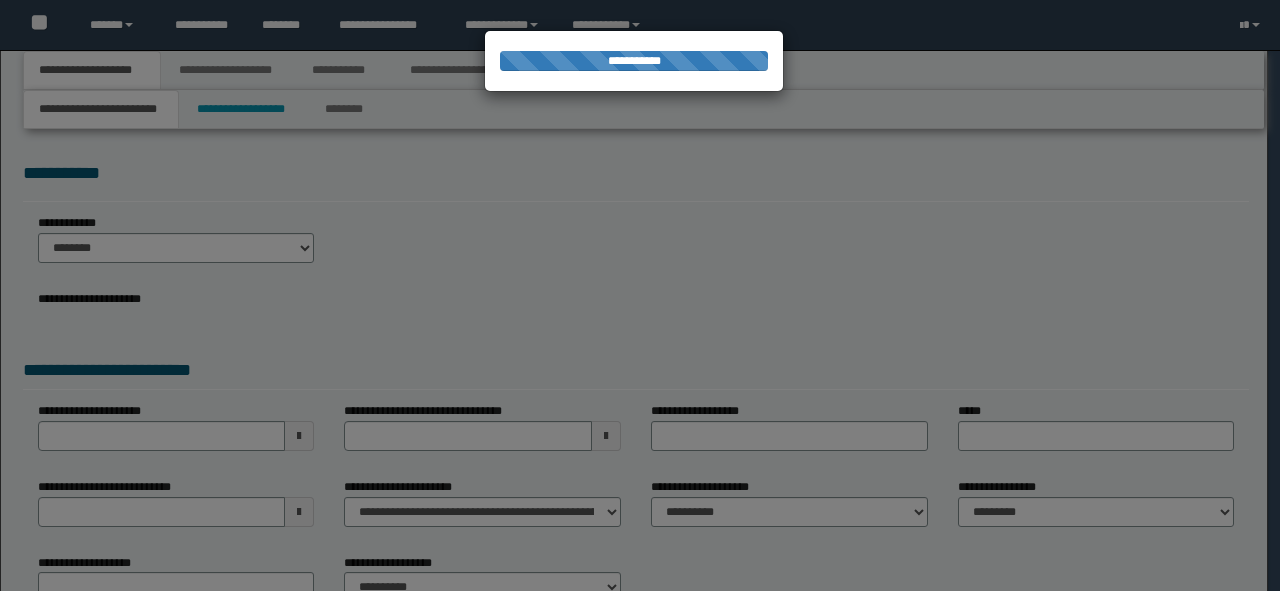 type on "**********" 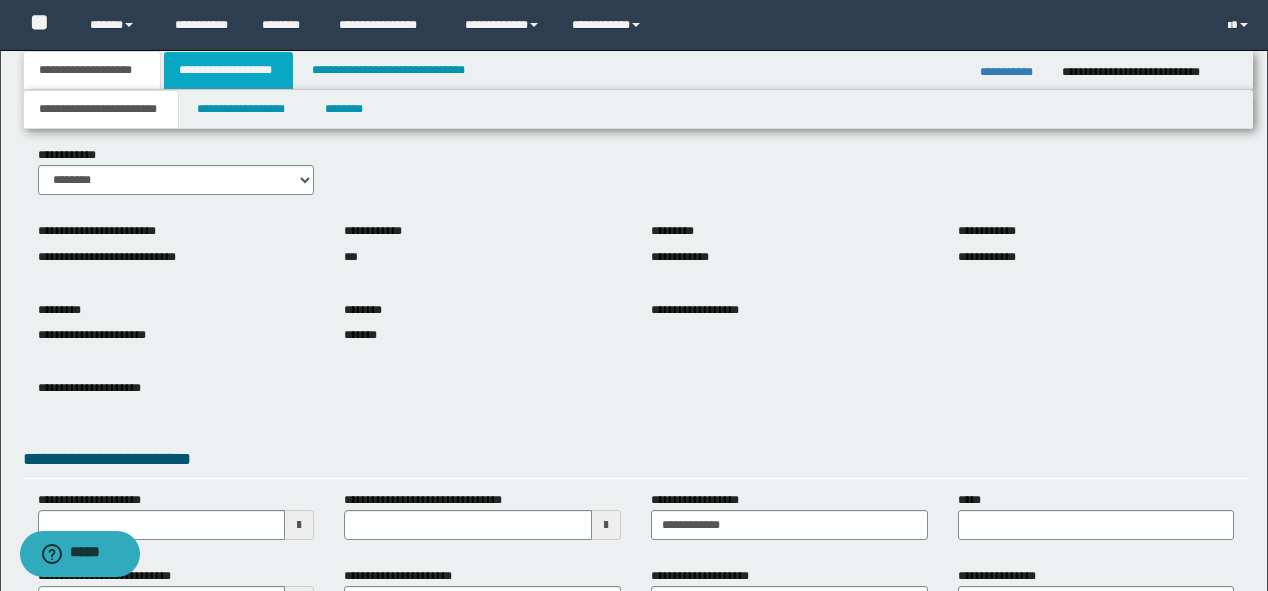 scroll, scrollTop: 160, scrollLeft: 0, axis: vertical 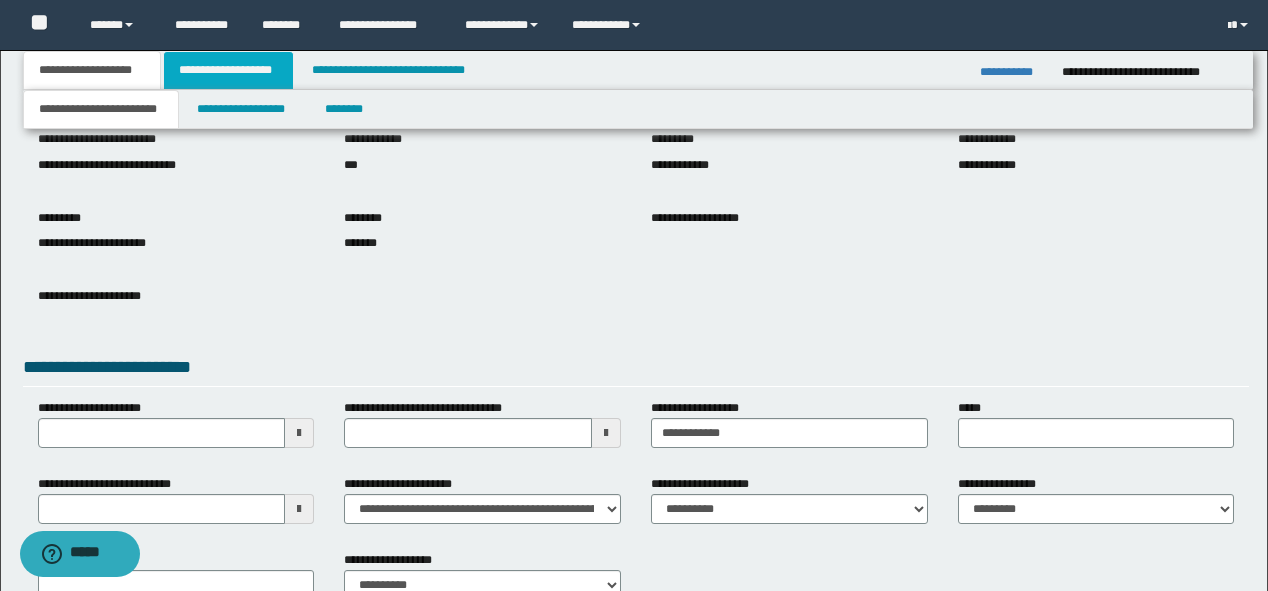 click on "**********" at bounding box center (228, 70) 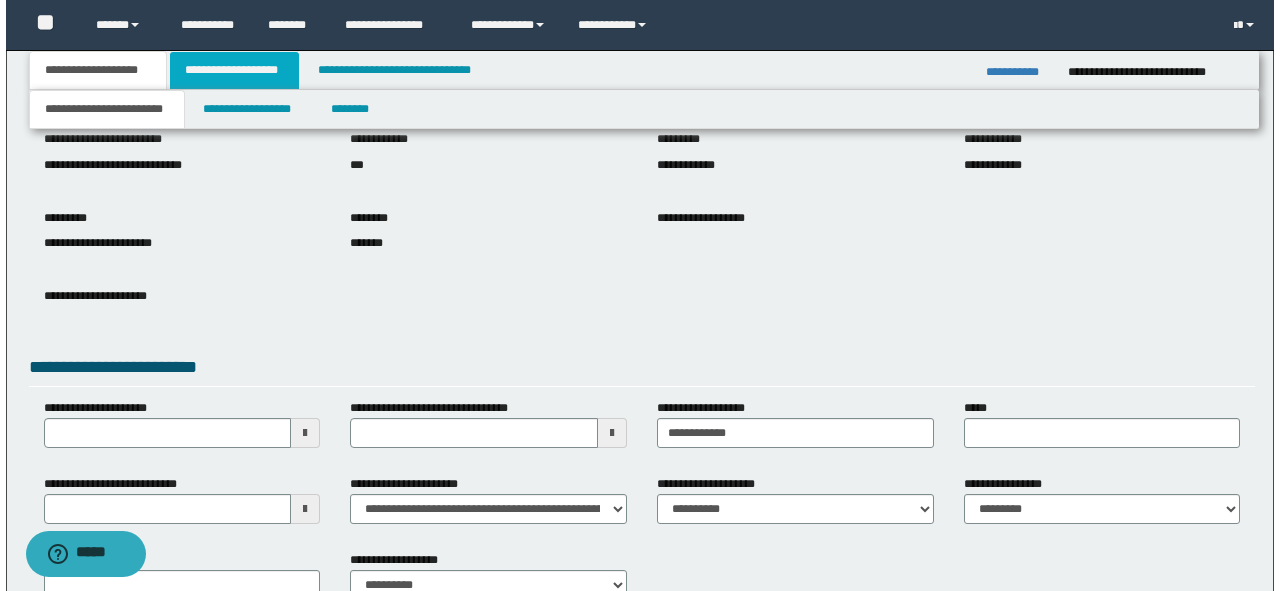 scroll, scrollTop: 0, scrollLeft: 0, axis: both 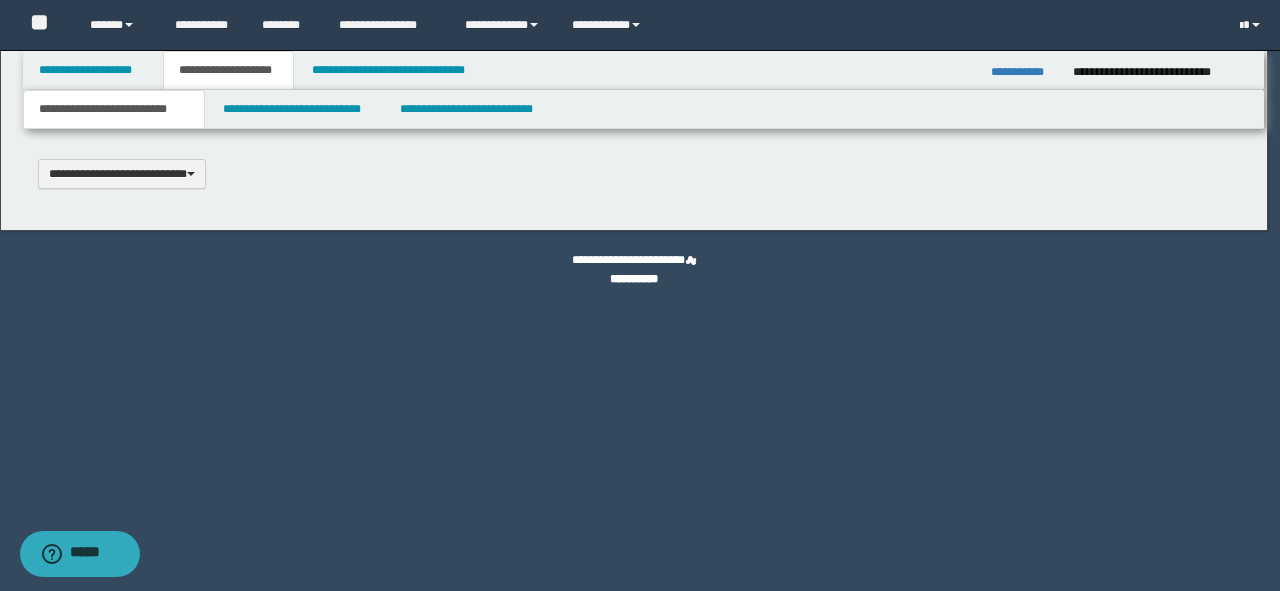 type 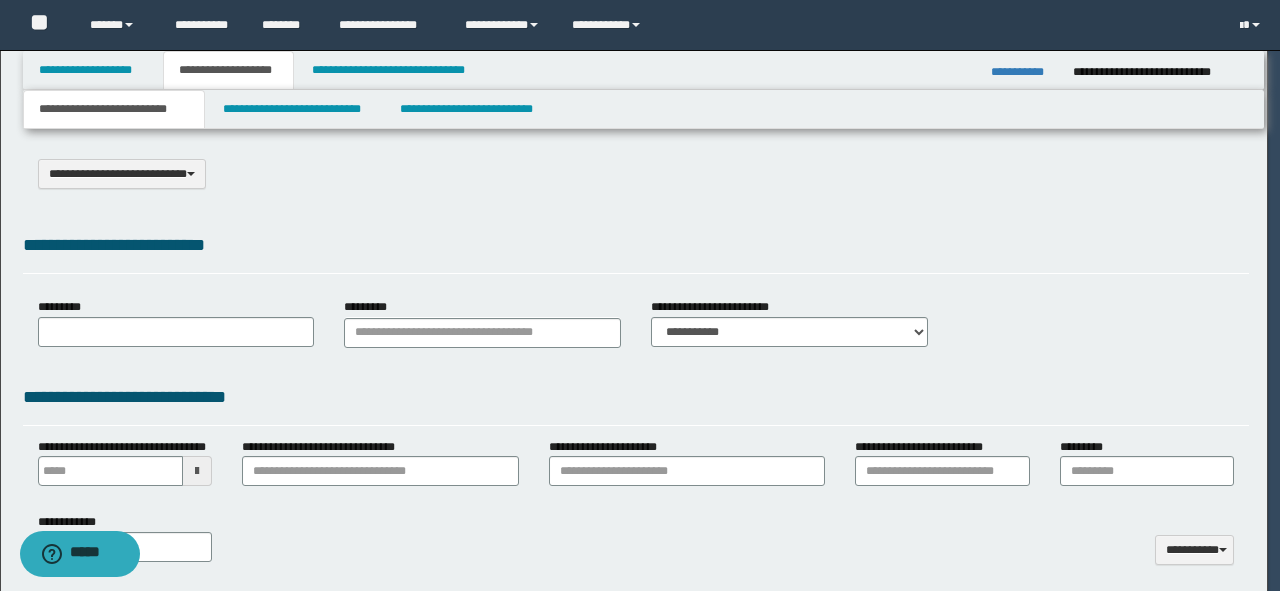 type on "**********" 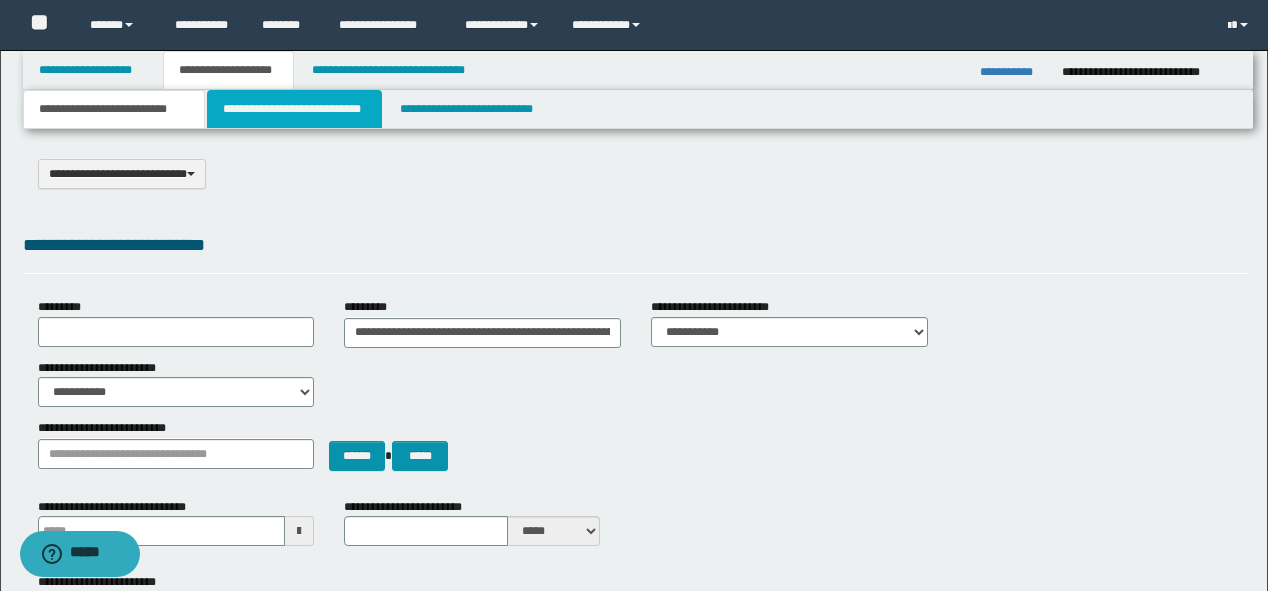 click on "**********" at bounding box center (294, 109) 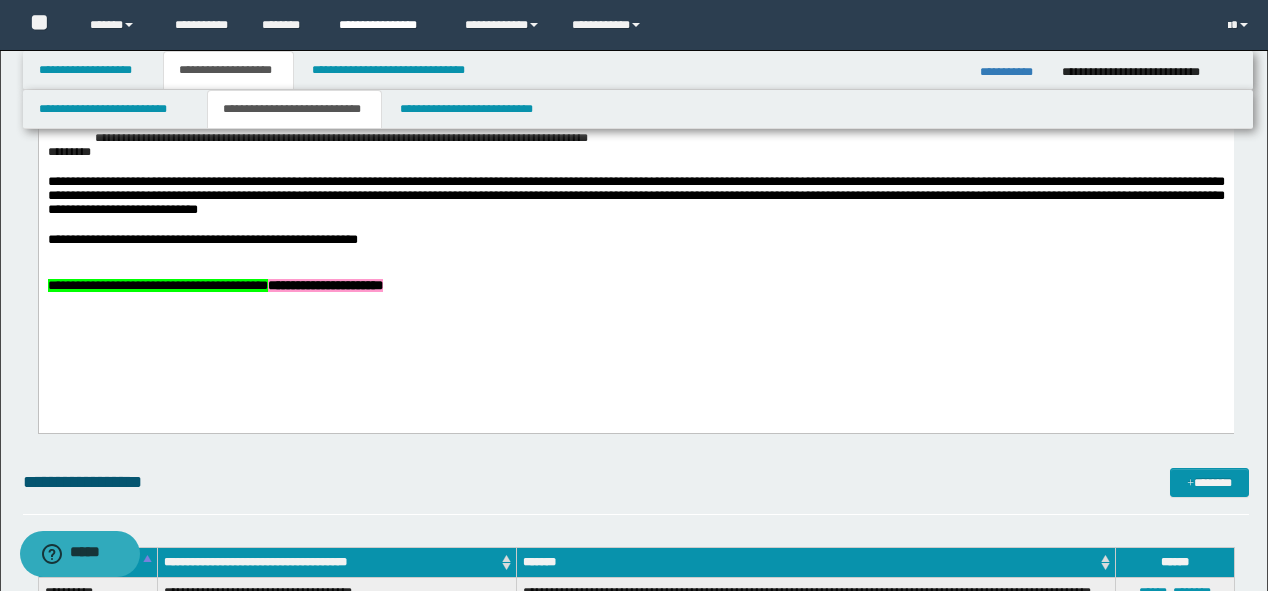 scroll, scrollTop: 2480, scrollLeft: 0, axis: vertical 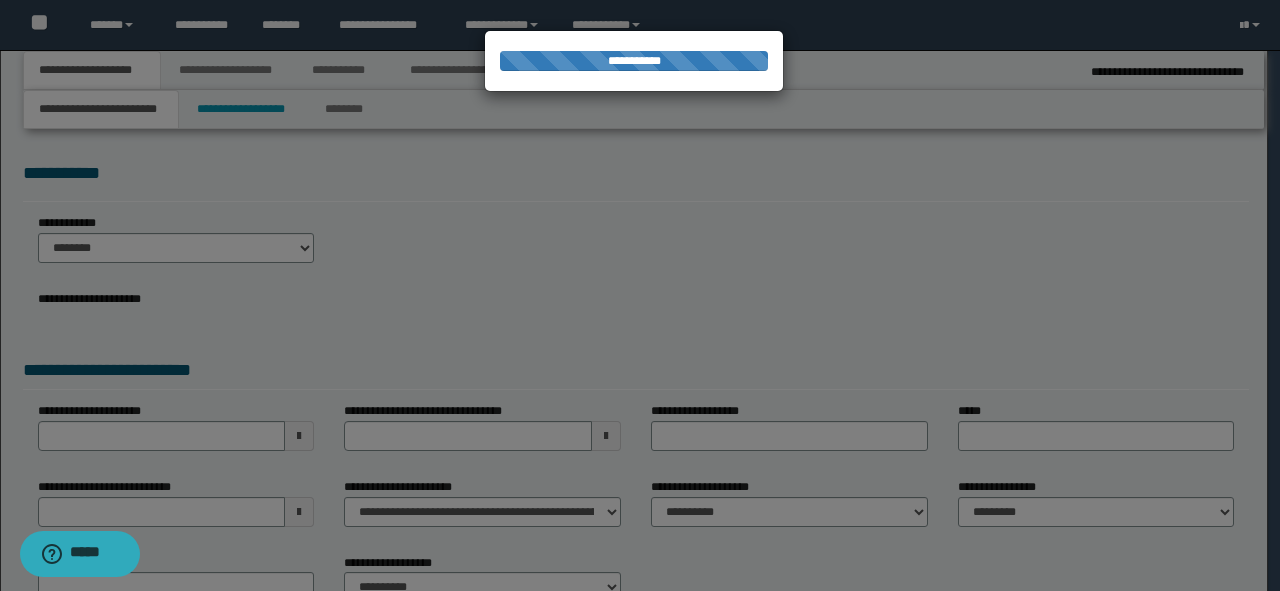 type on "********" 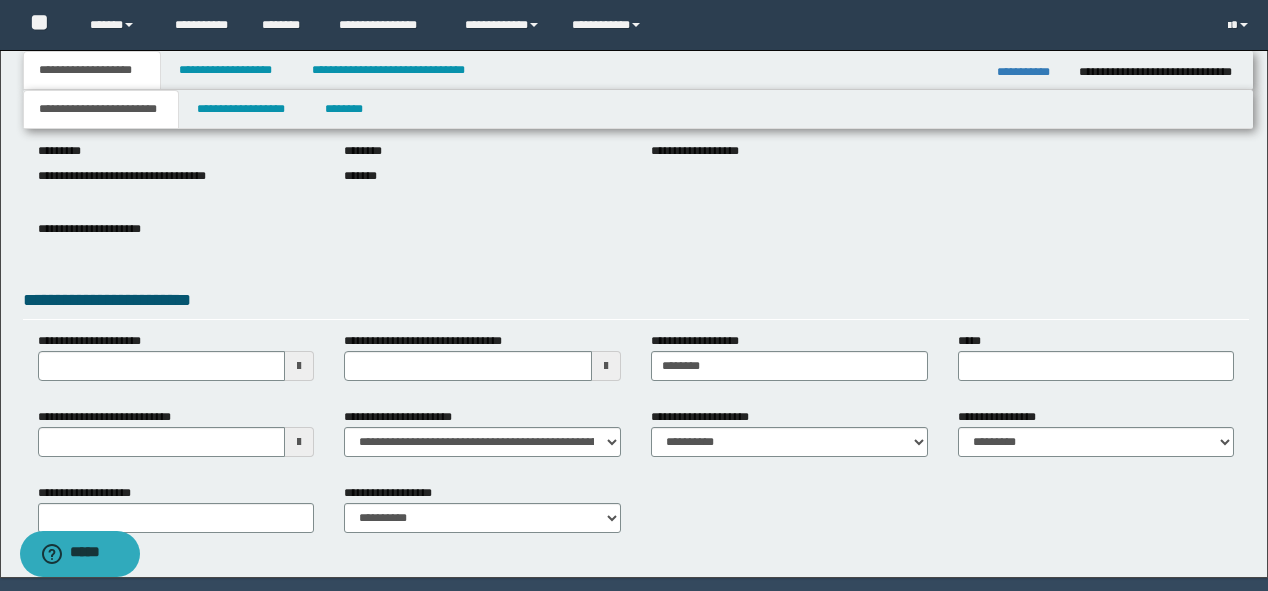 scroll, scrollTop: 292, scrollLeft: 0, axis: vertical 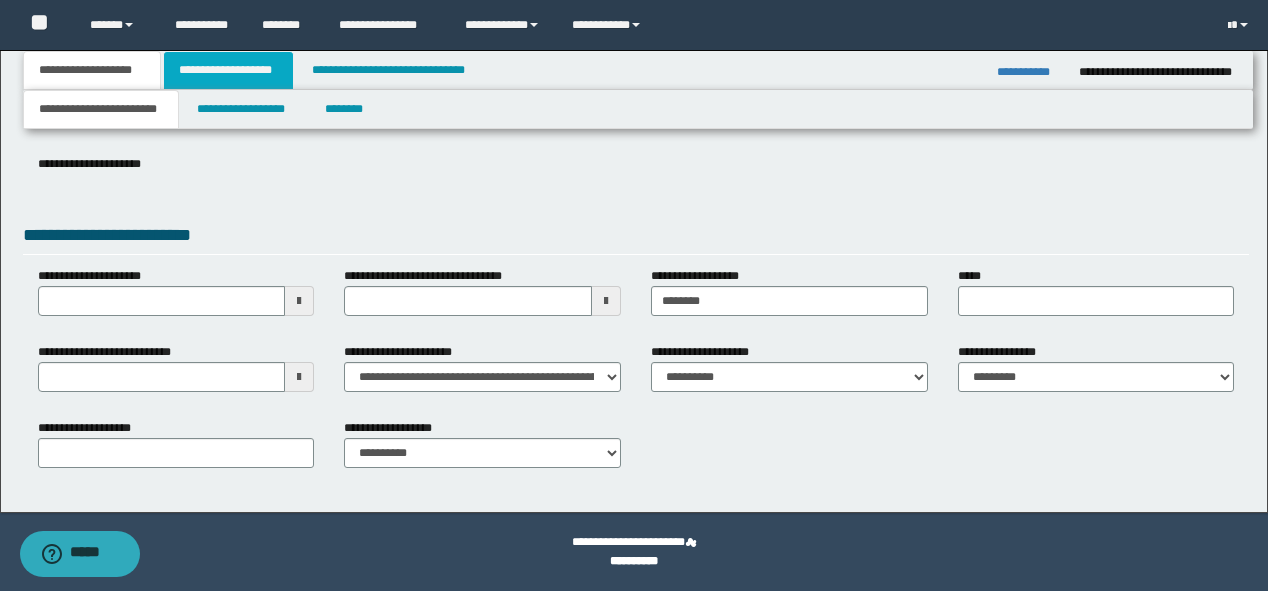 click on "**********" at bounding box center [228, 70] 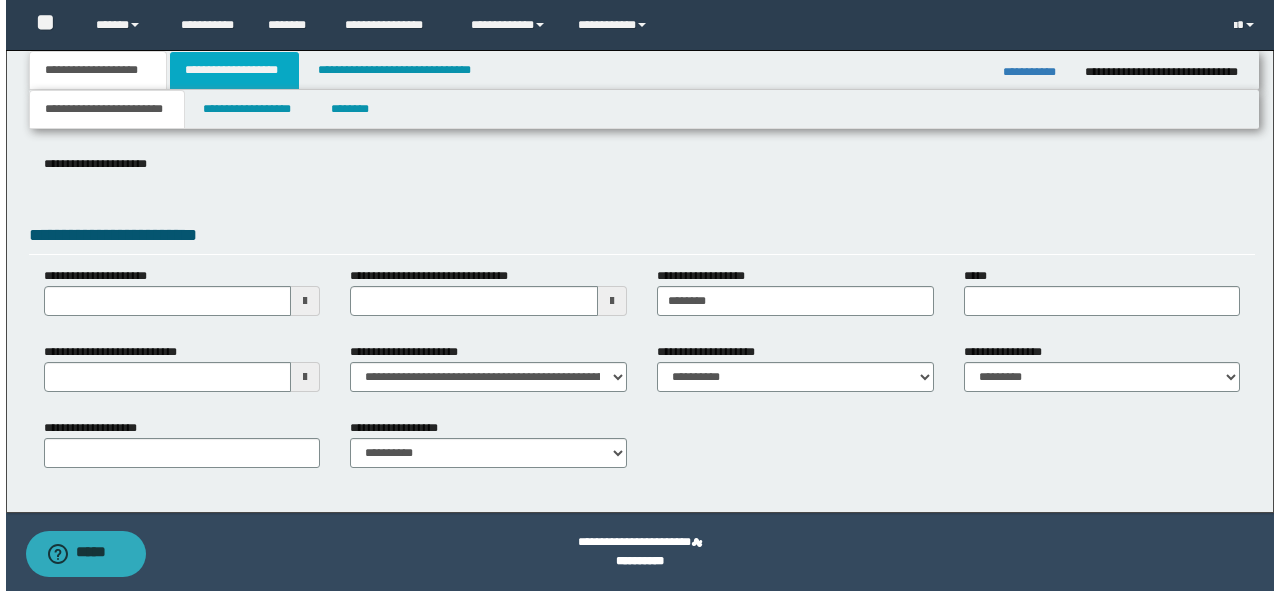 scroll, scrollTop: 0, scrollLeft: 0, axis: both 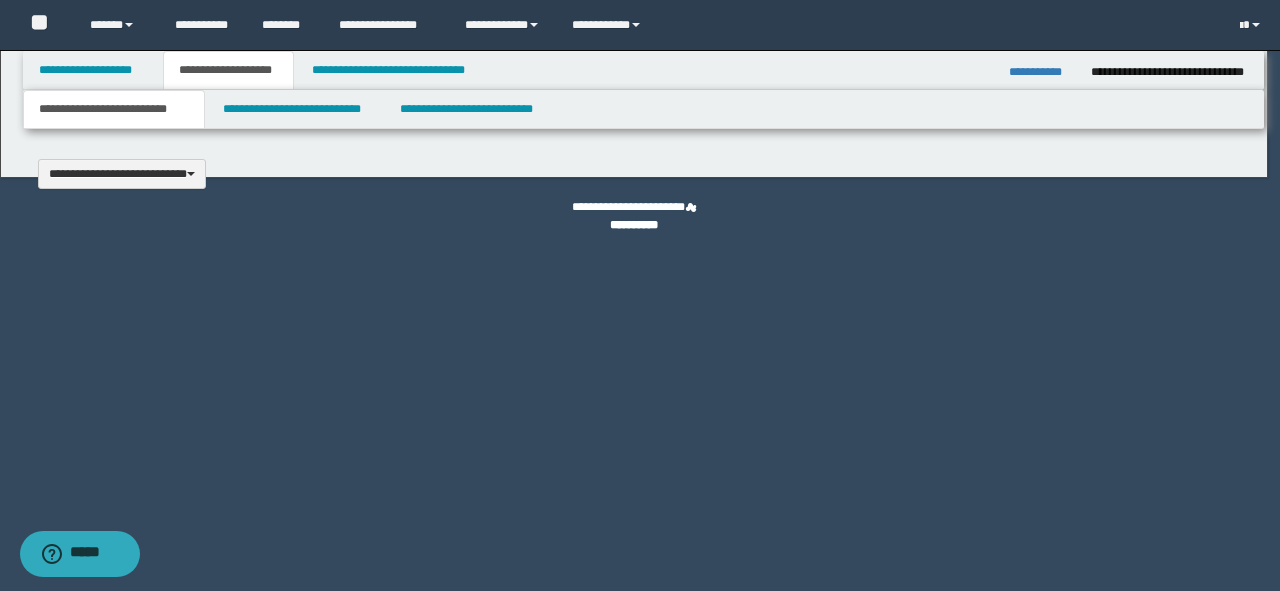 type 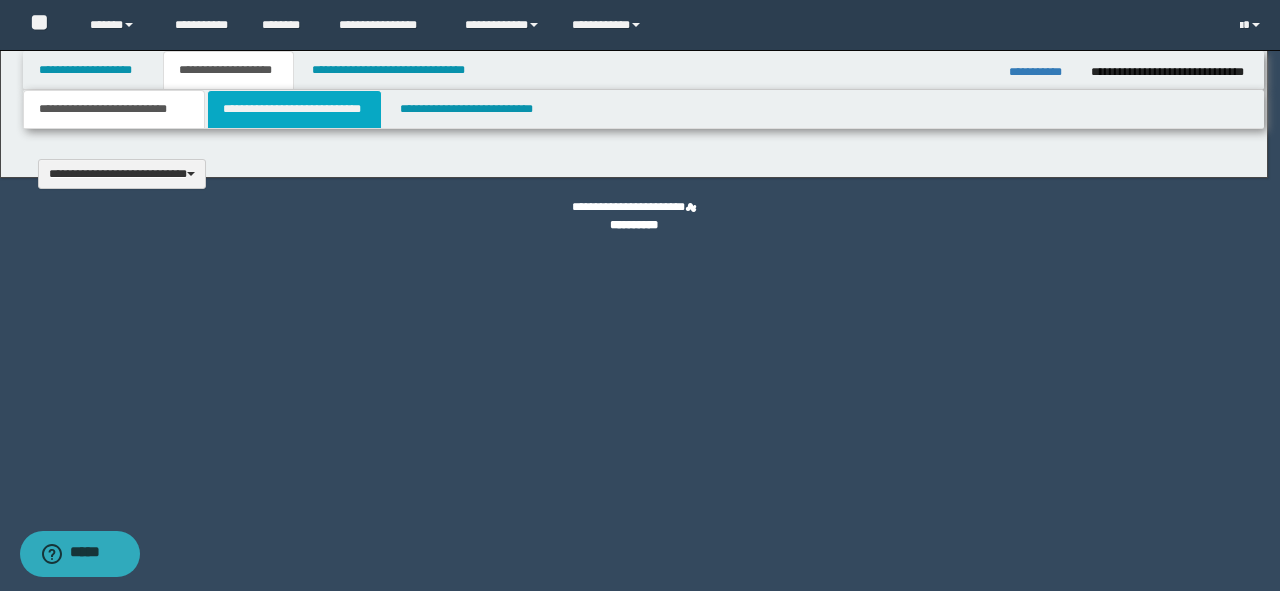 click on "**********" at bounding box center [640, 295] 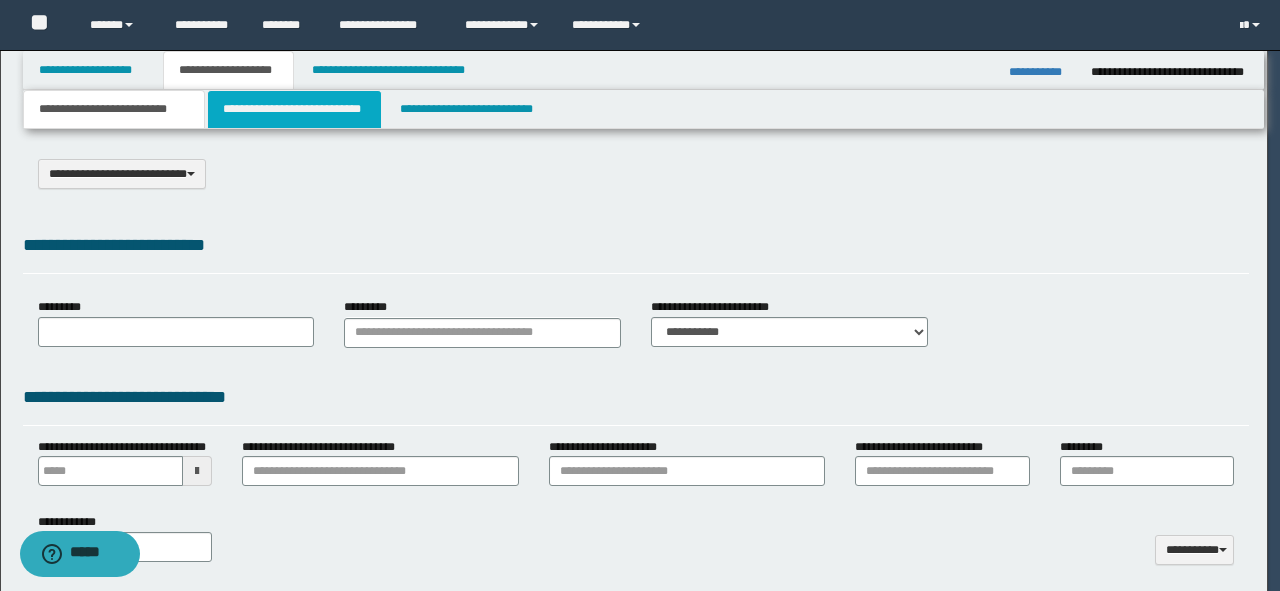 scroll, scrollTop: 0, scrollLeft: 0, axis: both 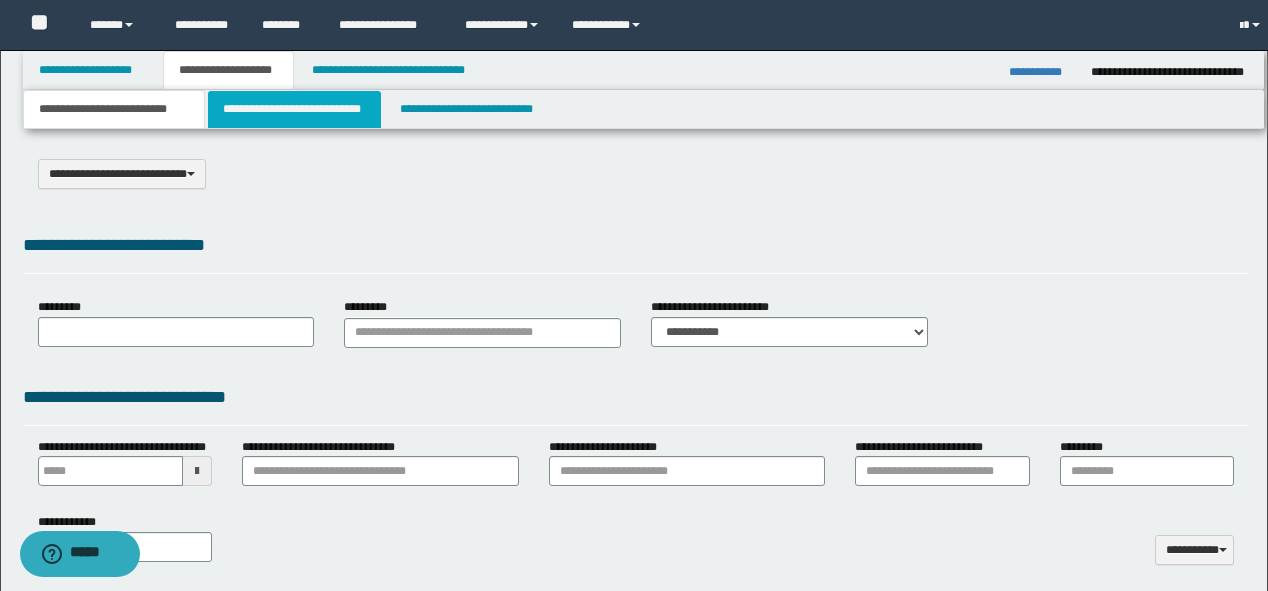 click on "**********" at bounding box center [294, 109] 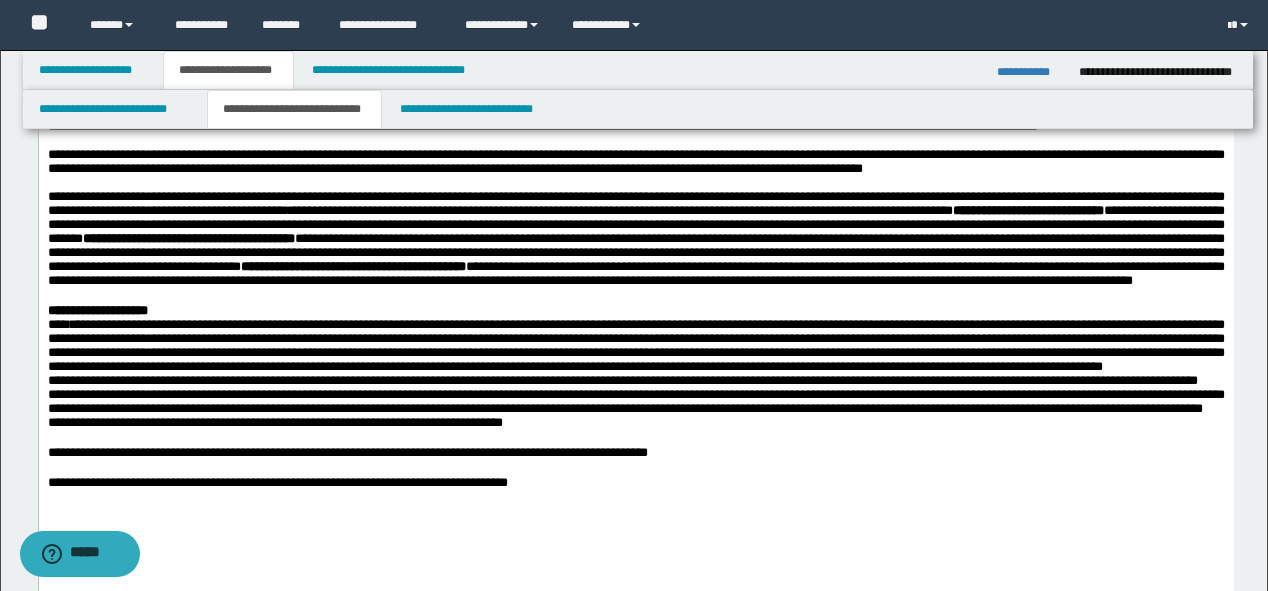scroll, scrollTop: 720, scrollLeft: 0, axis: vertical 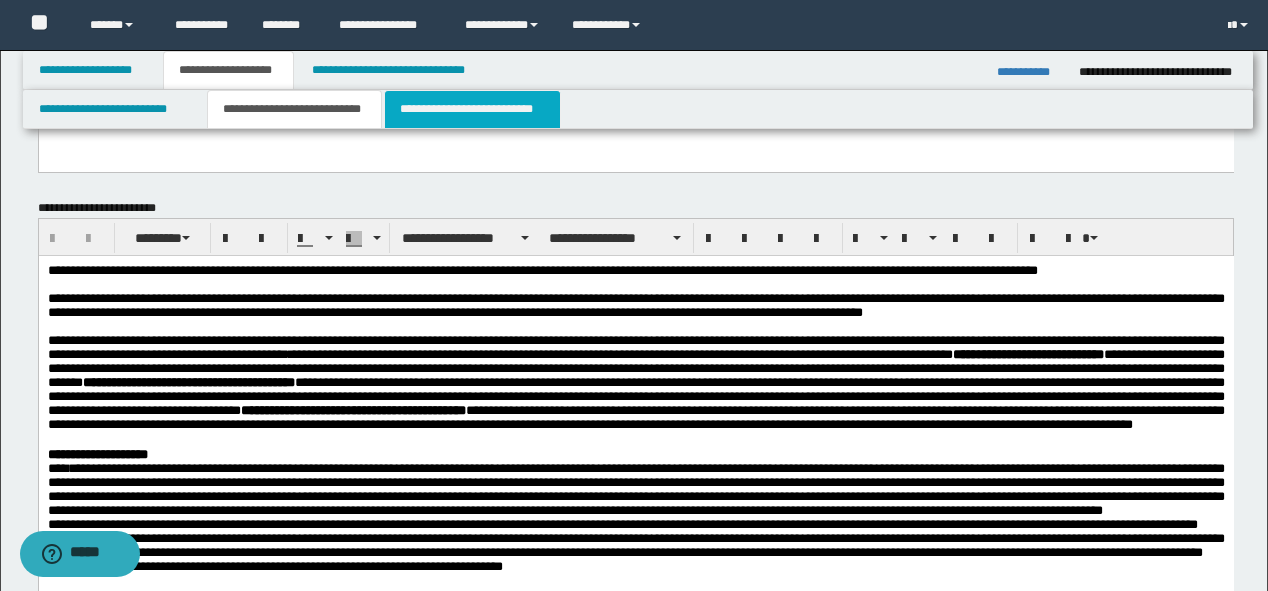 click on "**********" at bounding box center [472, 109] 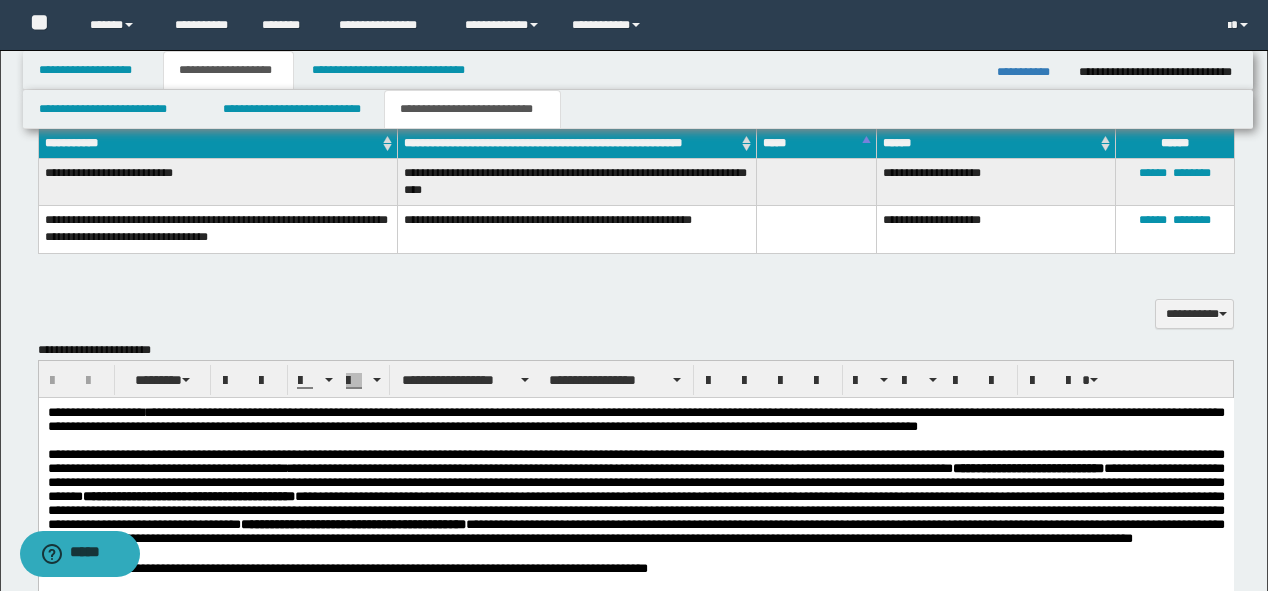 scroll, scrollTop: 1040, scrollLeft: 0, axis: vertical 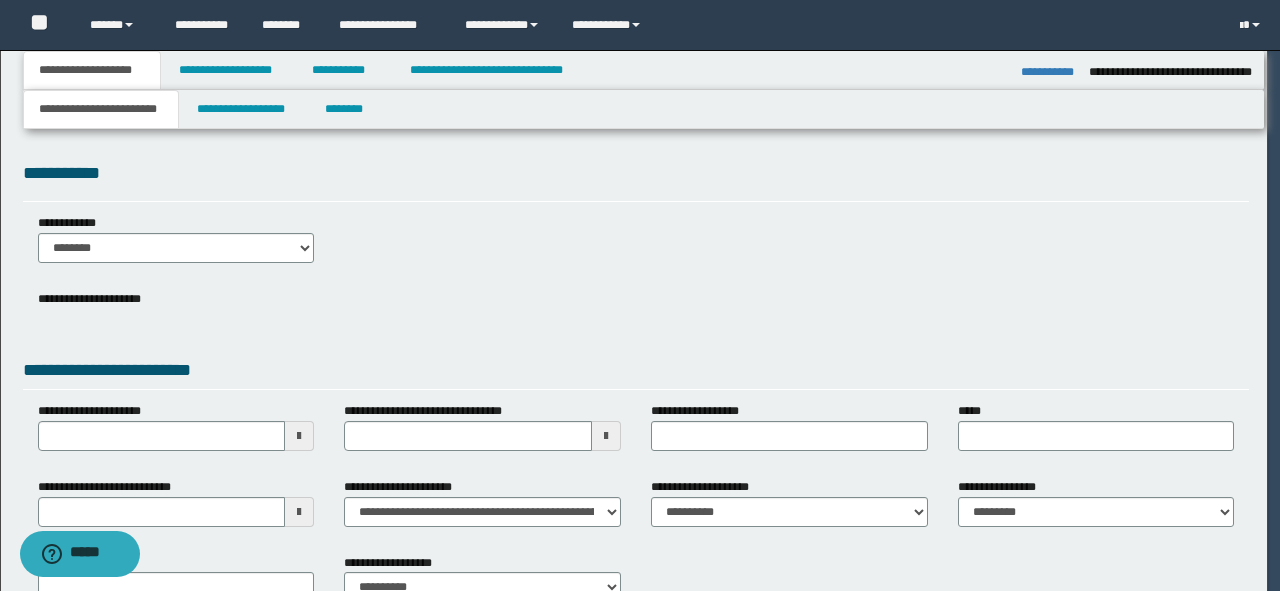 type on "******" 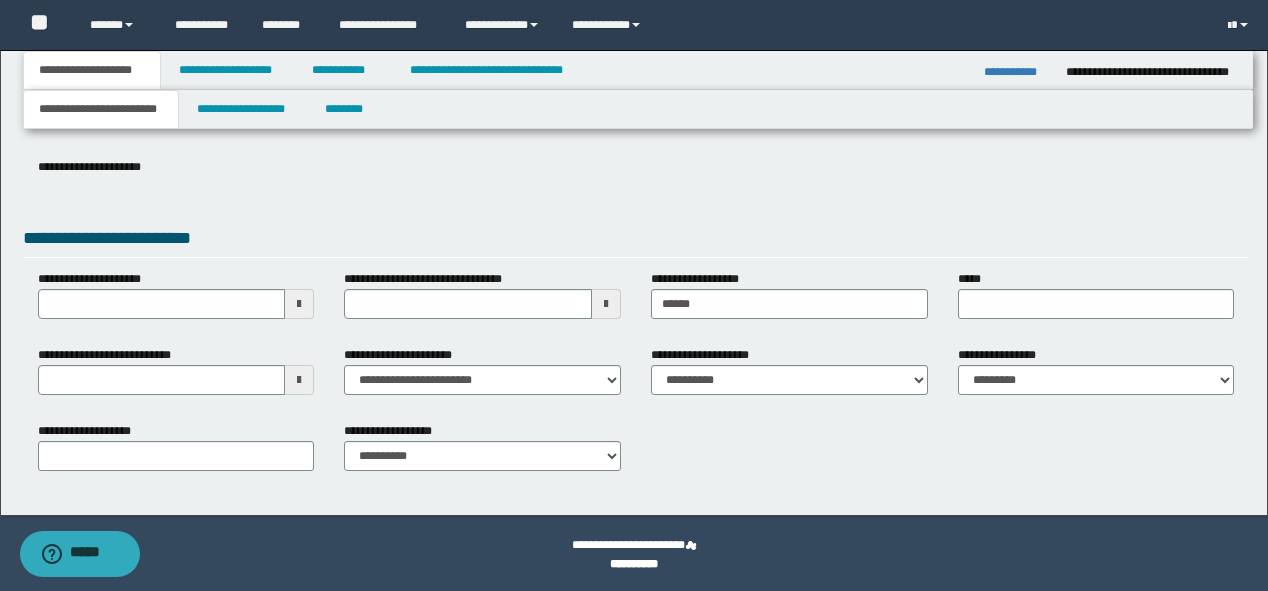 scroll, scrollTop: 292, scrollLeft: 0, axis: vertical 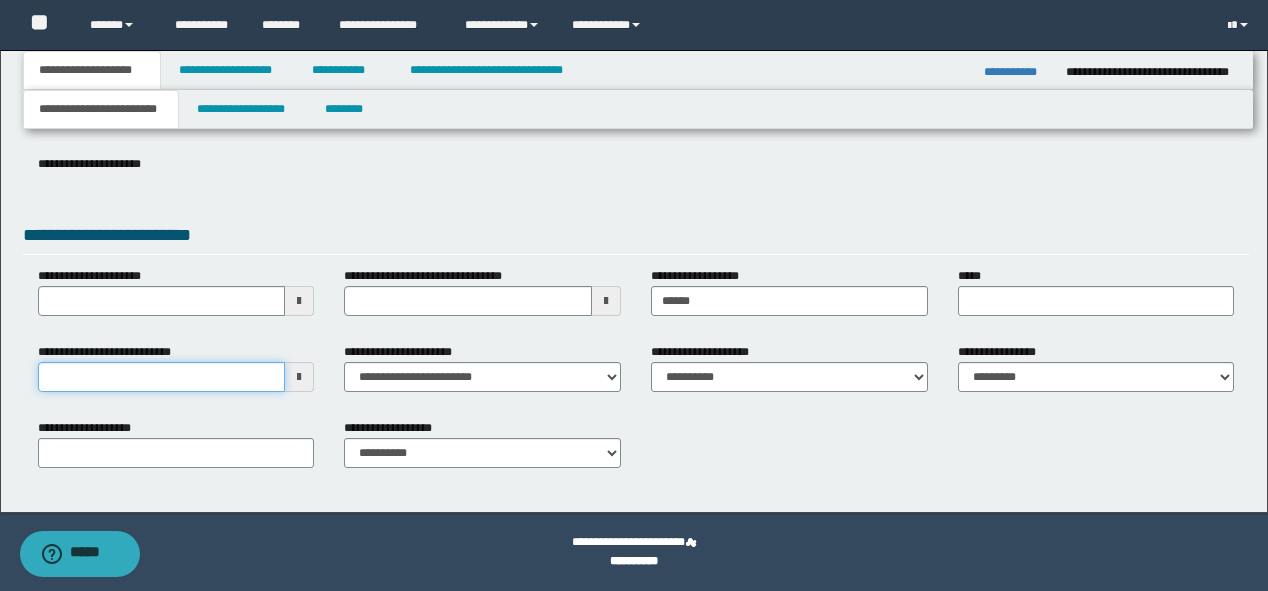 click on "**********" at bounding box center [162, 377] 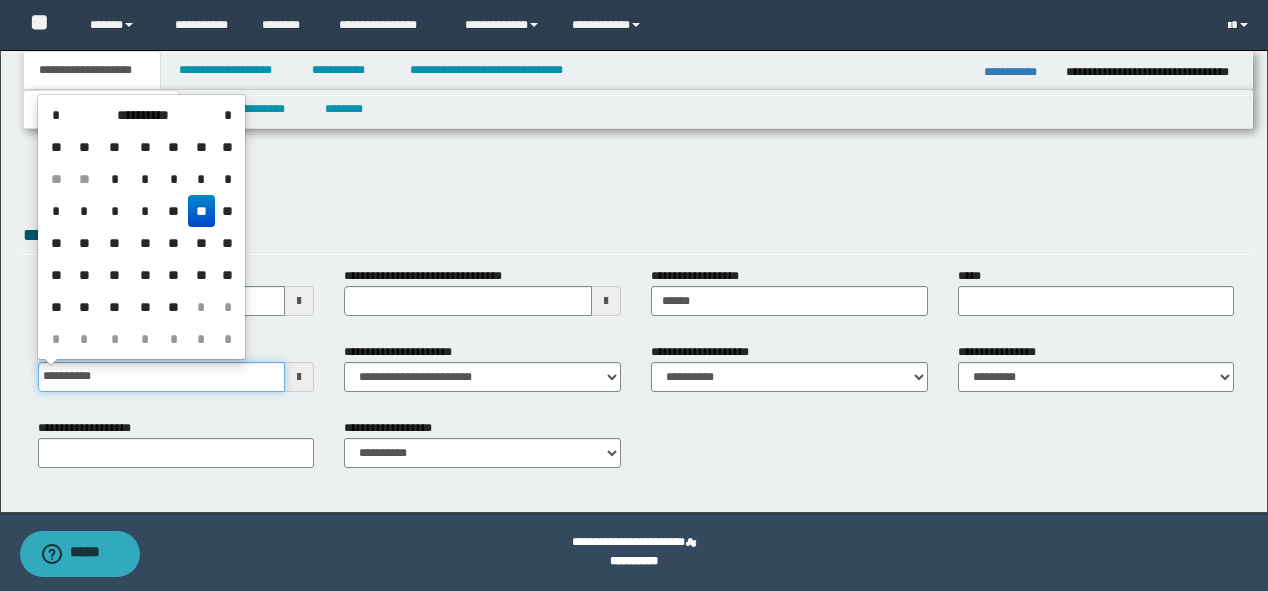 drag, startPoint x: 87, startPoint y: 382, endPoint x: 0, endPoint y: 382, distance: 87 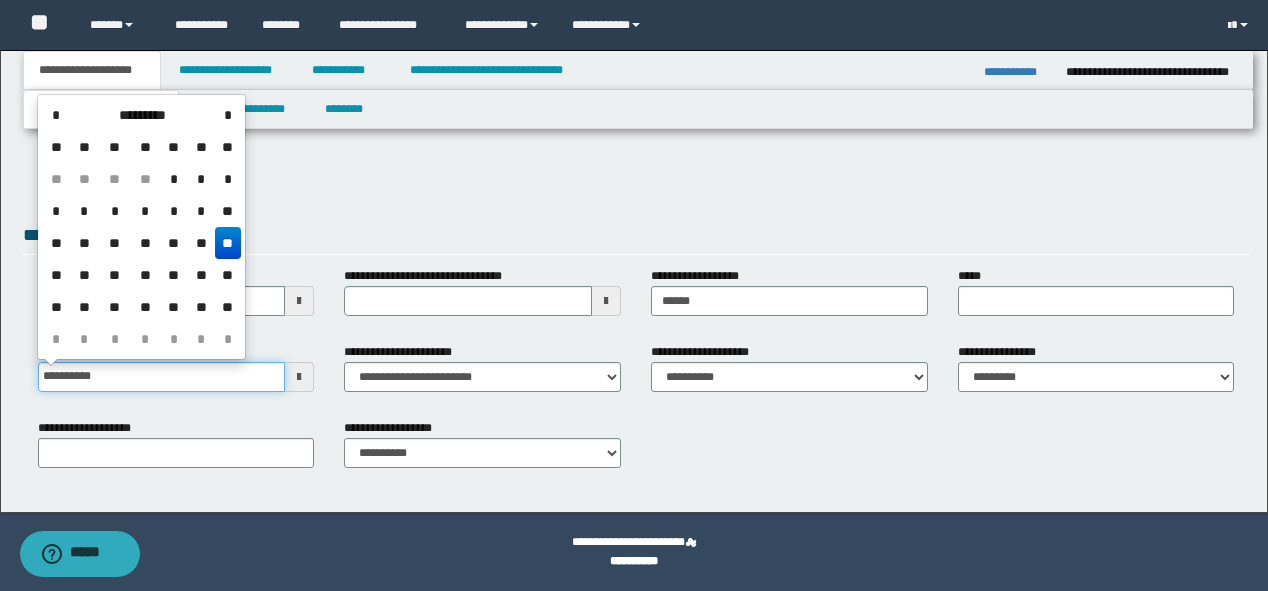 type on "**********" 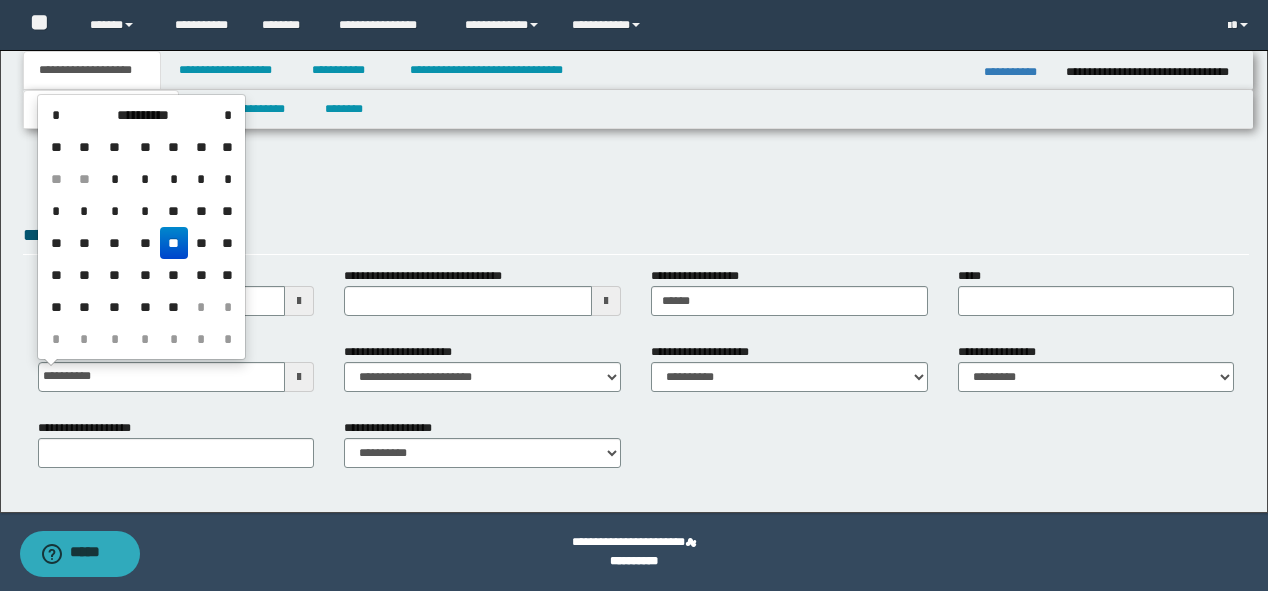 click on "**********" at bounding box center [636, 175] 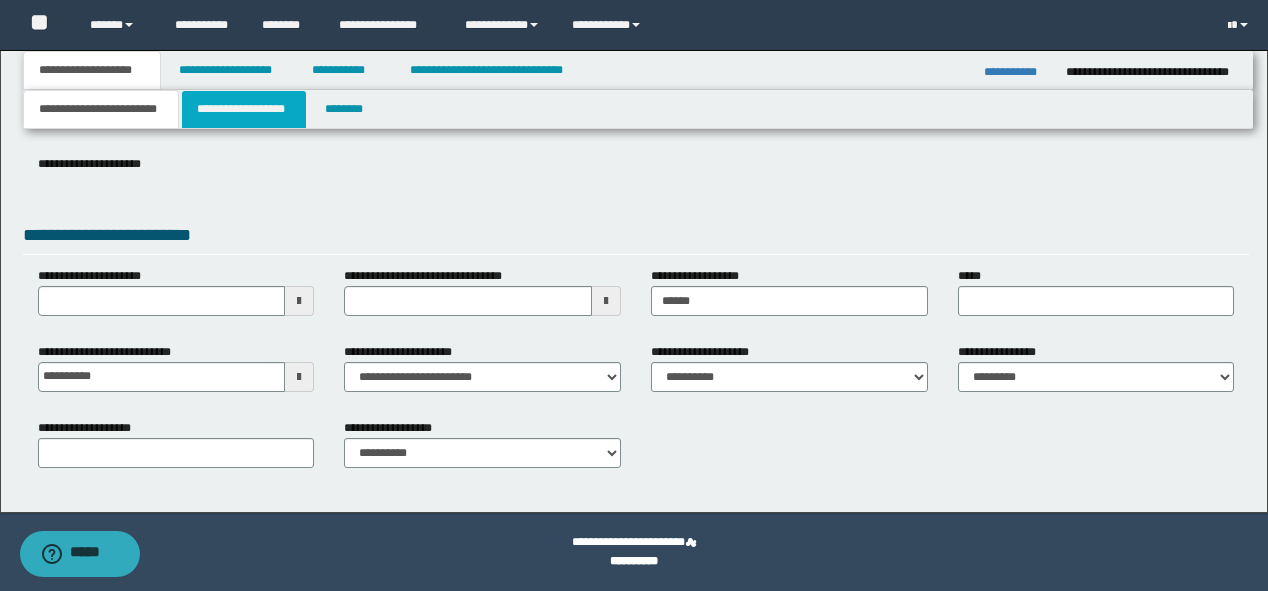 click on "**********" at bounding box center [244, 109] 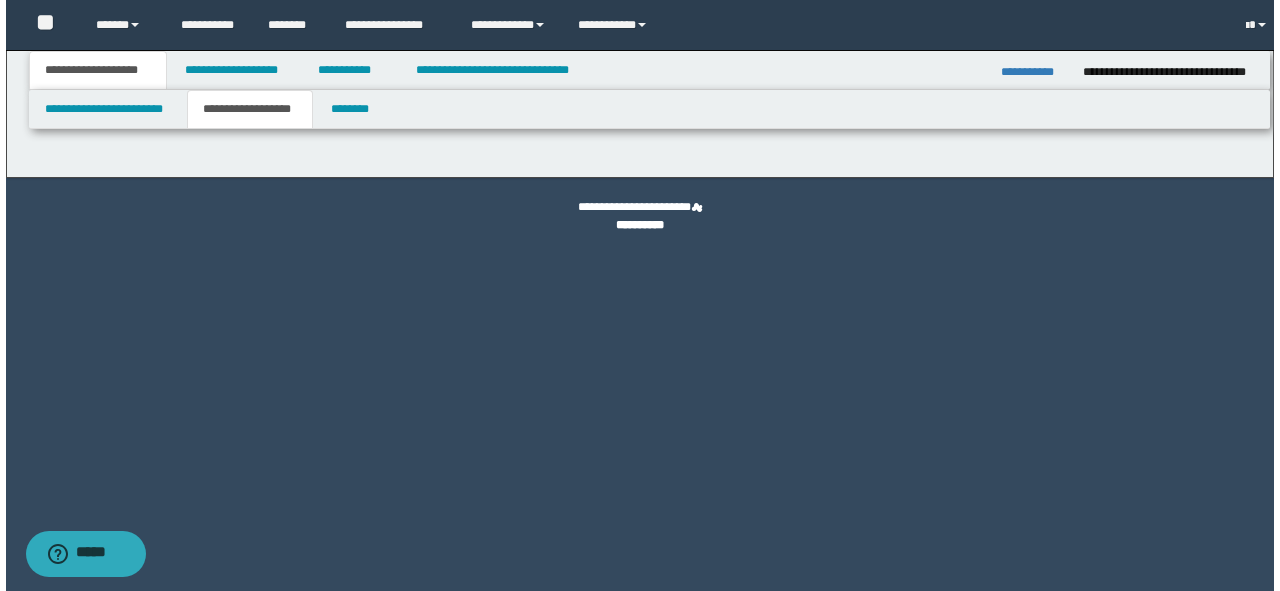 scroll, scrollTop: 0, scrollLeft: 0, axis: both 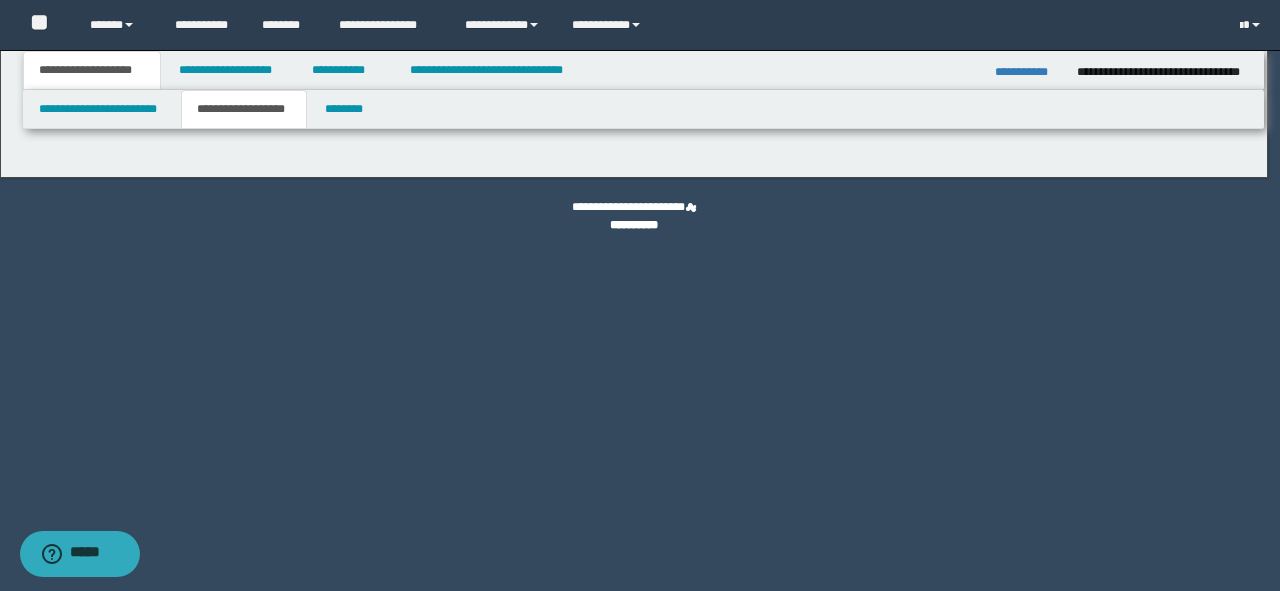 type on "********" 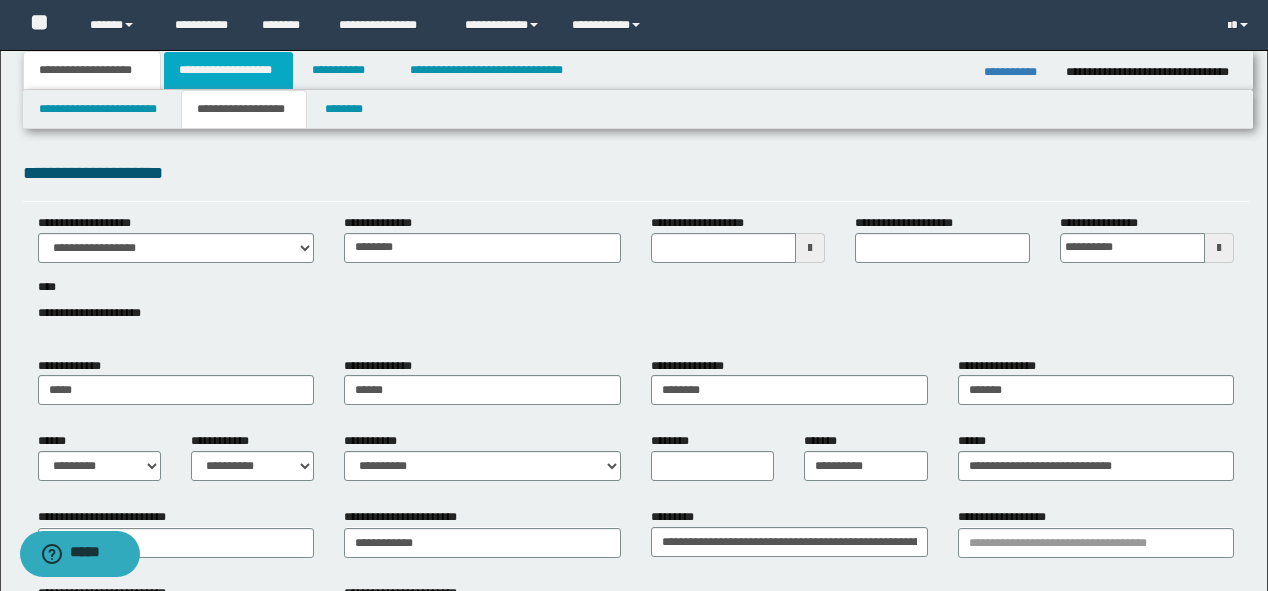 click on "**********" at bounding box center [228, 70] 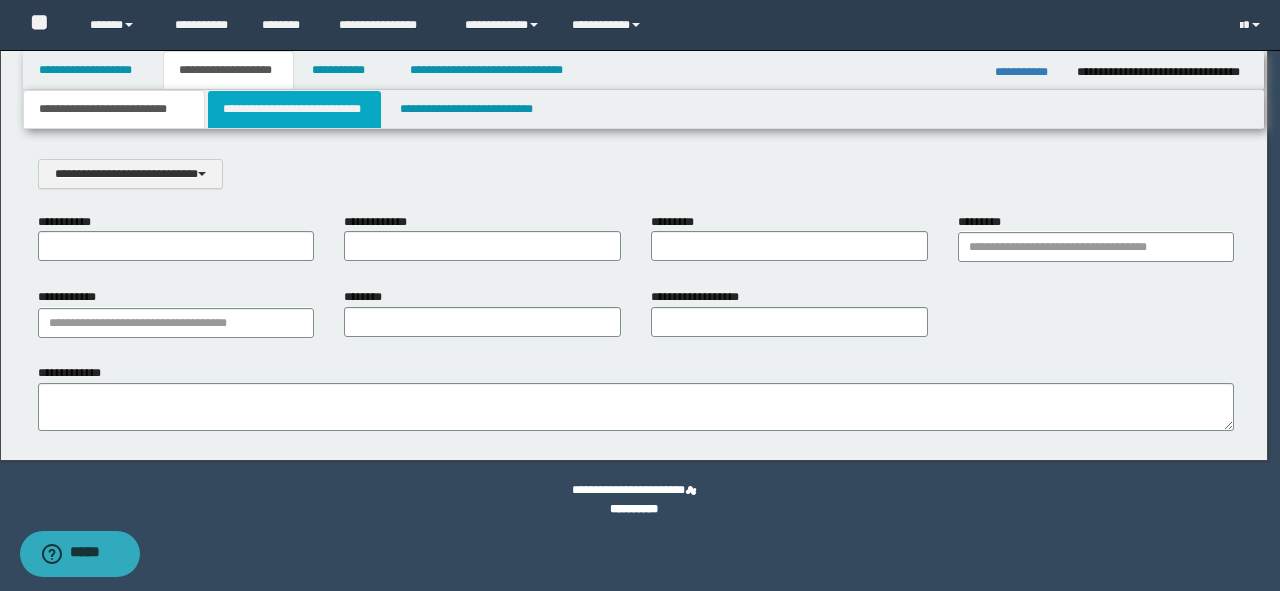 scroll, scrollTop: 0, scrollLeft: 0, axis: both 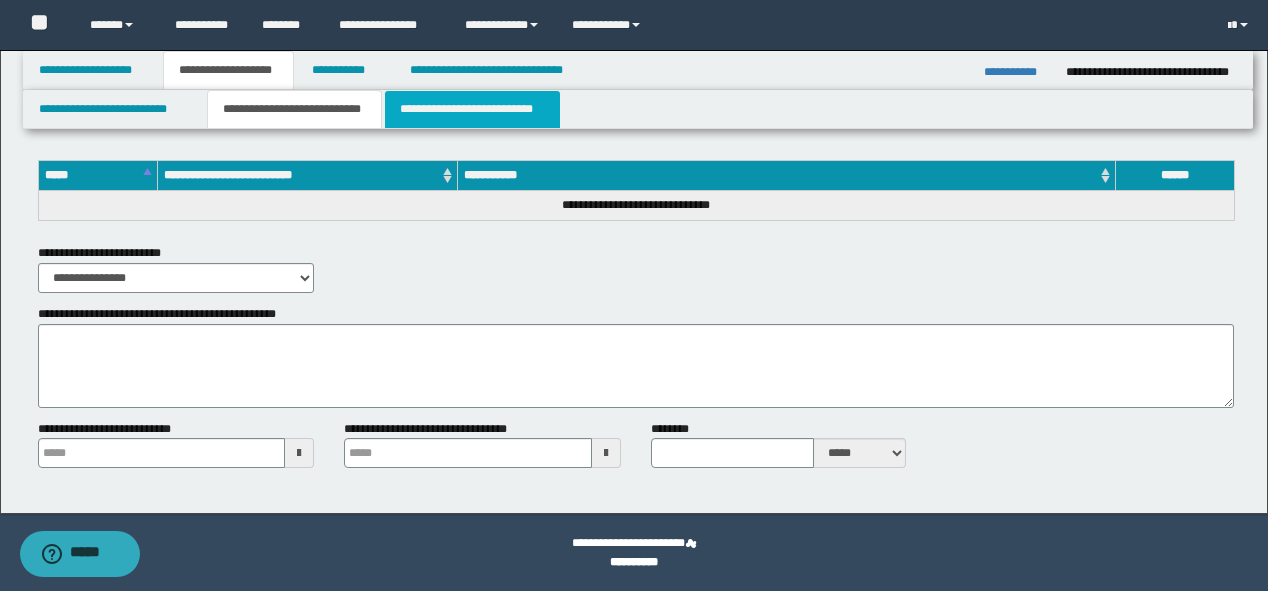 click on "**********" at bounding box center [472, 109] 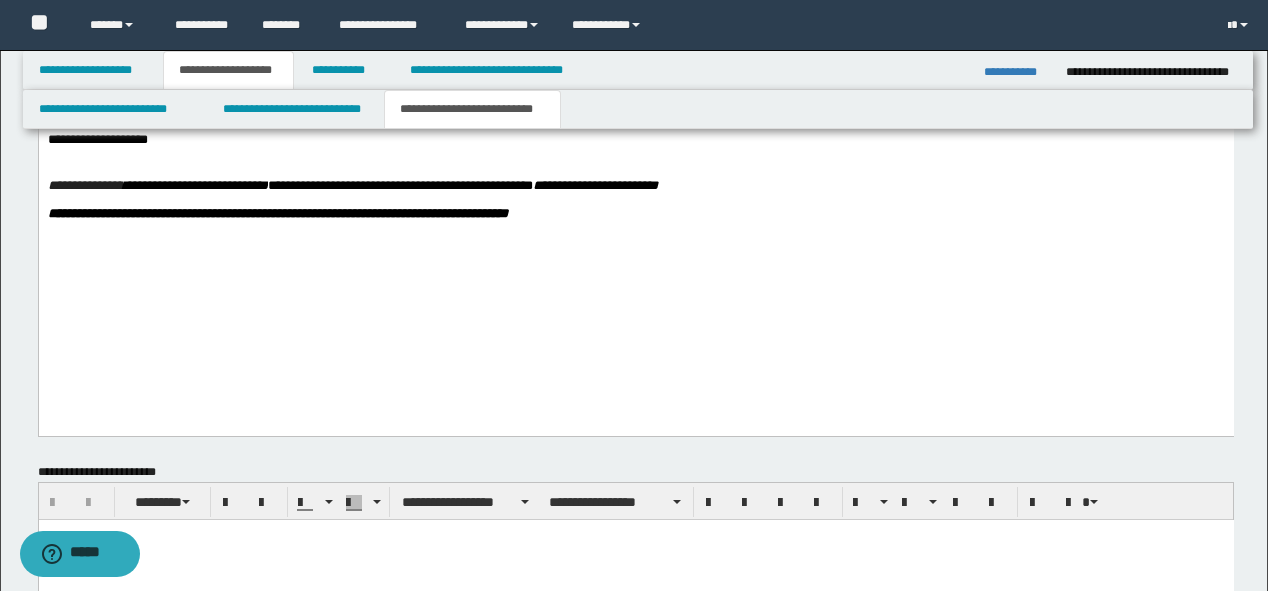 scroll, scrollTop: 2160, scrollLeft: 0, axis: vertical 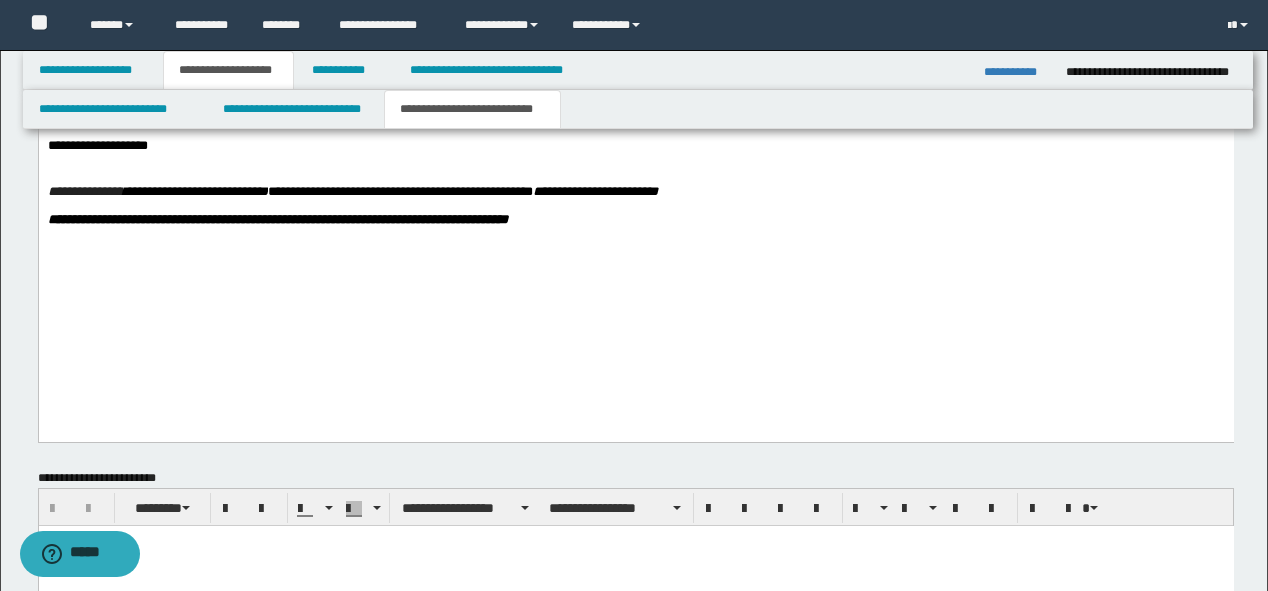 click at bounding box center [130, 99] 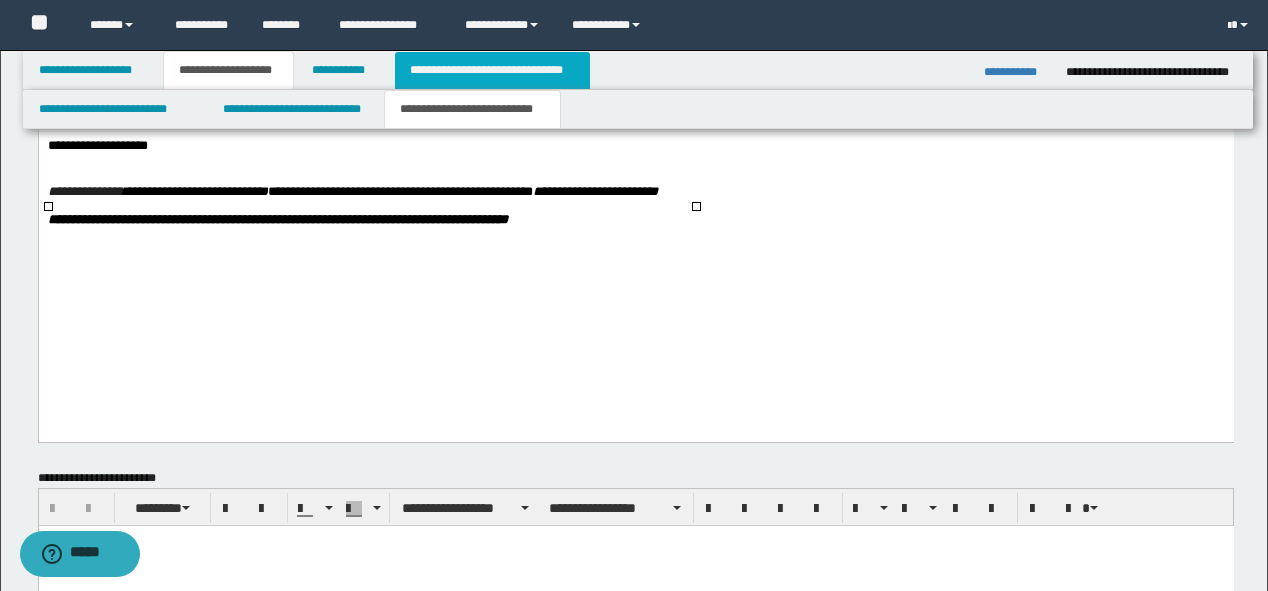 click on "**********" at bounding box center (492, 70) 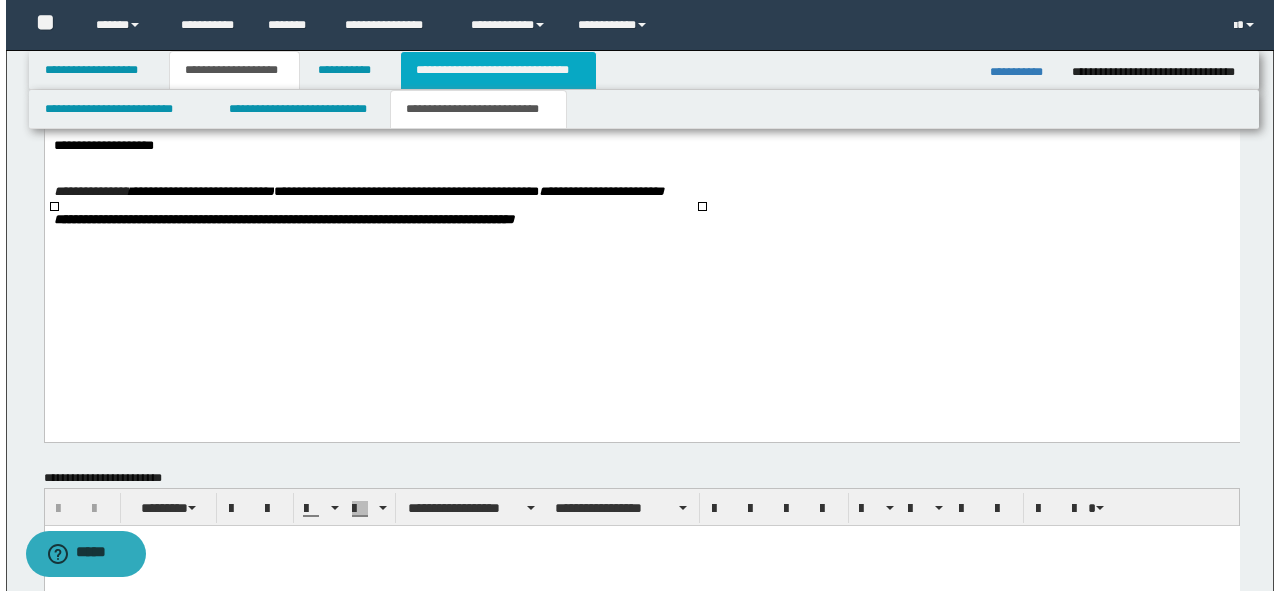scroll, scrollTop: 0, scrollLeft: 0, axis: both 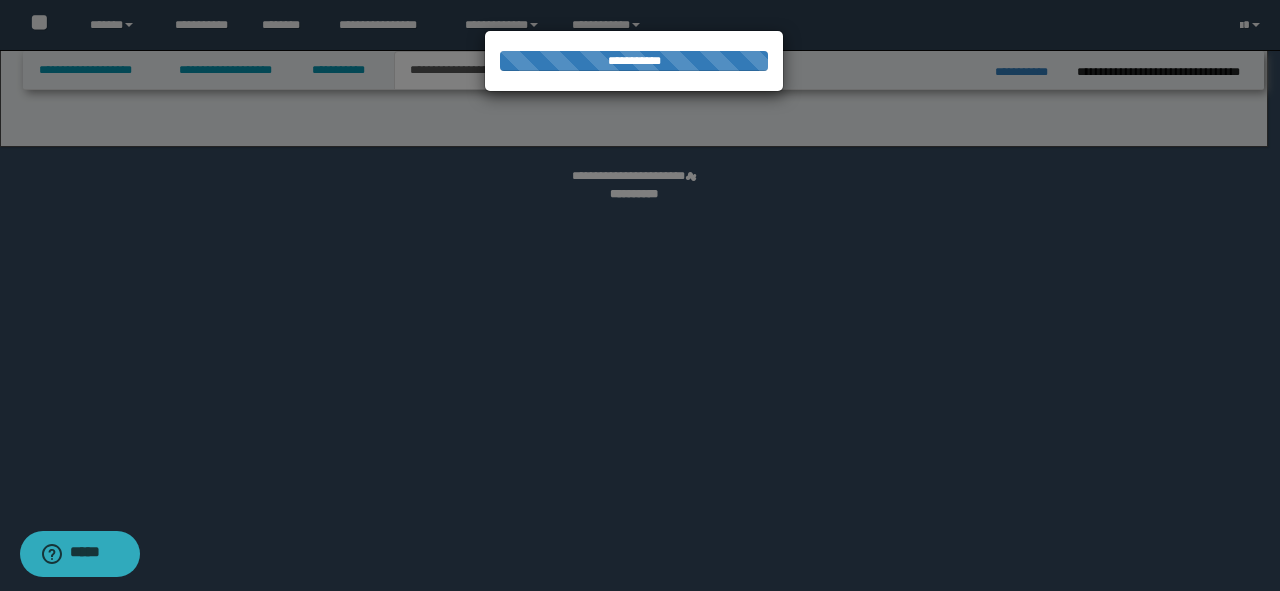 select on "*" 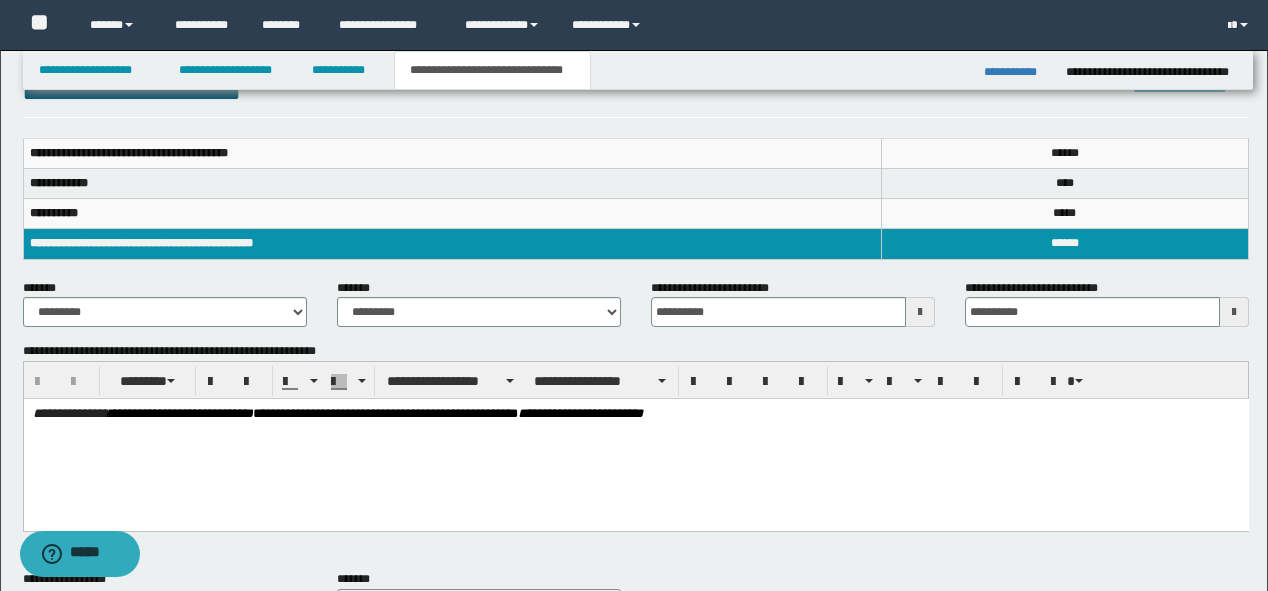 scroll, scrollTop: 0, scrollLeft: 0, axis: both 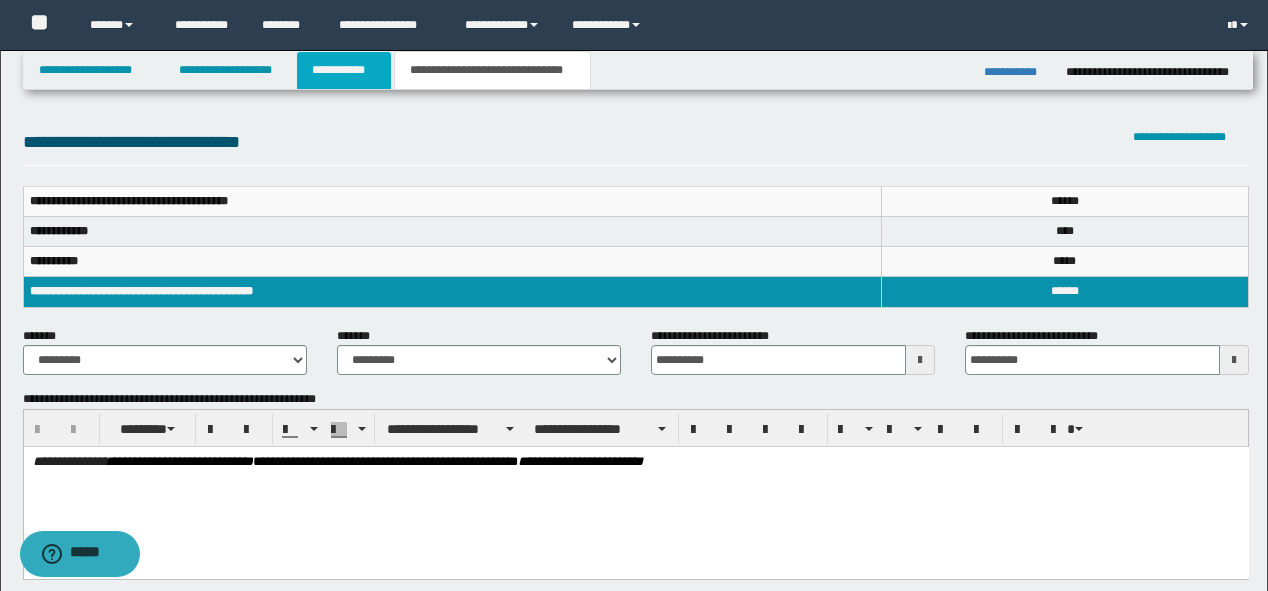 click on "**********" at bounding box center (344, 70) 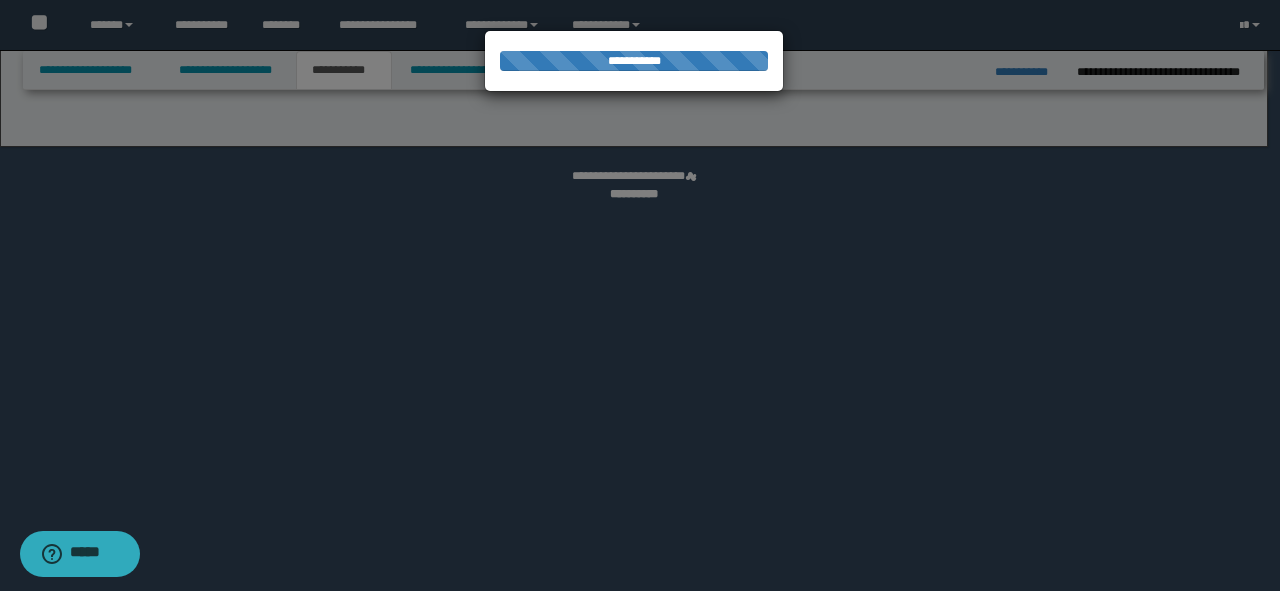 select on "***" 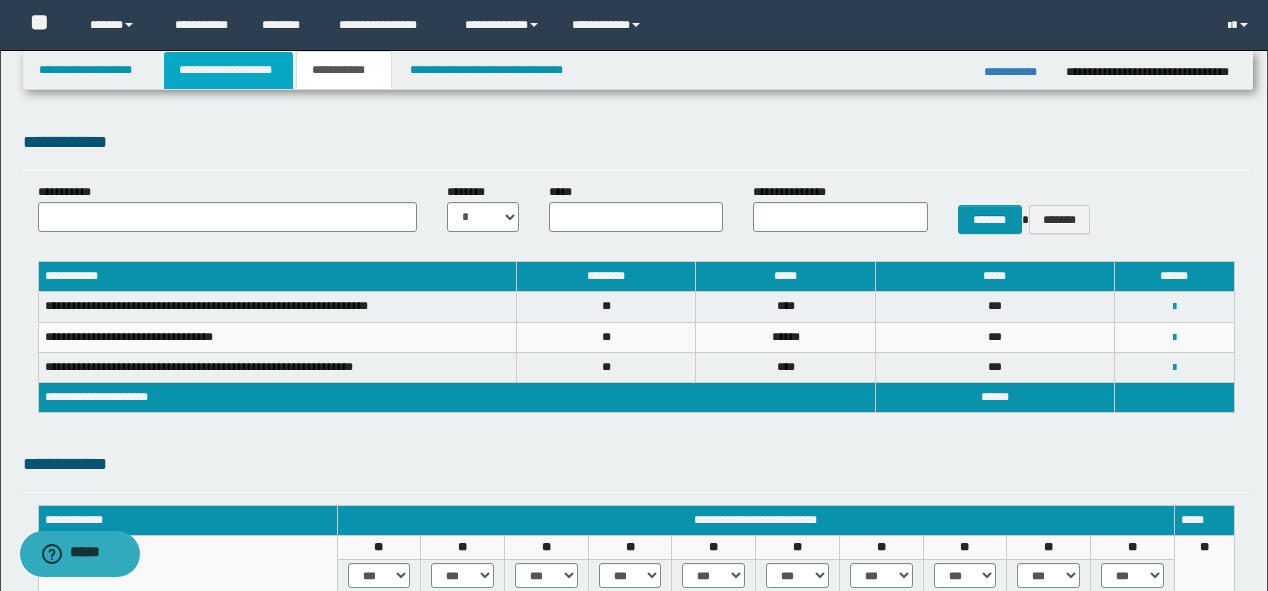 click on "**********" at bounding box center (228, 70) 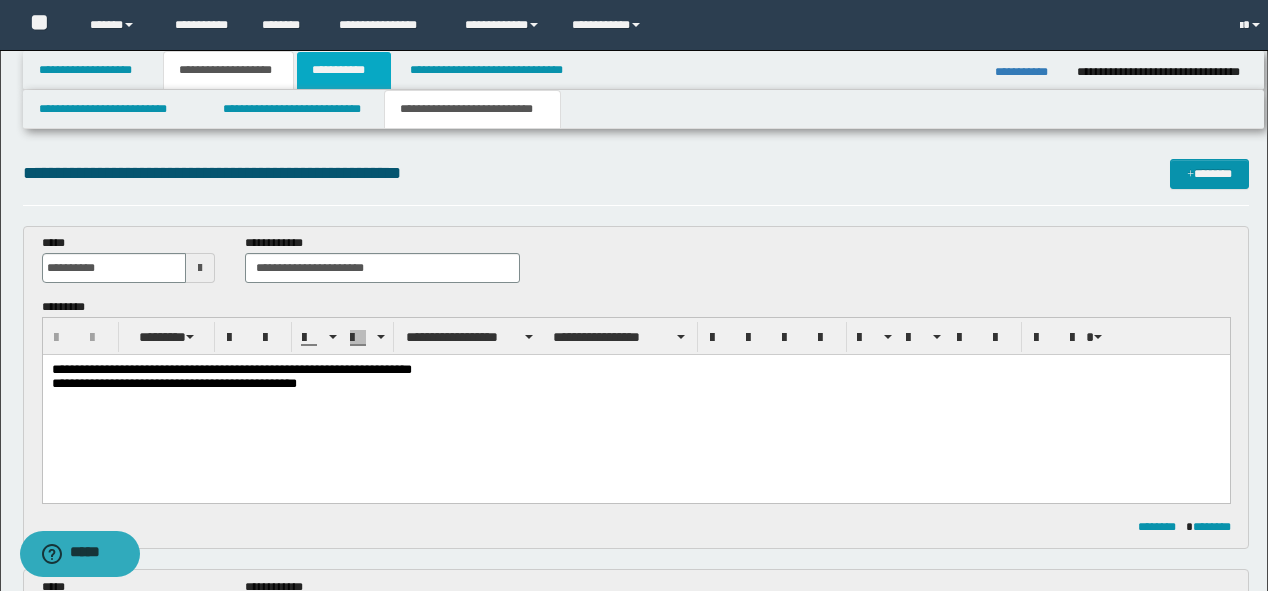 click on "**********" at bounding box center (344, 70) 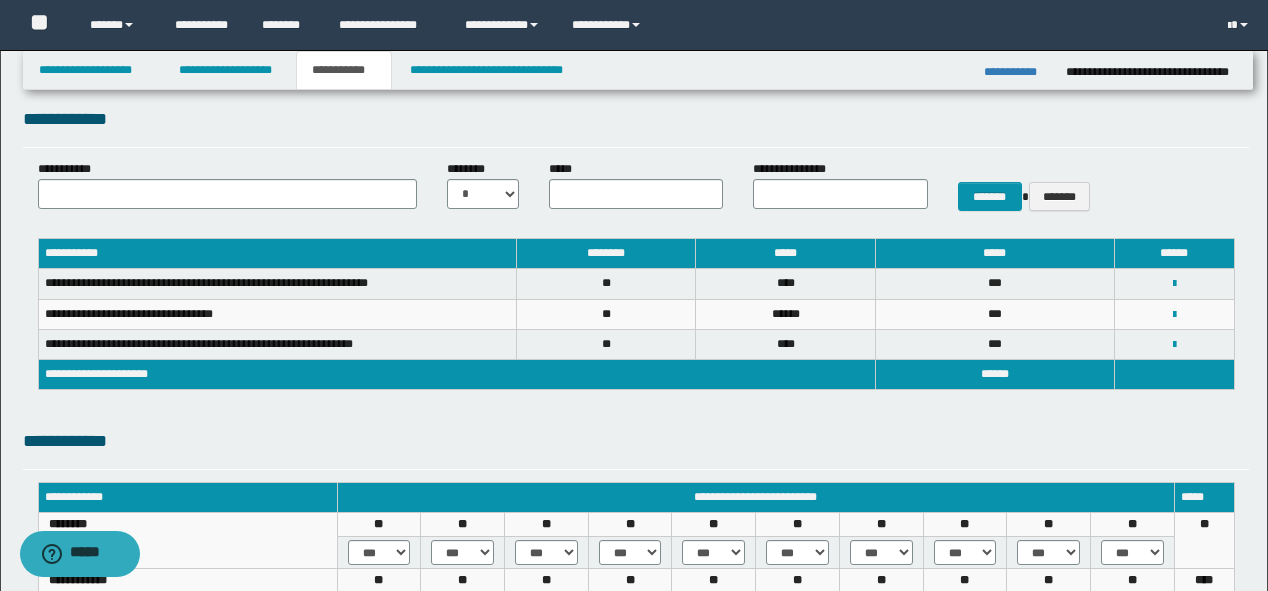 scroll, scrollTop: 0, scrollLeft: 0, axis: both 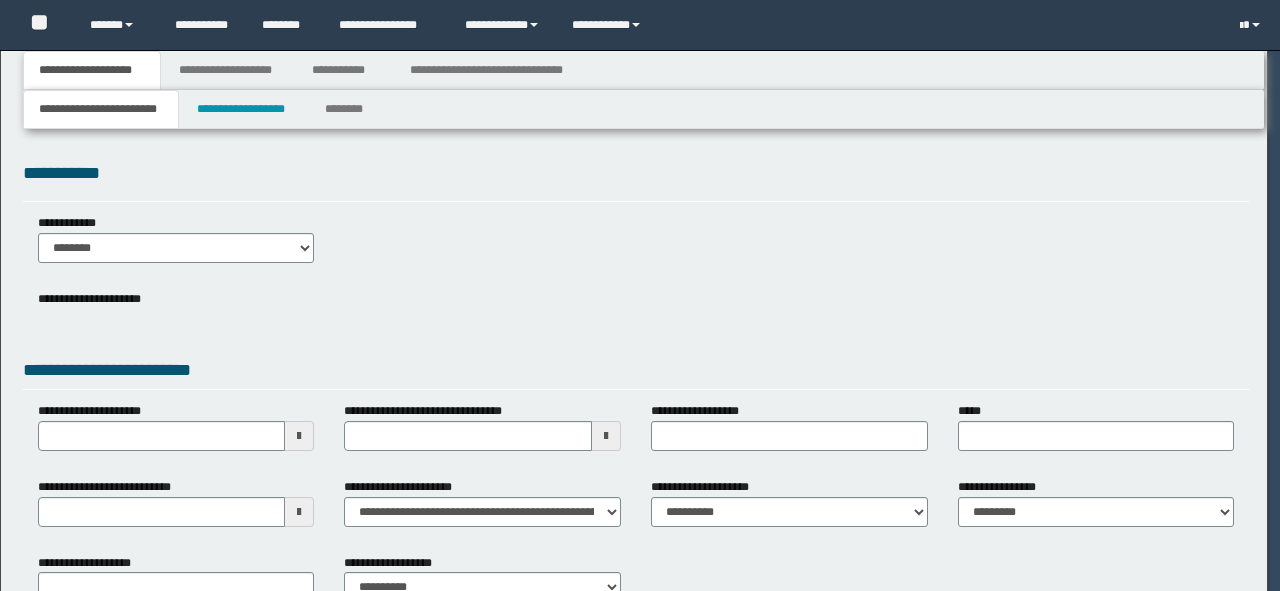 type on "**********" 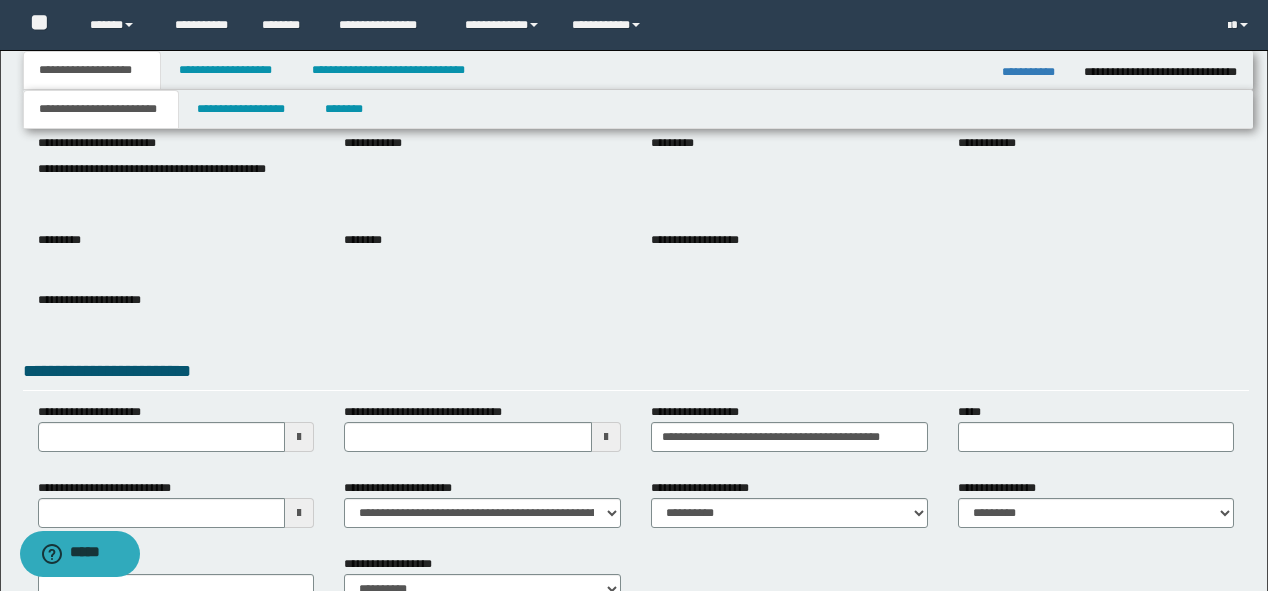 scroll, scrollTop: 160, scrollLeft: 0, axis: vertical 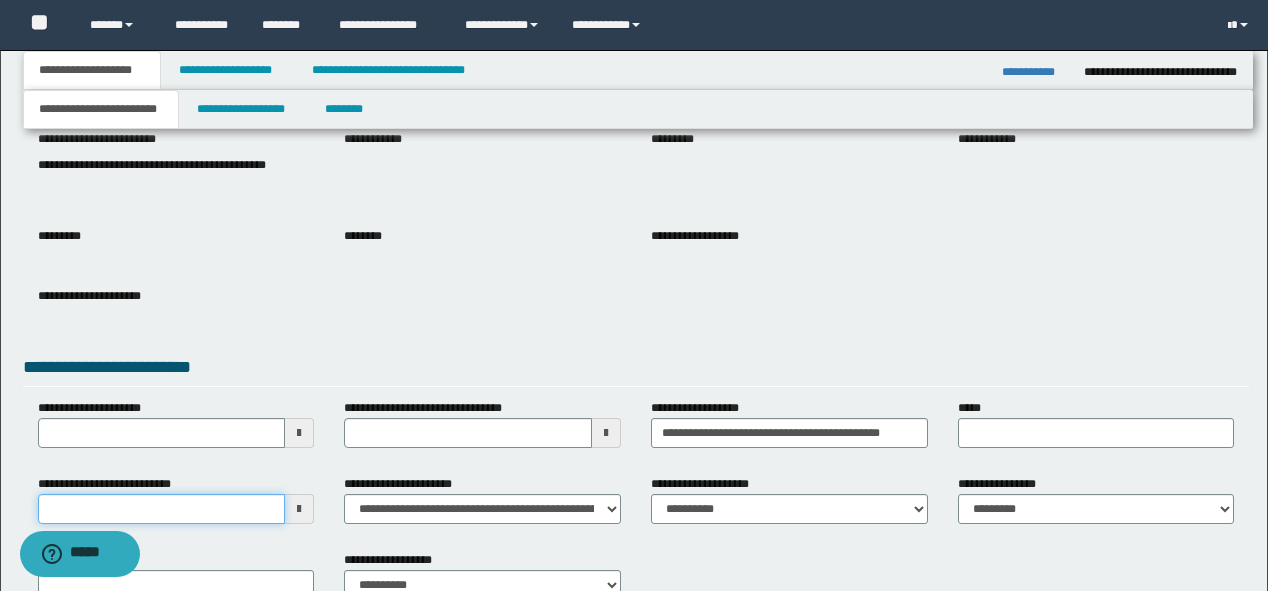 click on "**********" at bounding box center (162, 509) 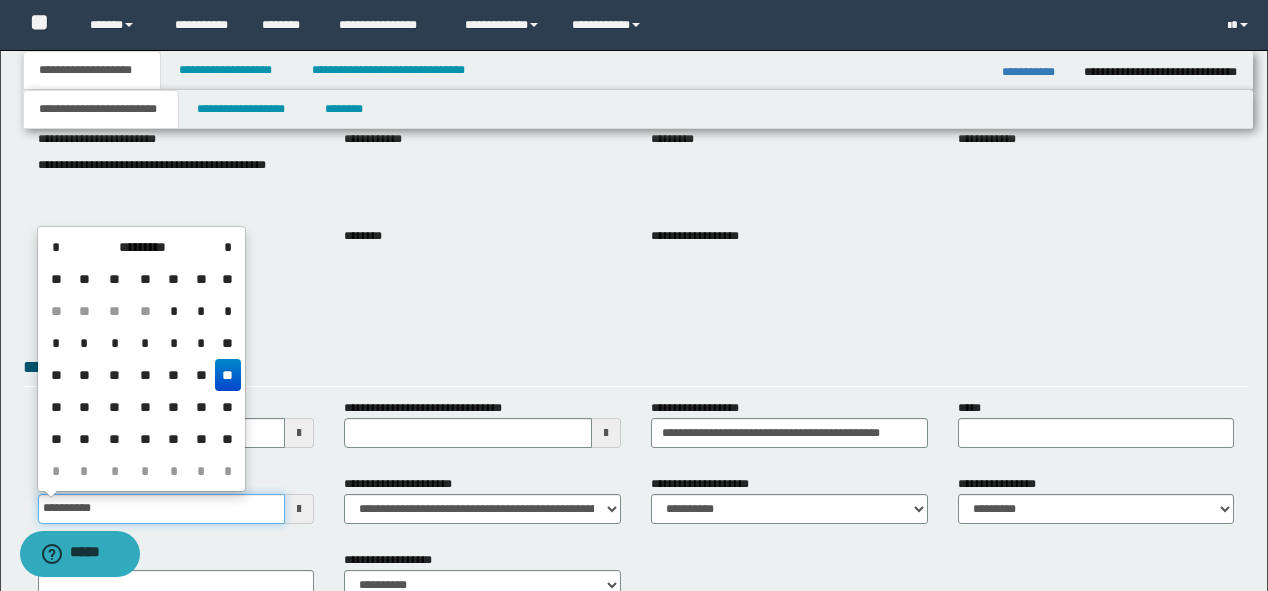 type on "**********" 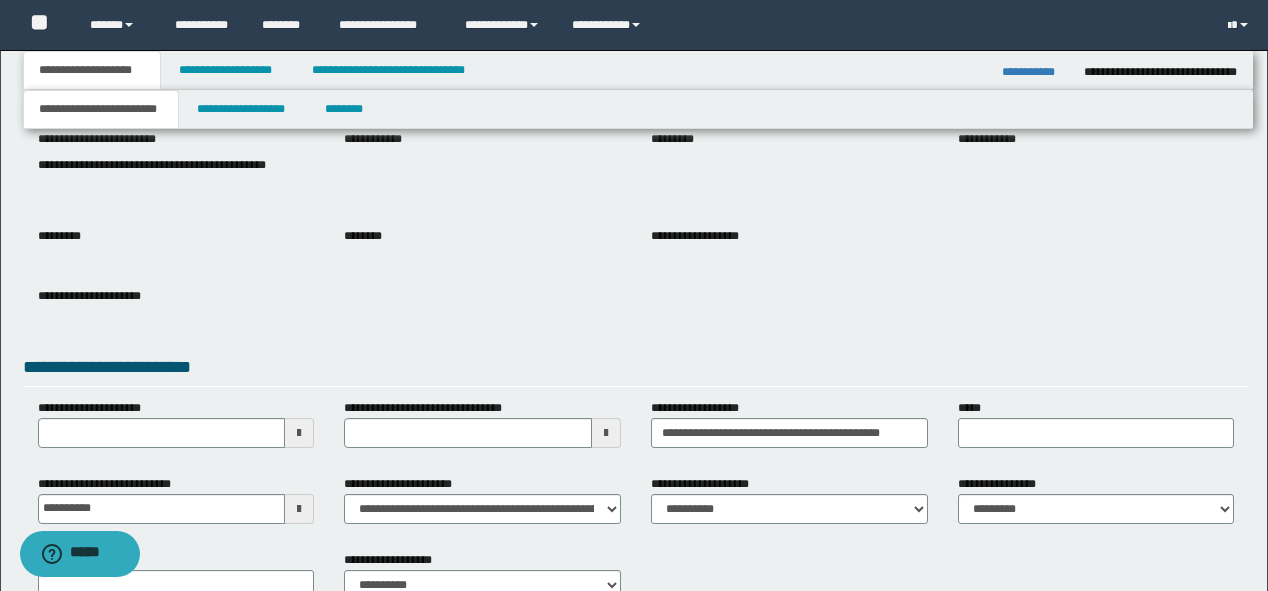 click on "**********" at bounding box center [636, 307] 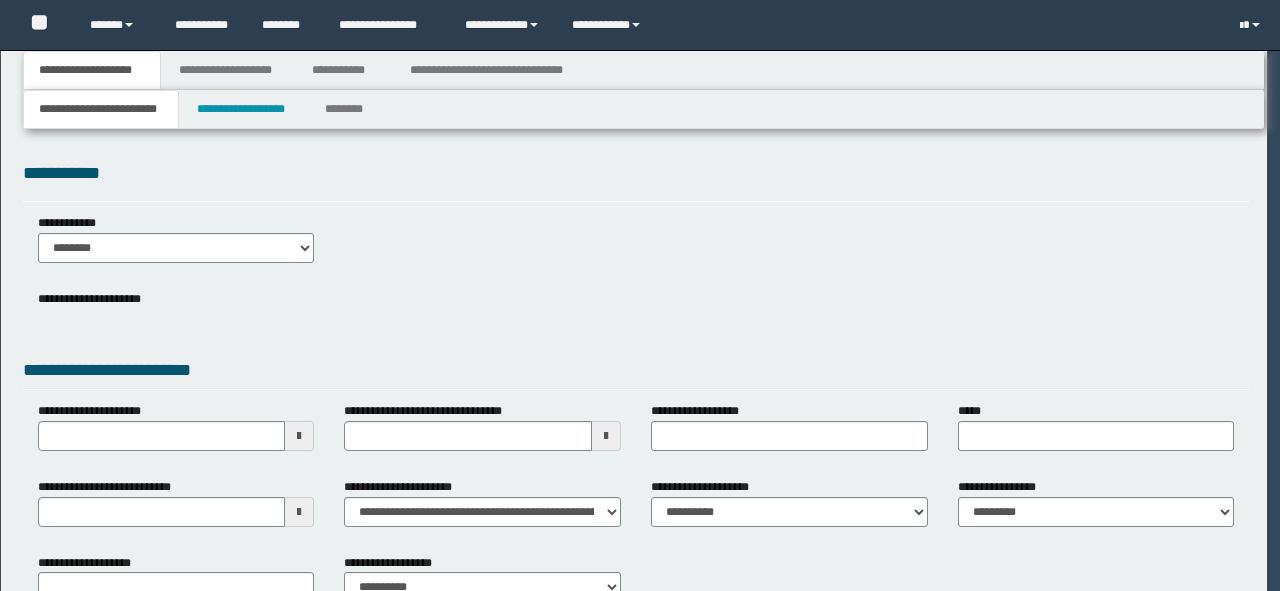 scroll, scrollTop: 0, scrollLeft: 0, axis: both 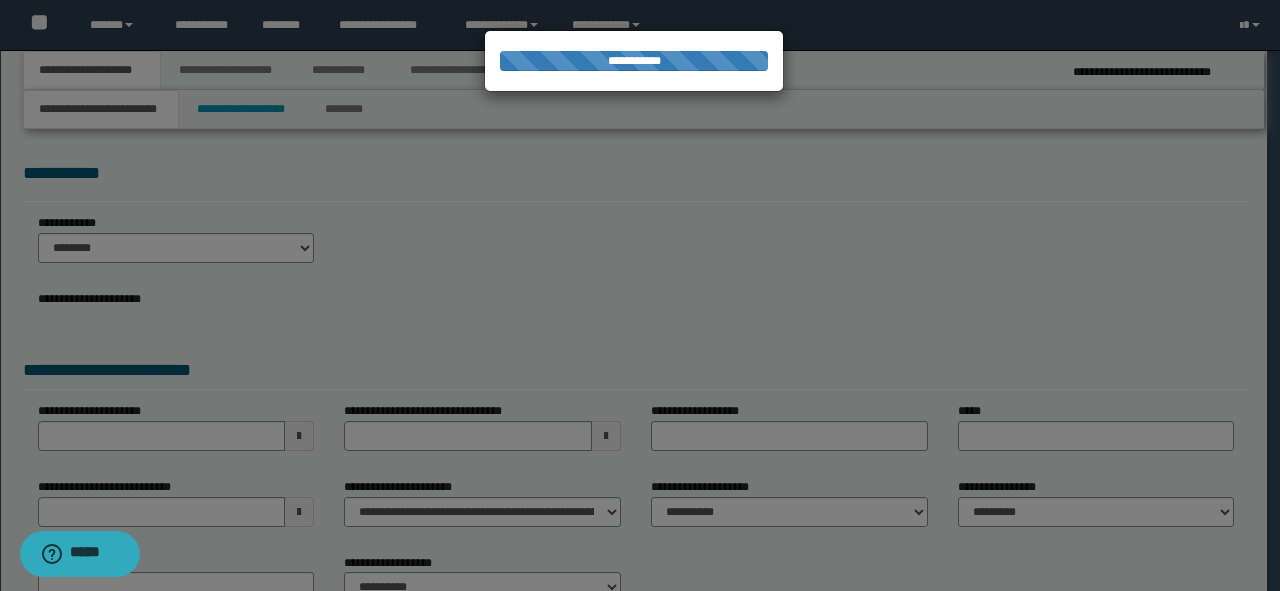 type on "**********" 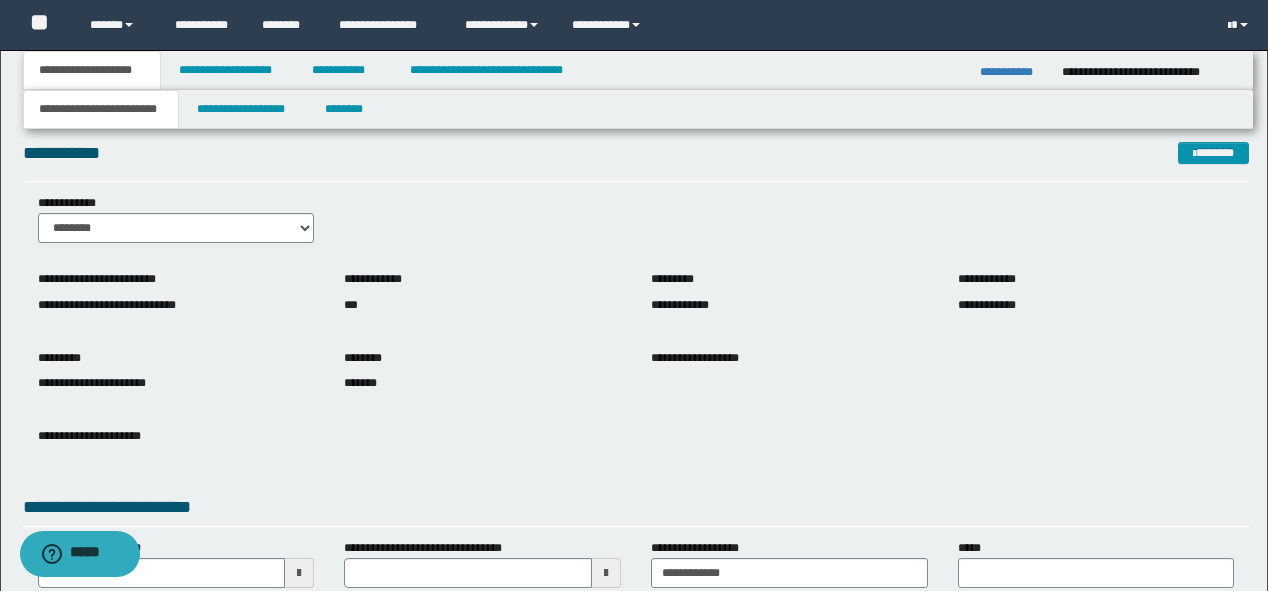 scroll, scrollTop: 160, scrollLeft: 0, axis: vertical 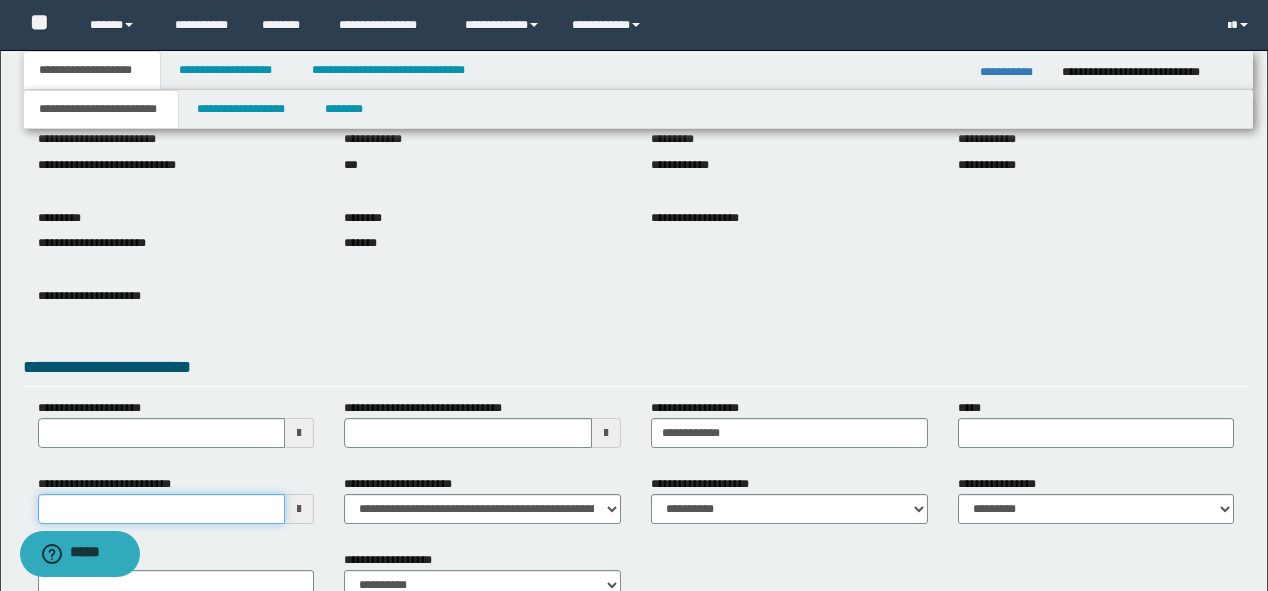 click on "**********" at bounding box center [162, 509] 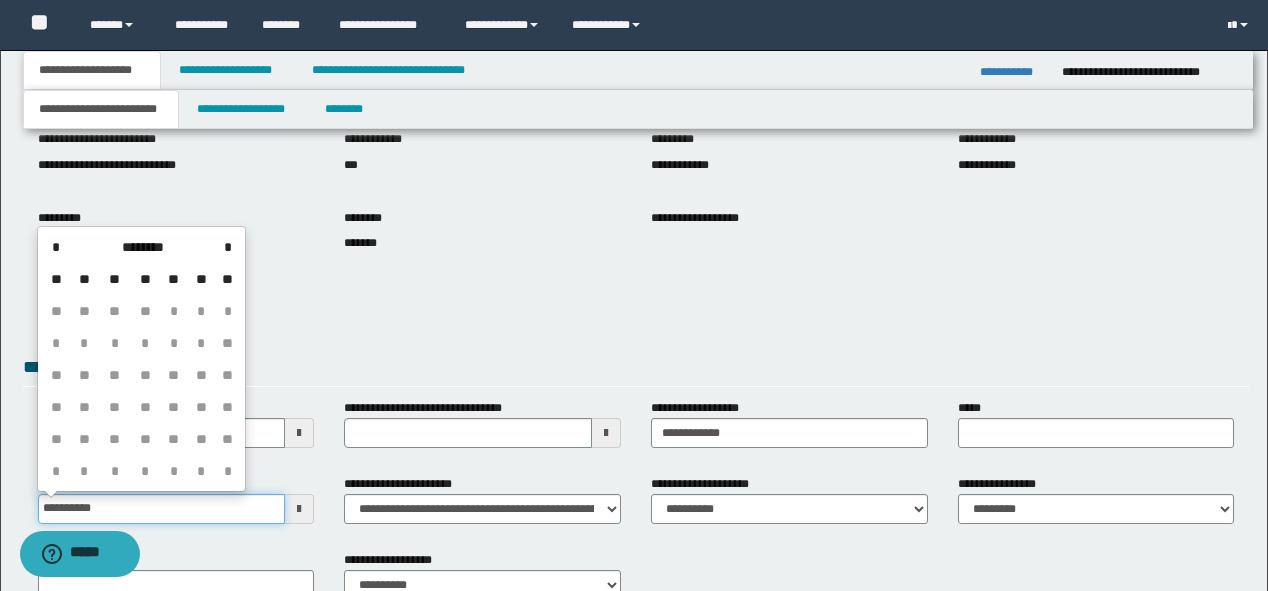 type on "**********" 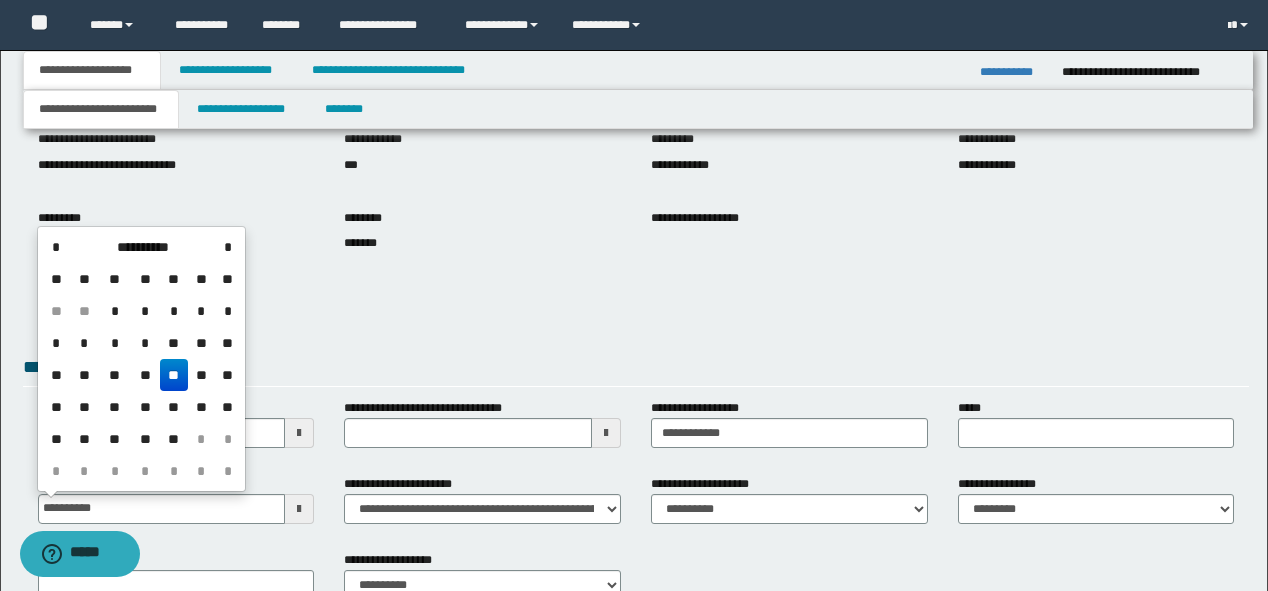 click on "**********" at bounding box center [636, 311] 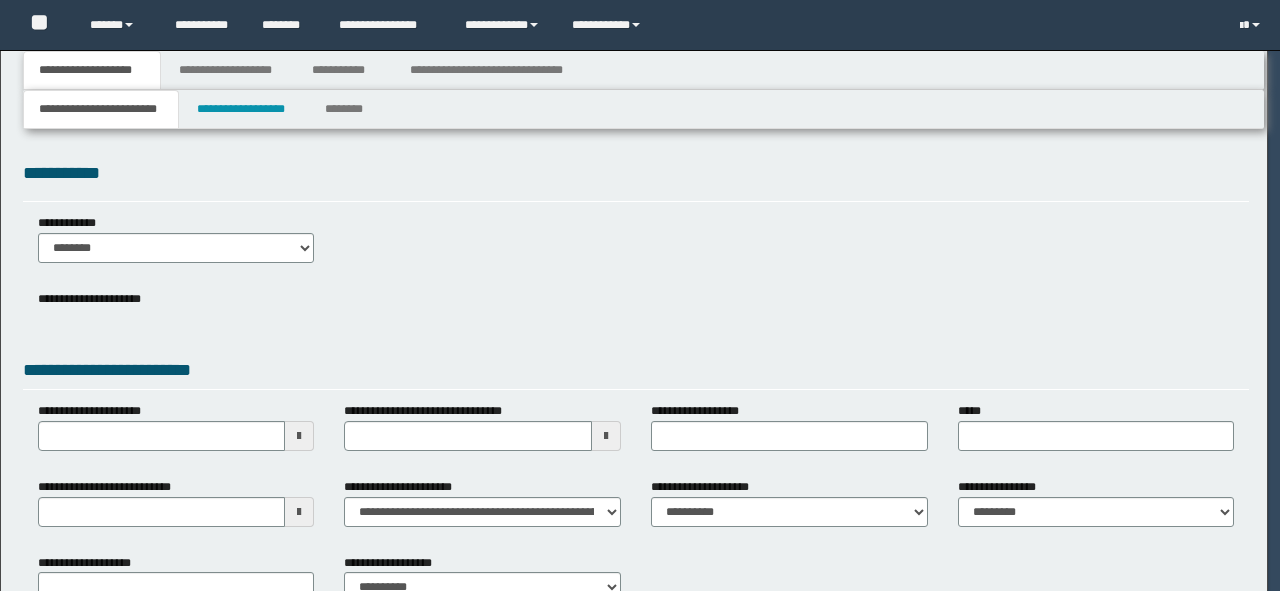 scroll, scrollTop: 0, scrollLeft: 0, axis: both 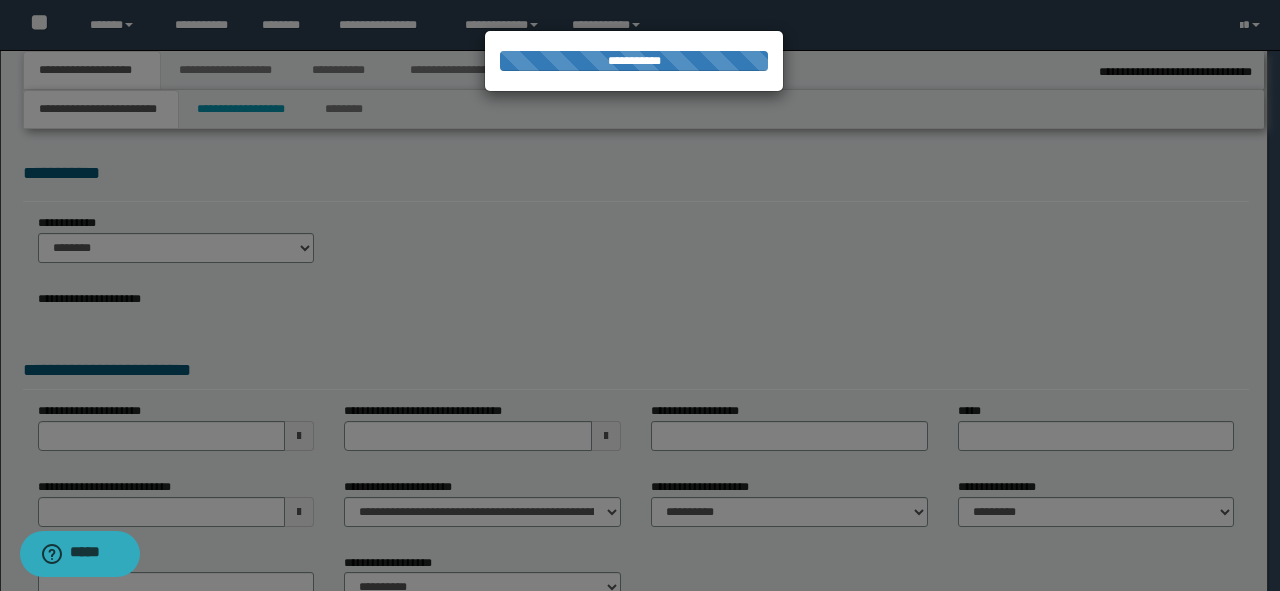 type on "********" 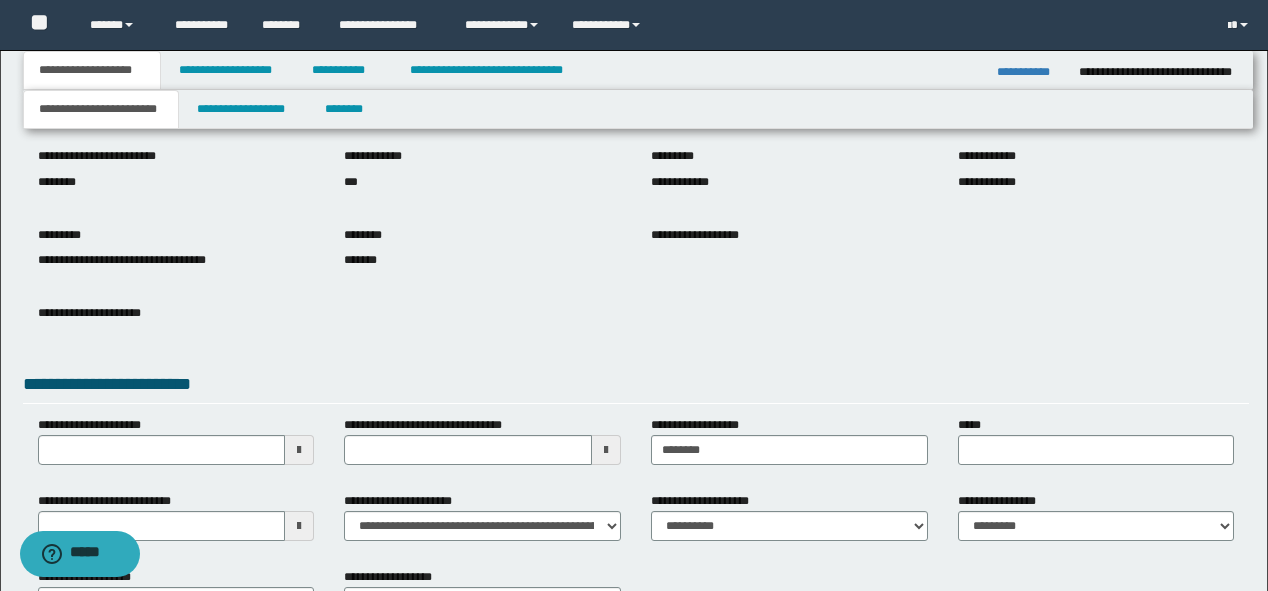 scroll, scrollTop: 160, scrollLeft: 0, axis: vertical 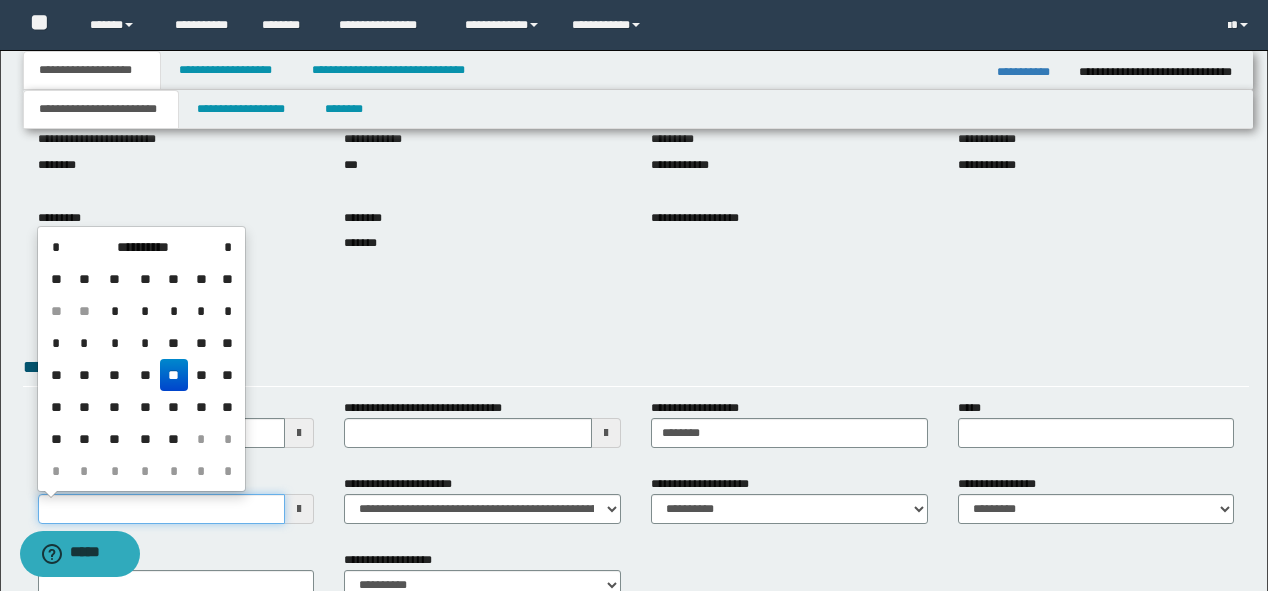 click on "**********" at bounding box center (162, 509) 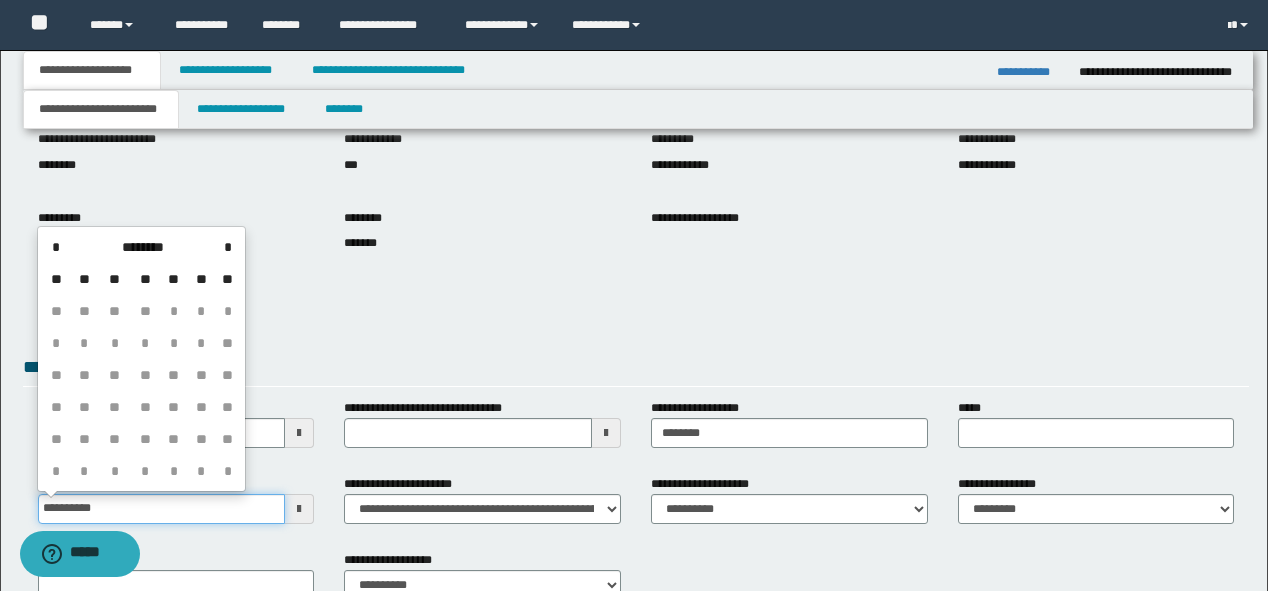 type on "**********" 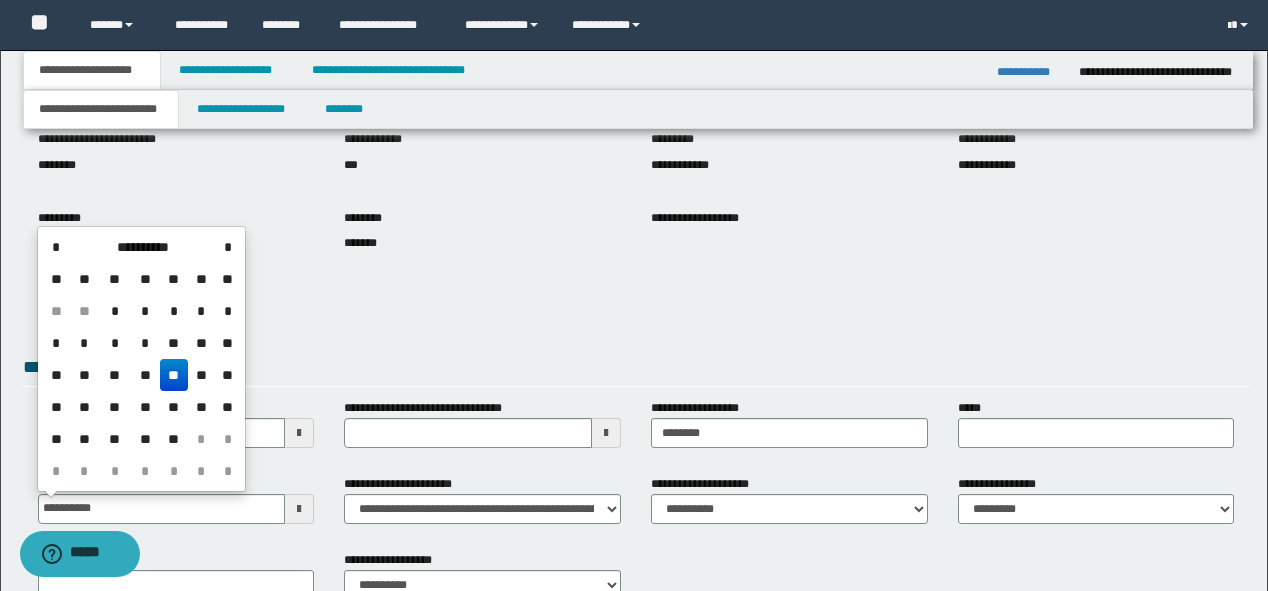 click on "**********" at bounding box center [636, 311] 